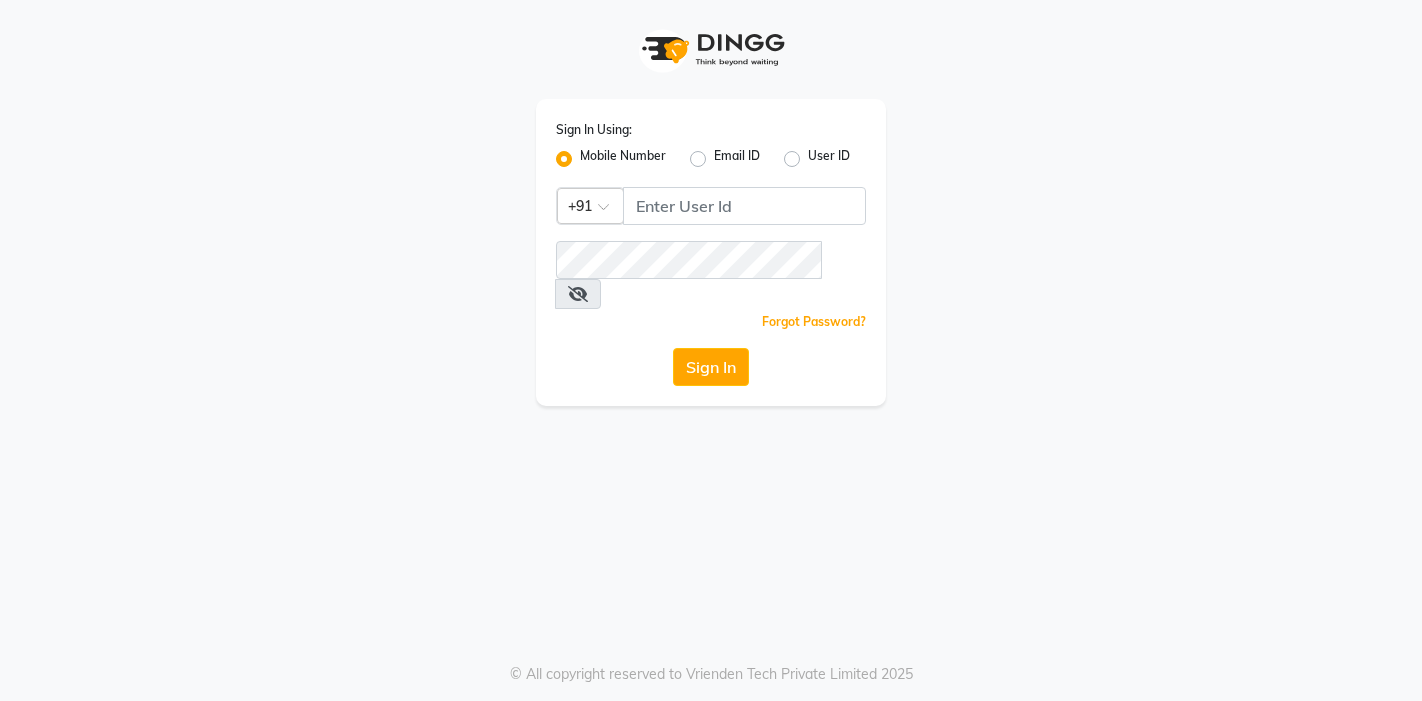 scroll, scrollTop: 0, scrollLeft: 0, axis: both 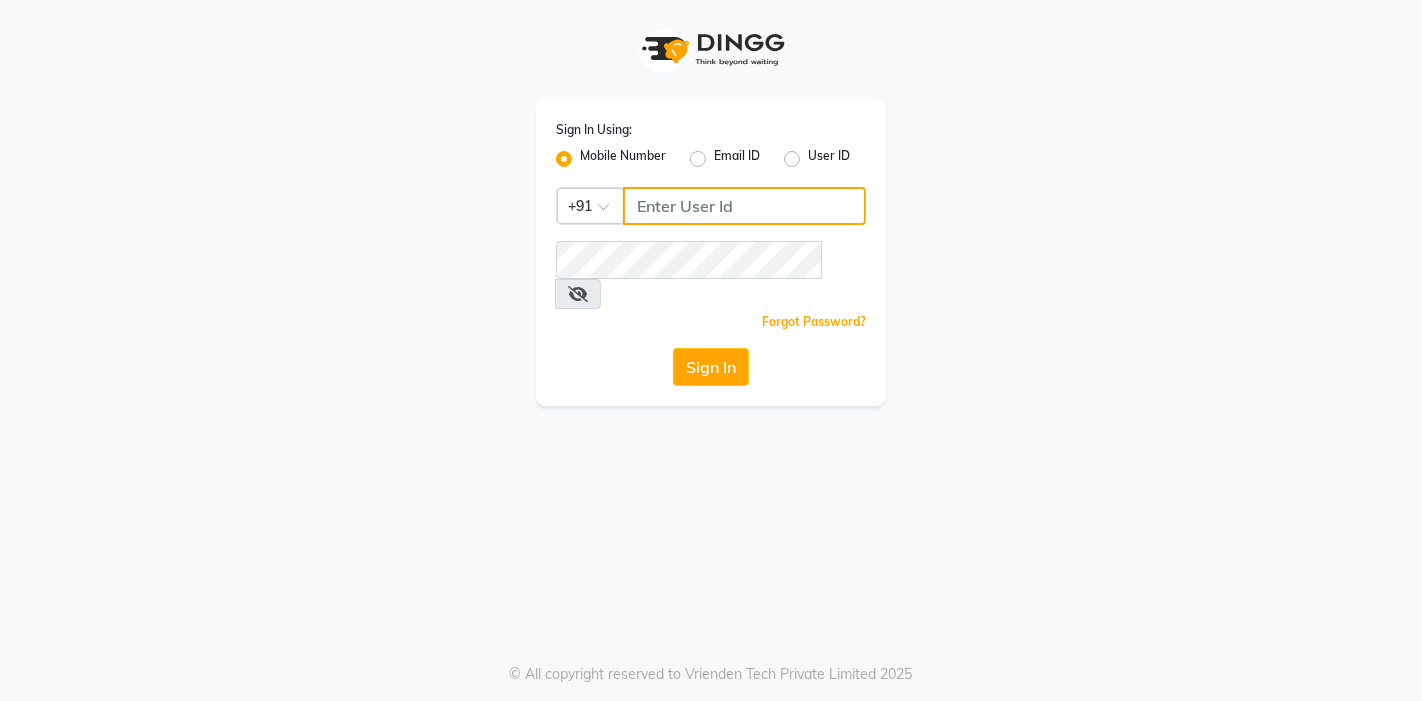 click 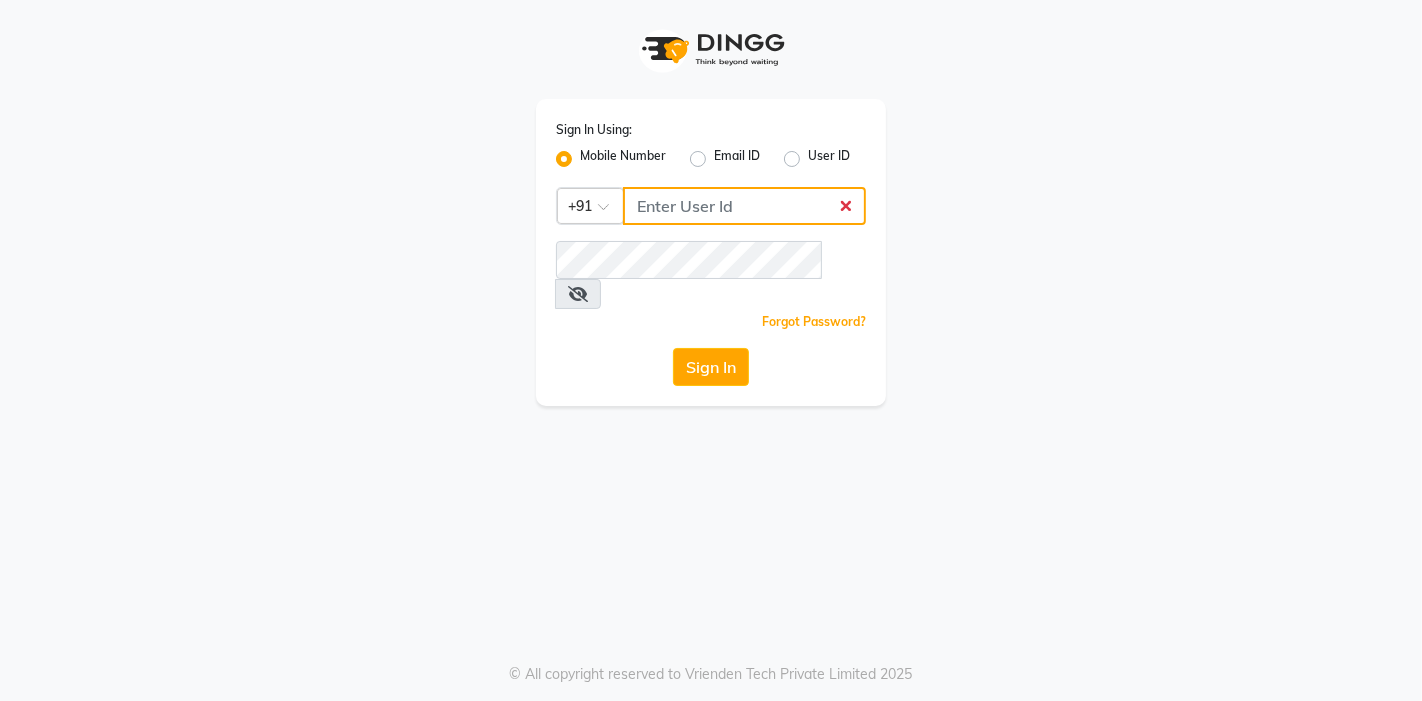 type on "8530529494" 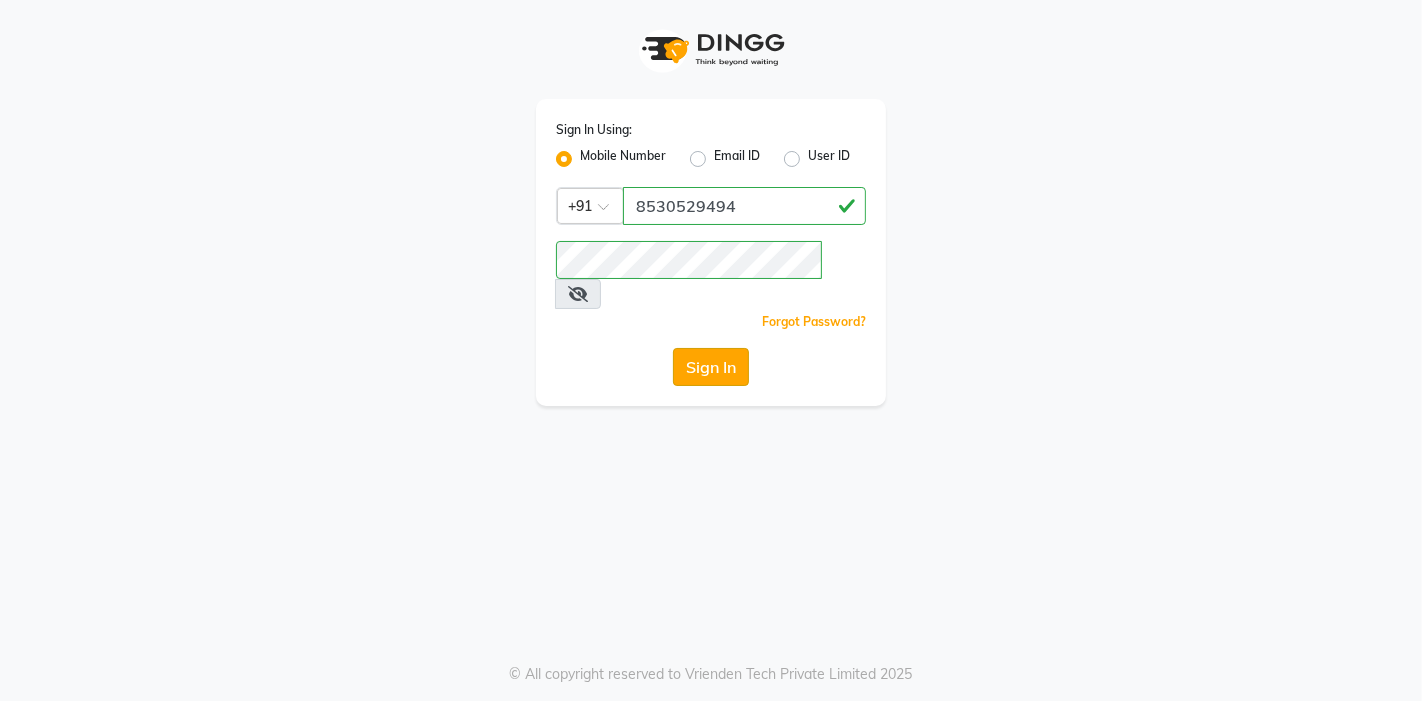 click on "Sign In" 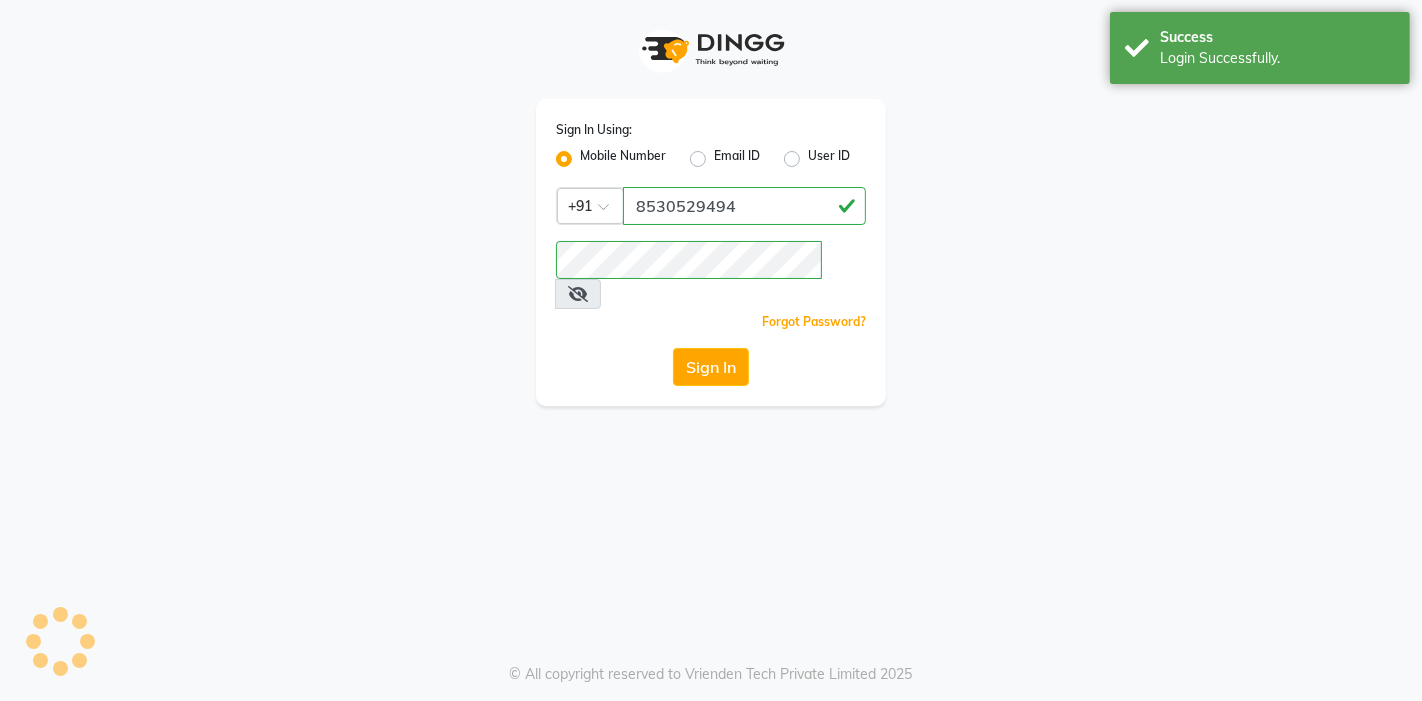 select on "5713" 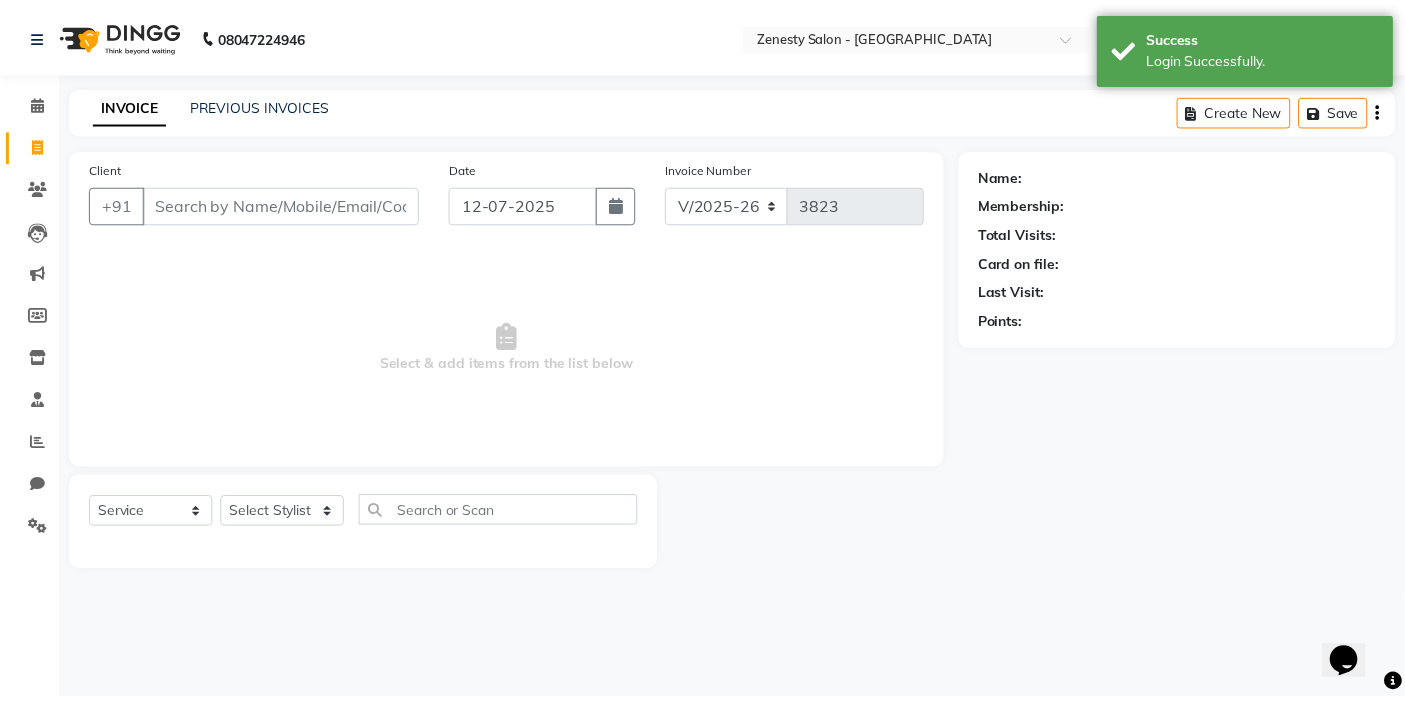 scroll, scrollTop: 0, scrollLeft: 0, axis: both 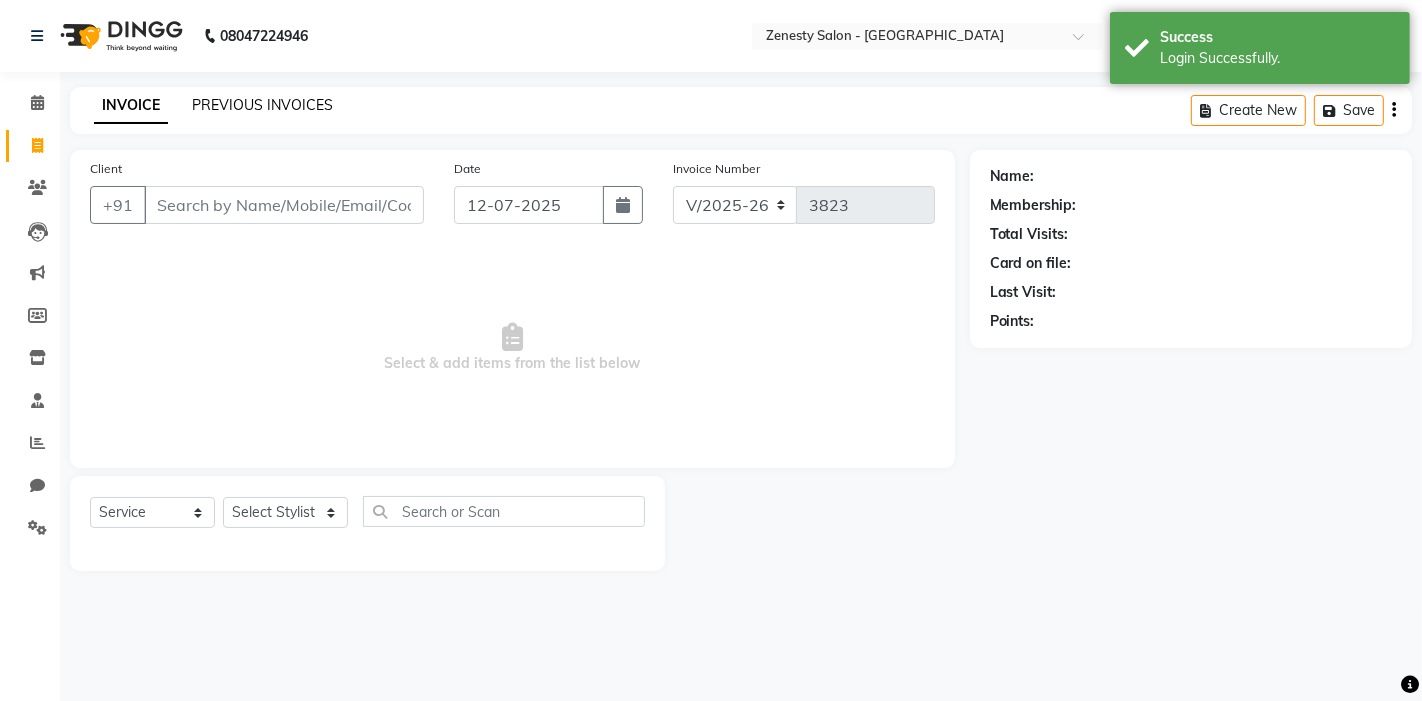 click on "PREVIOUS INVOICES" 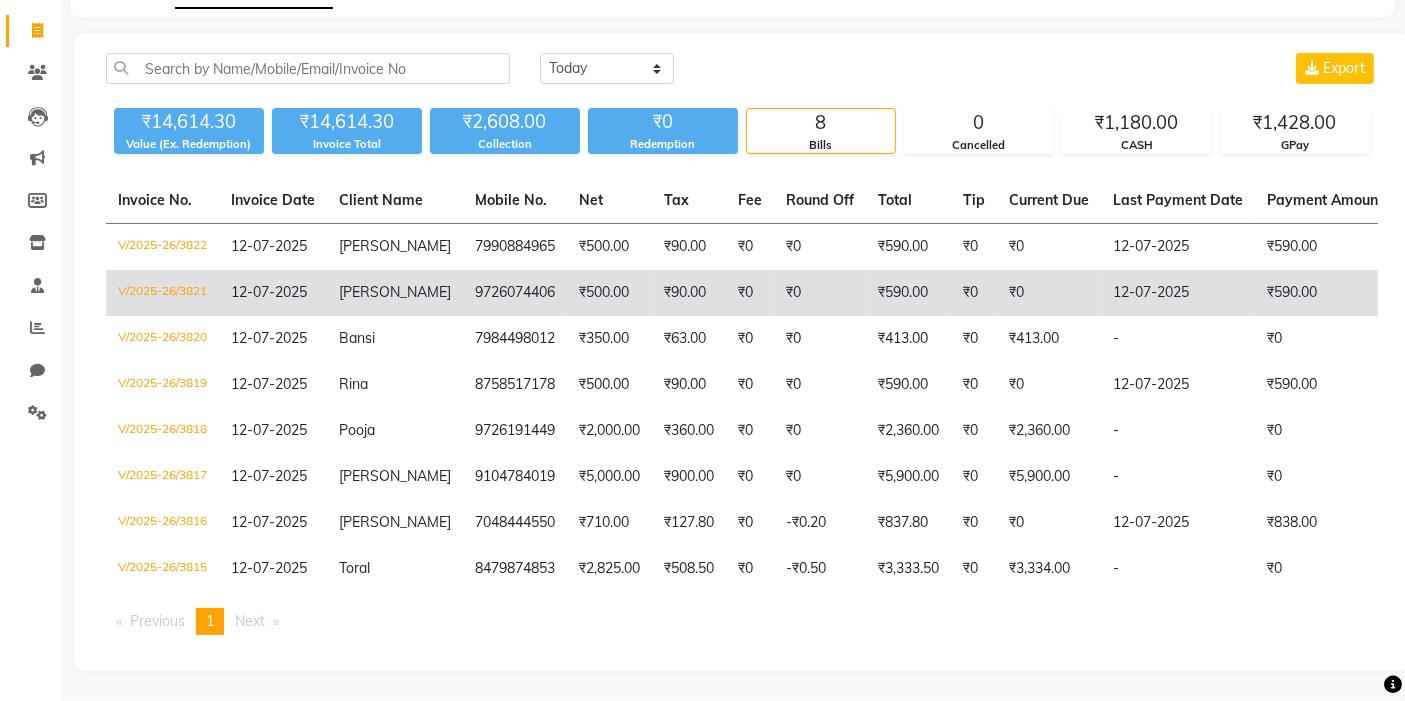 scroll, scrollTop: 128, scrollLeft: 0, axis: vertical 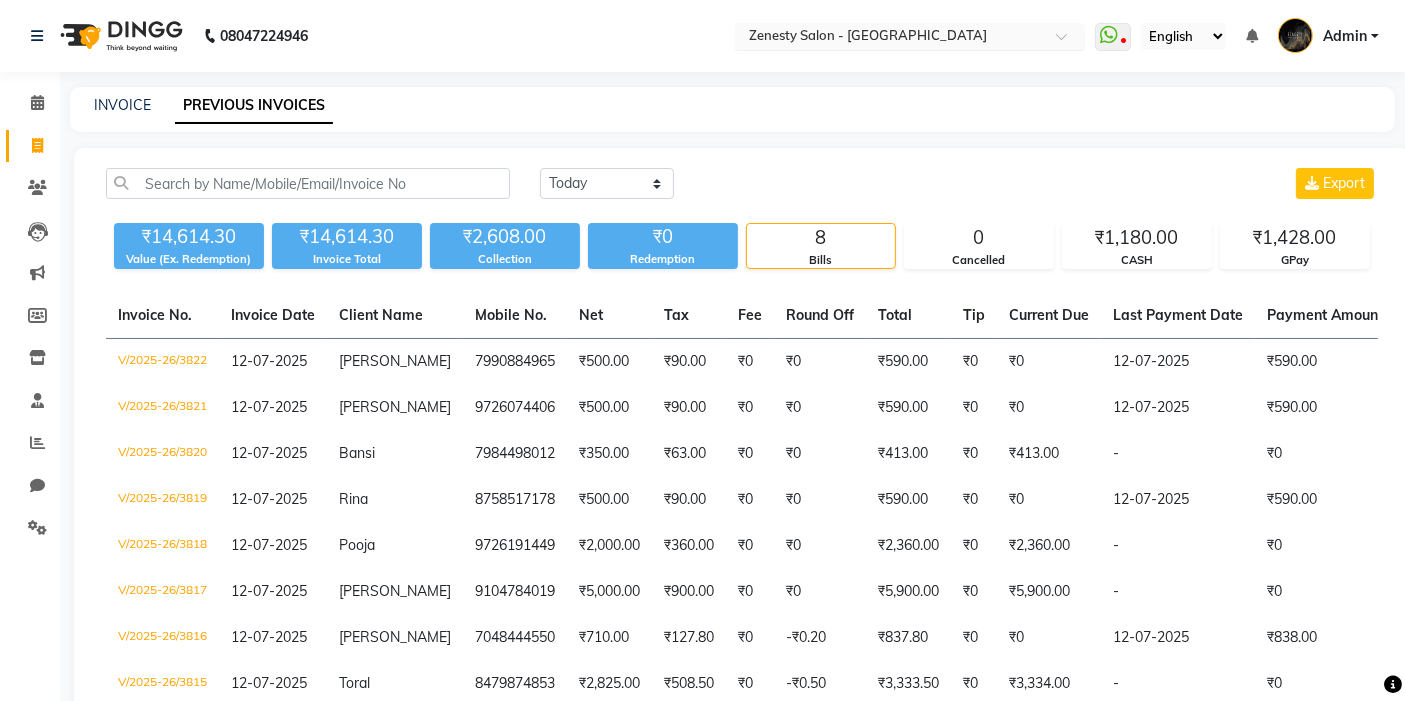click at bounding box center [890, 38] 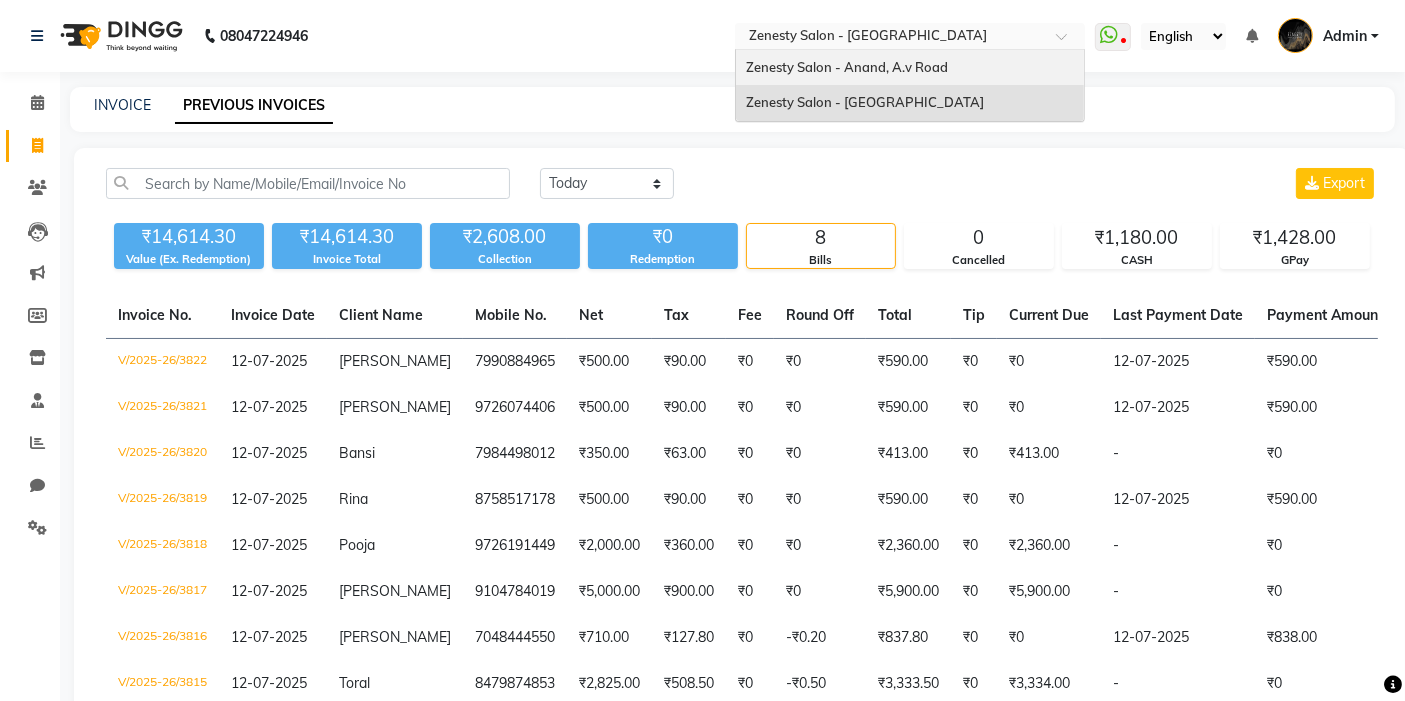 click on "Zenesty Salon - Anand, A.v Road" at bounding box center (910, 68) 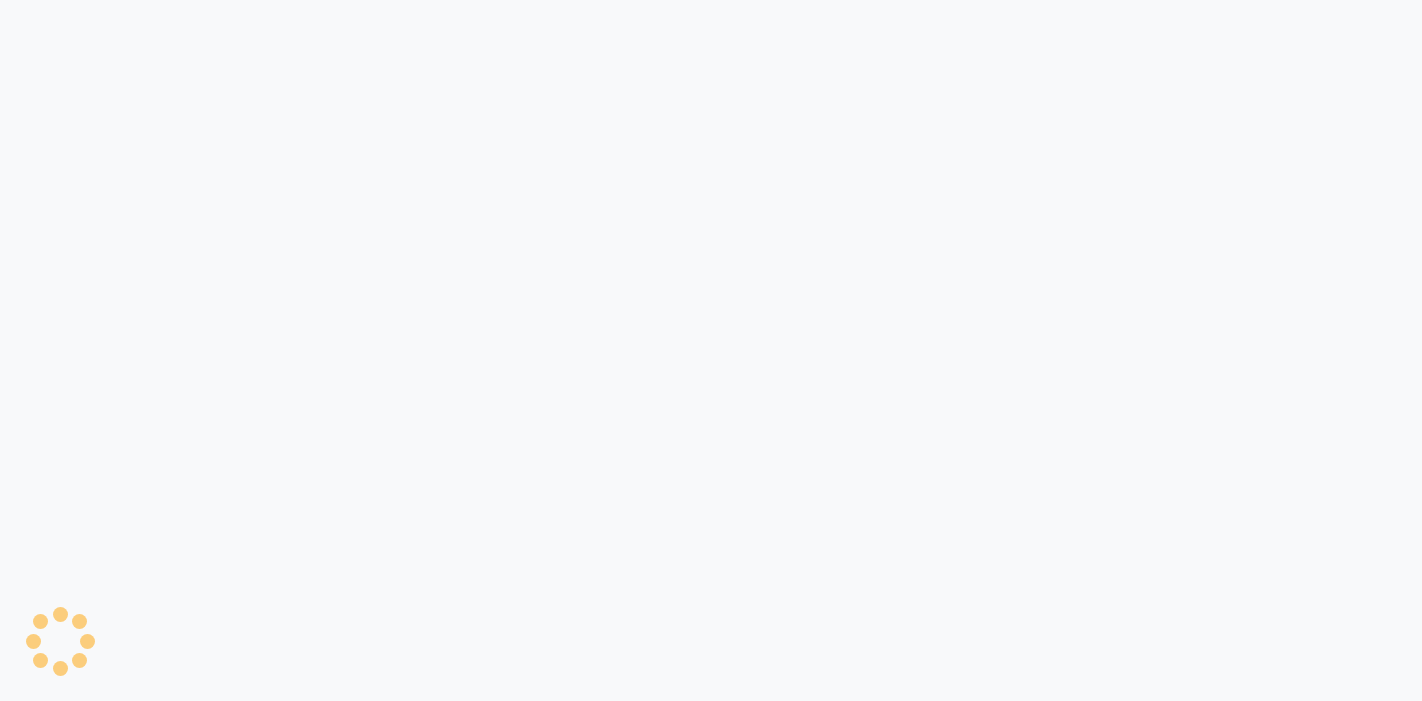 scroll, scrollTop: 0, scrollLeft: 0, axis: both 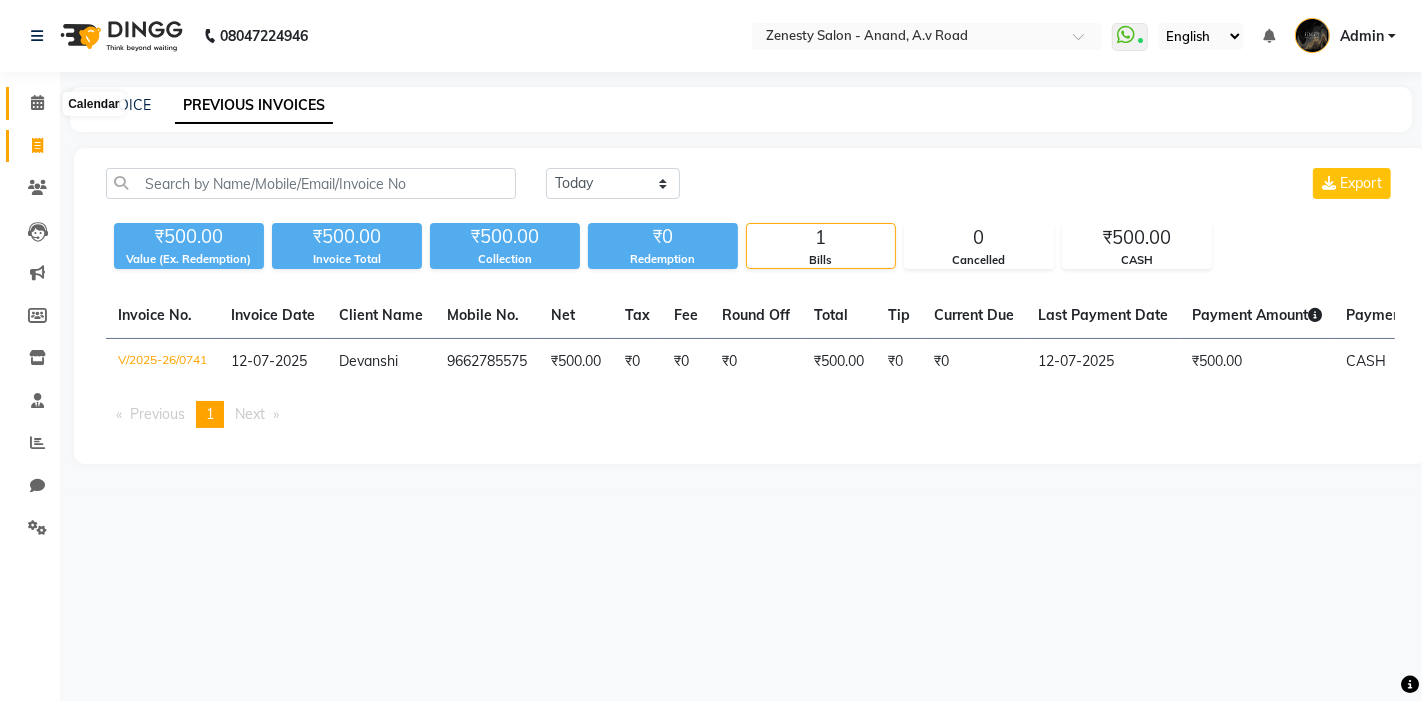 click 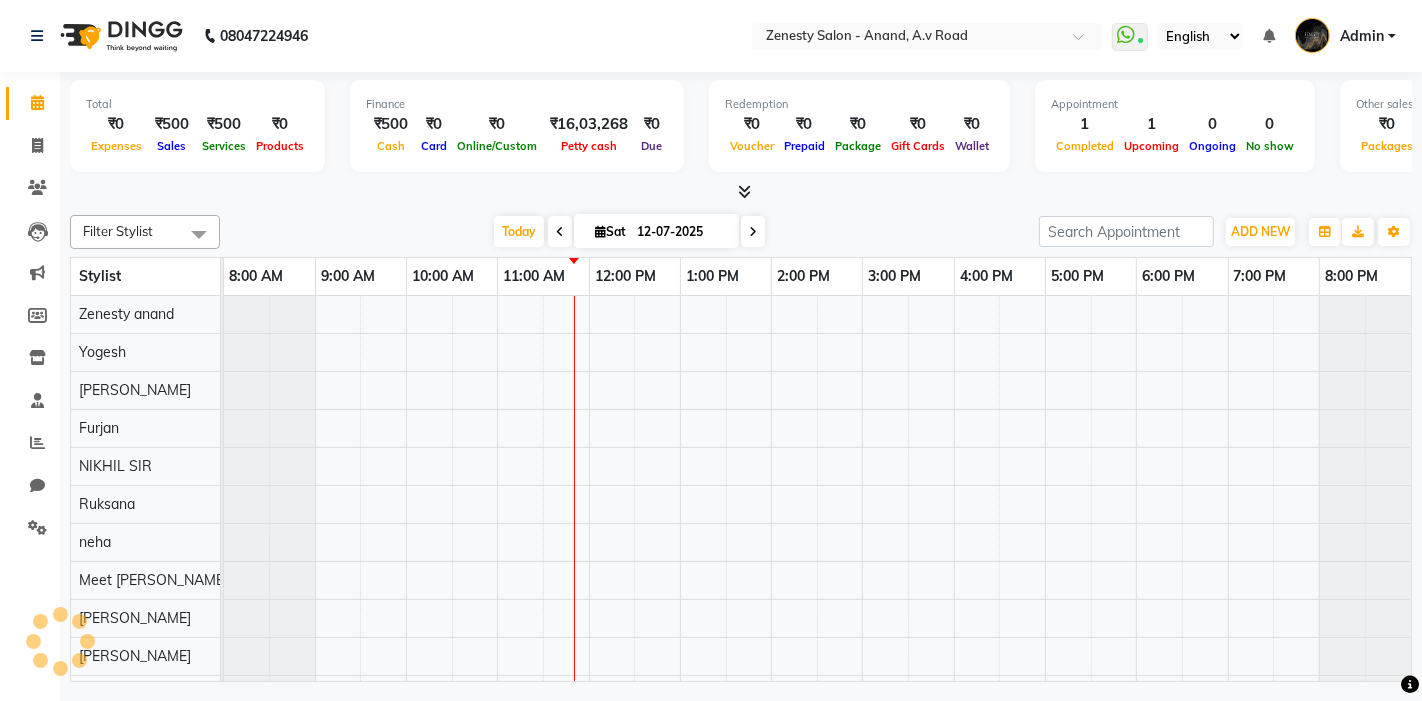 scroll, scrollTop: 20, scrollLeft: 0, axis: vertical 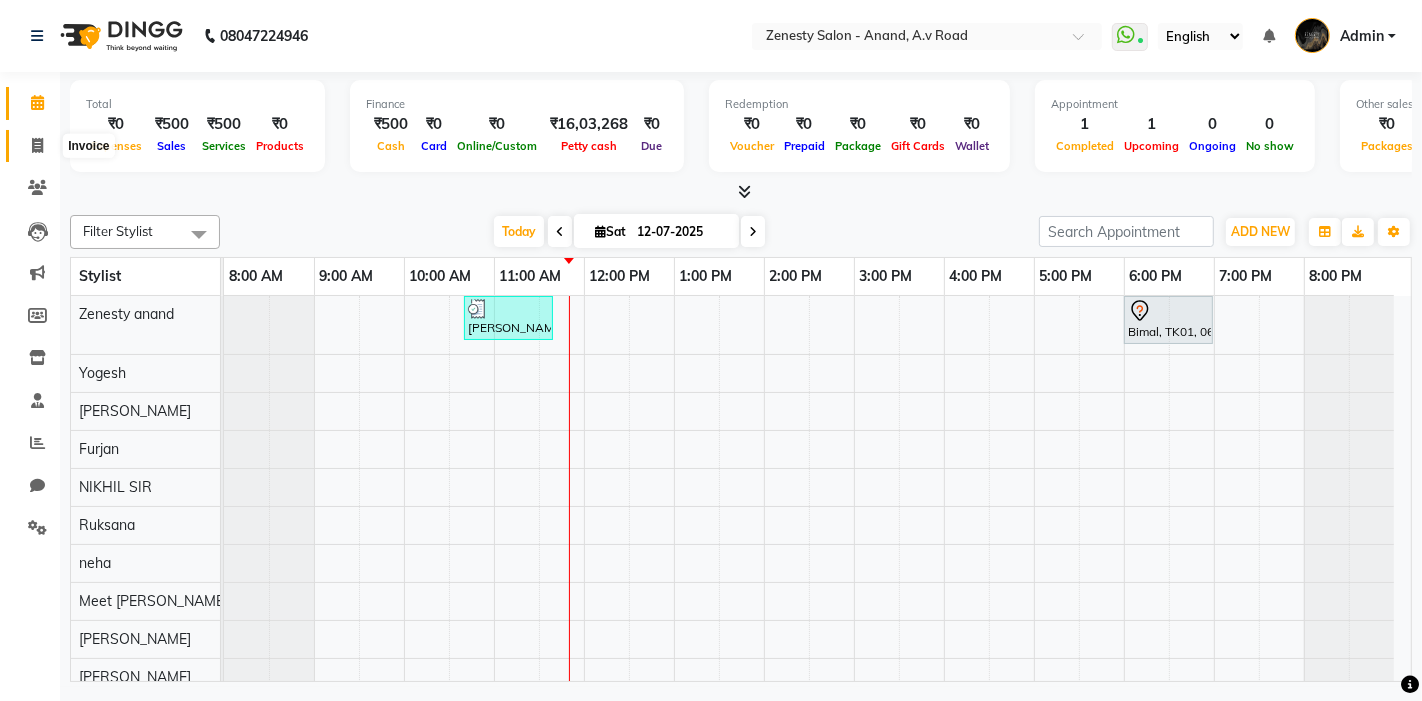 click 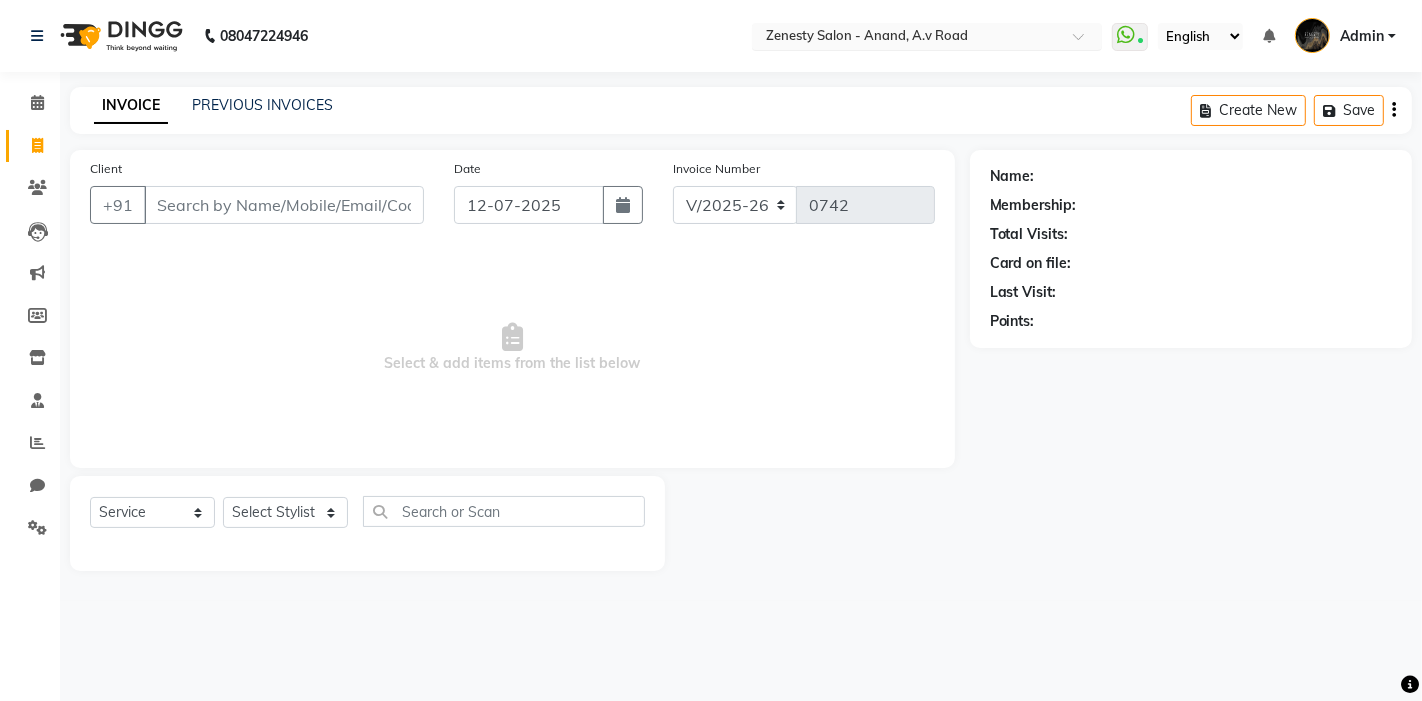 click at bounding box center (907, 38) 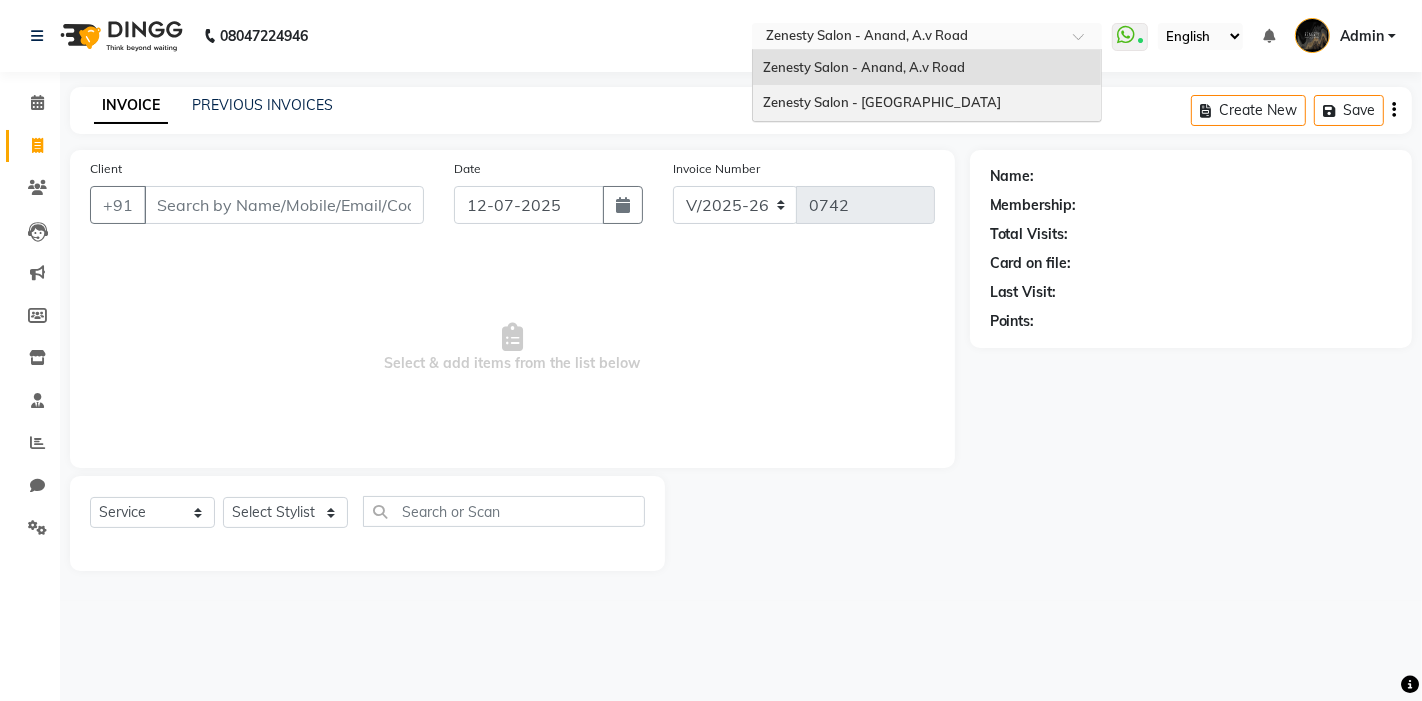 click on "Zenesty Salon - [GEOGRAPHIC_DATA]" at bounding box center (882, 102) 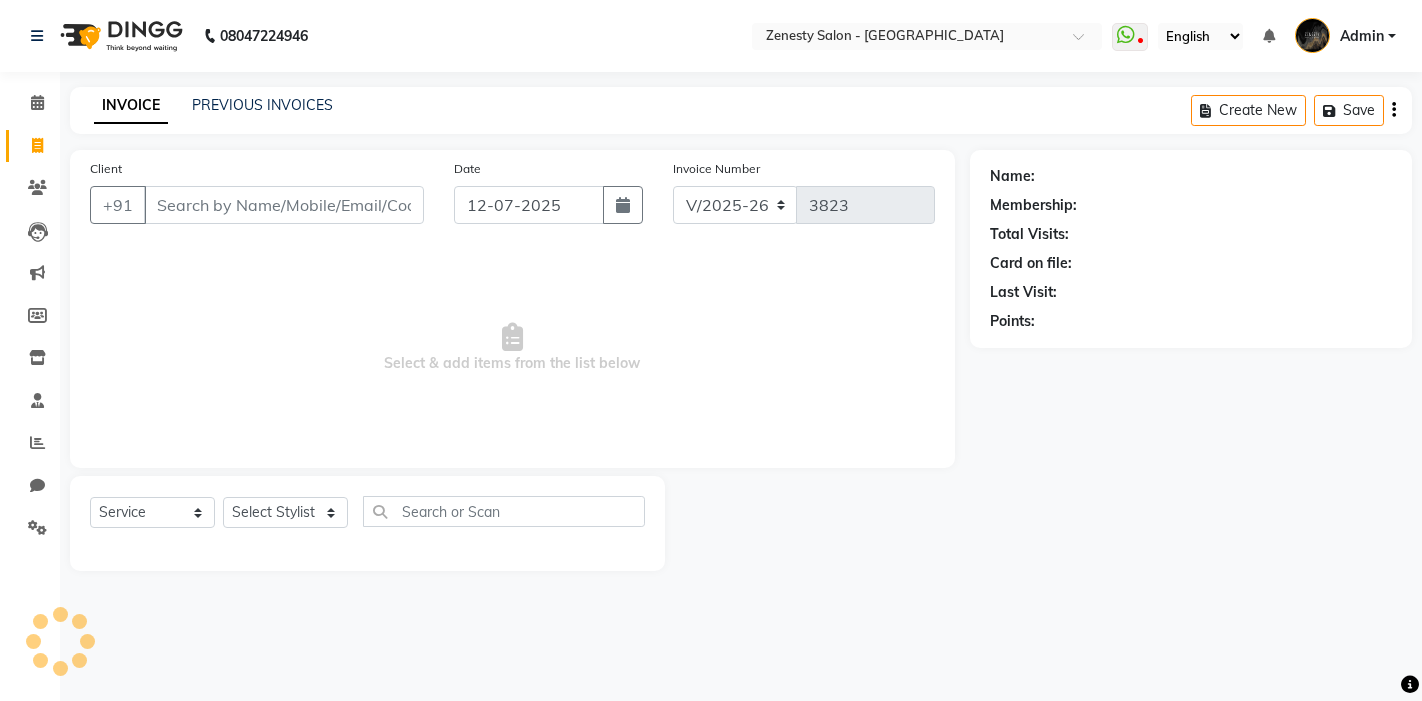 select on "5713" 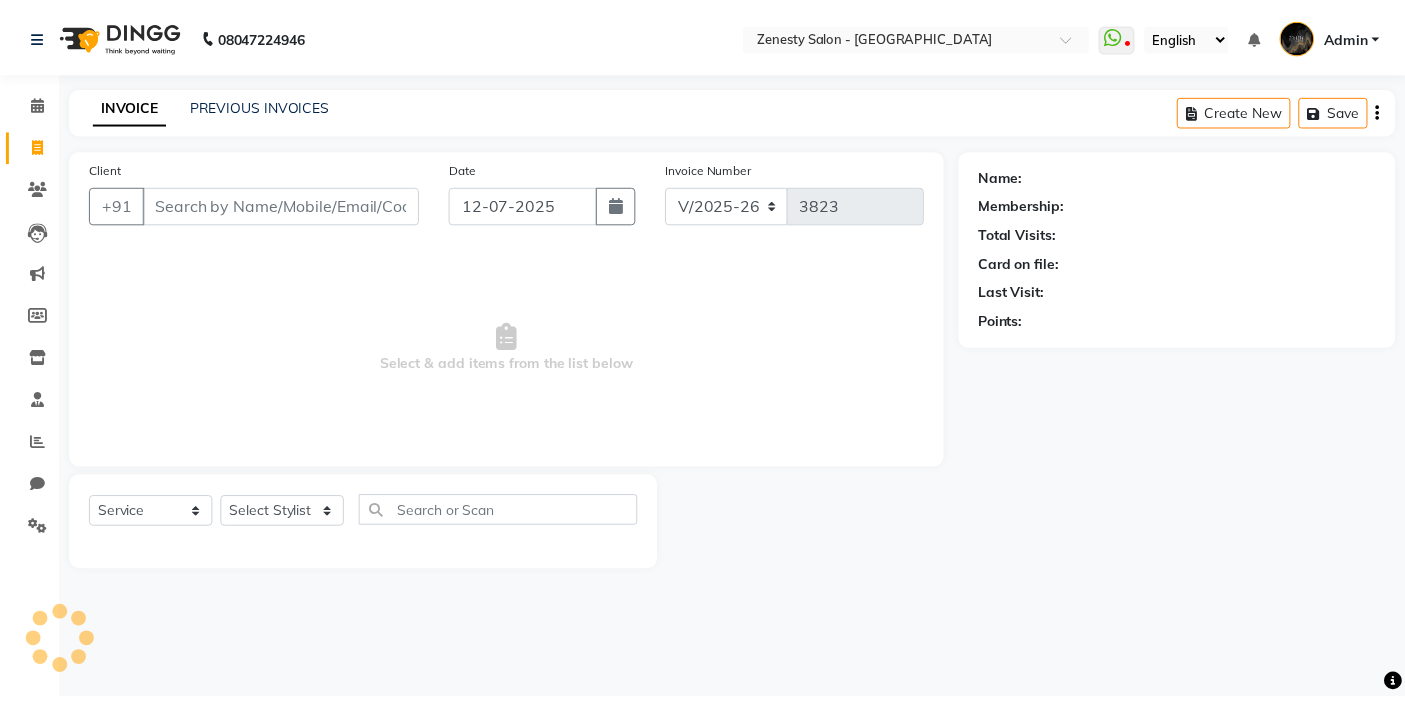 scroll, scrollTop: 0, scrollLeft: 0, axis: both 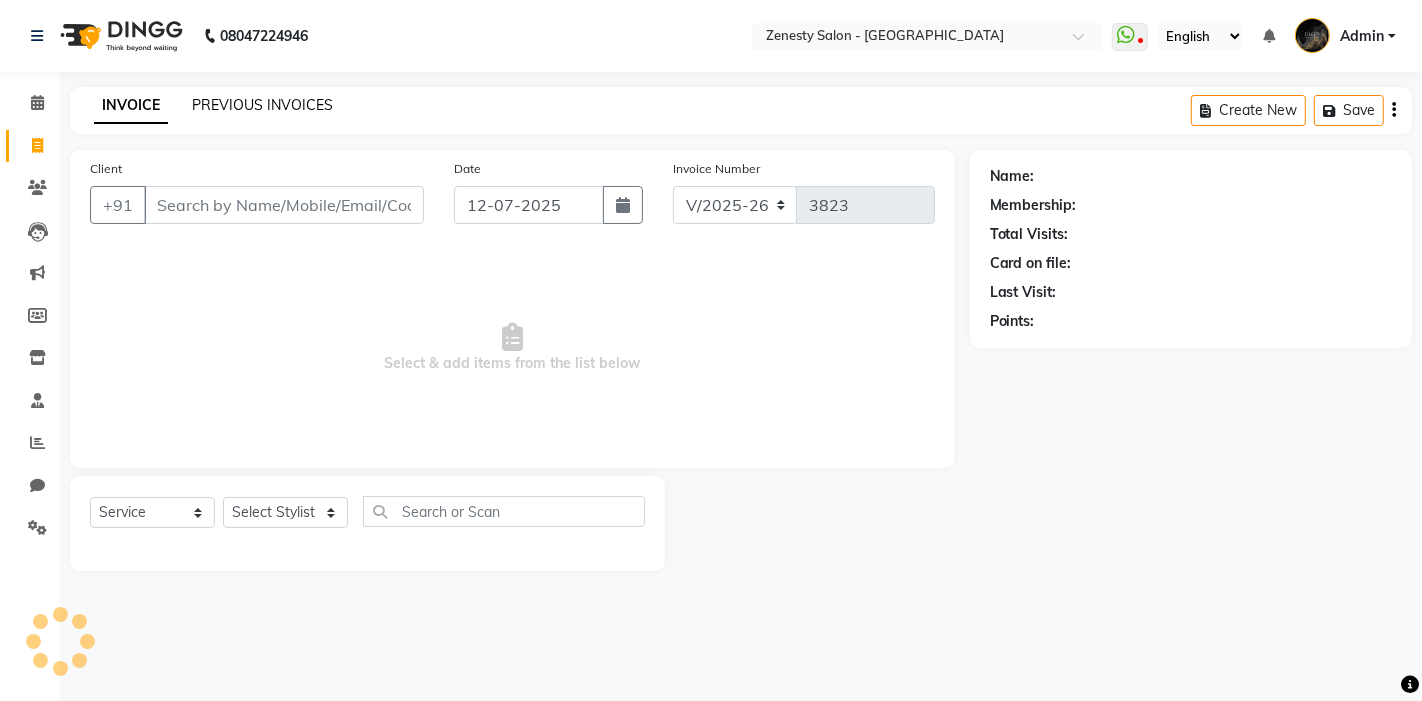 click on "PREVIOUS INVOICES" 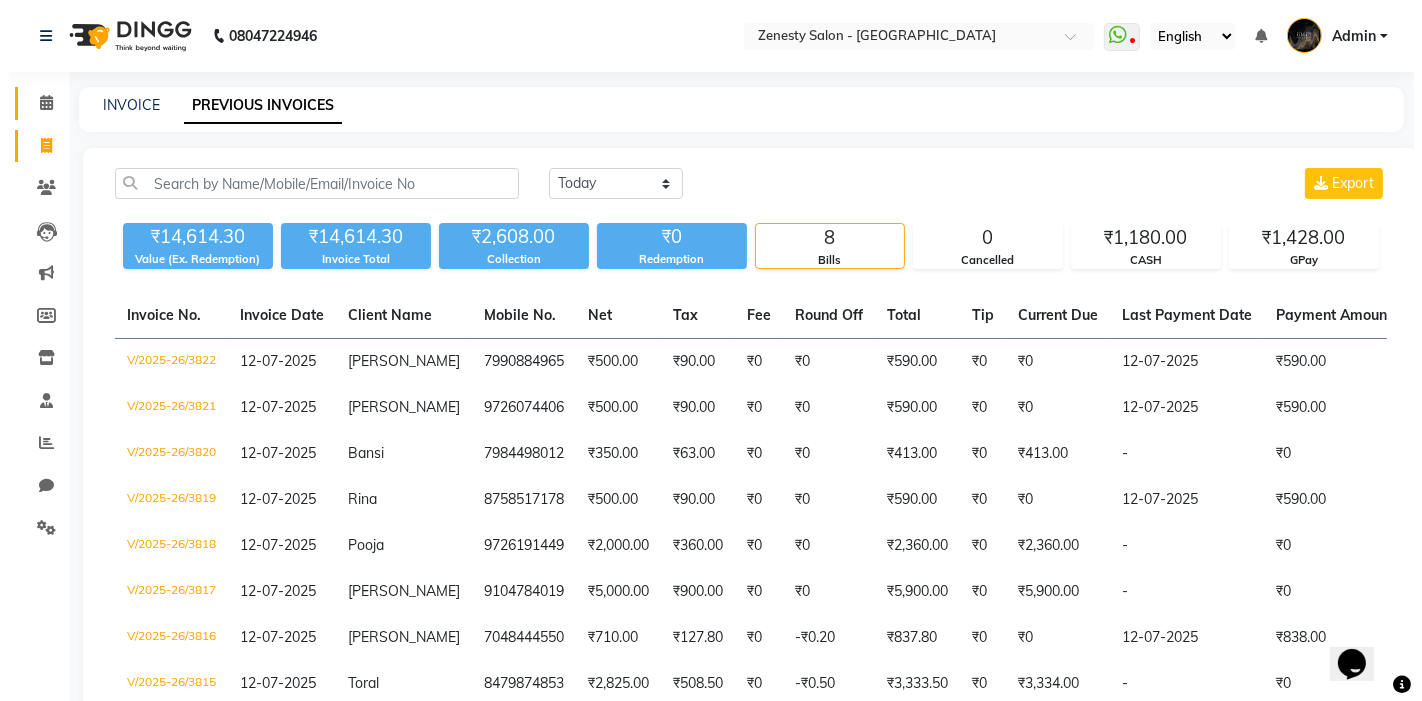 scroll, scrollTop: 0, scrollLeft: 0, axis: both 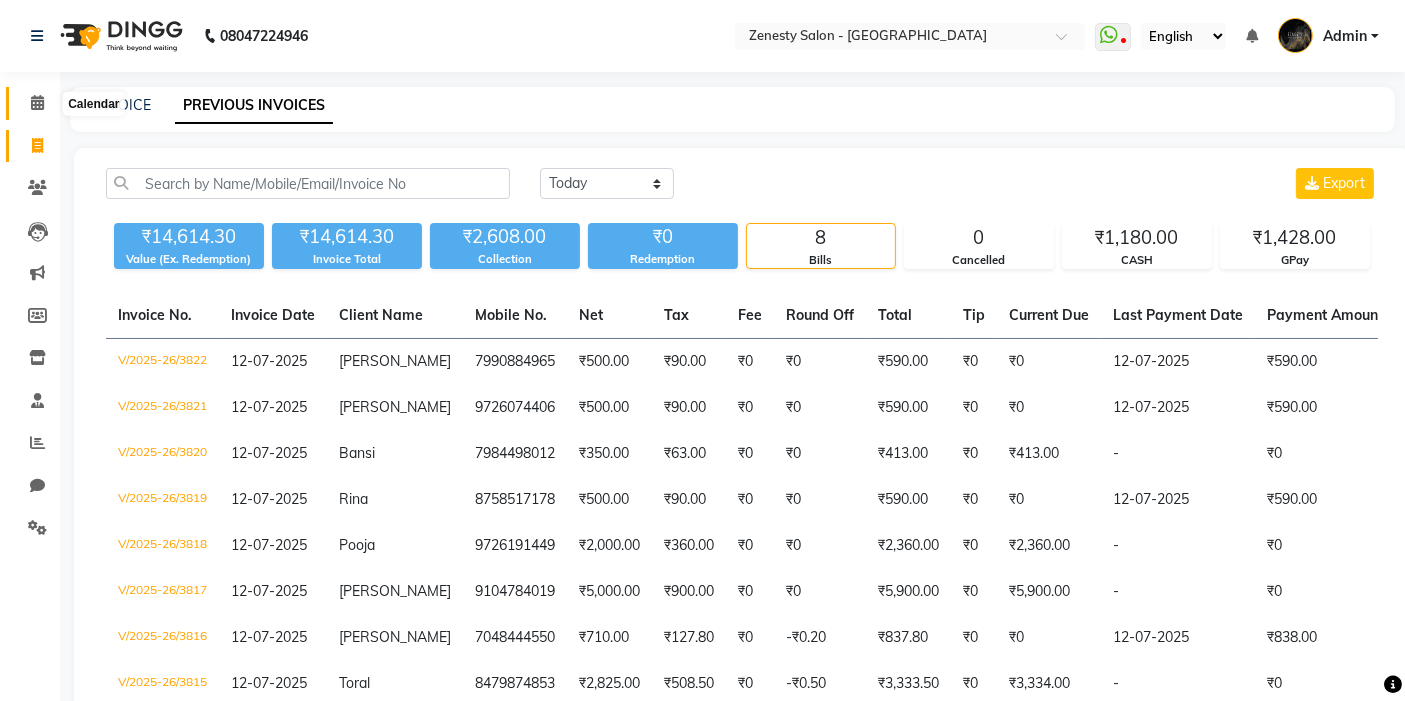 click 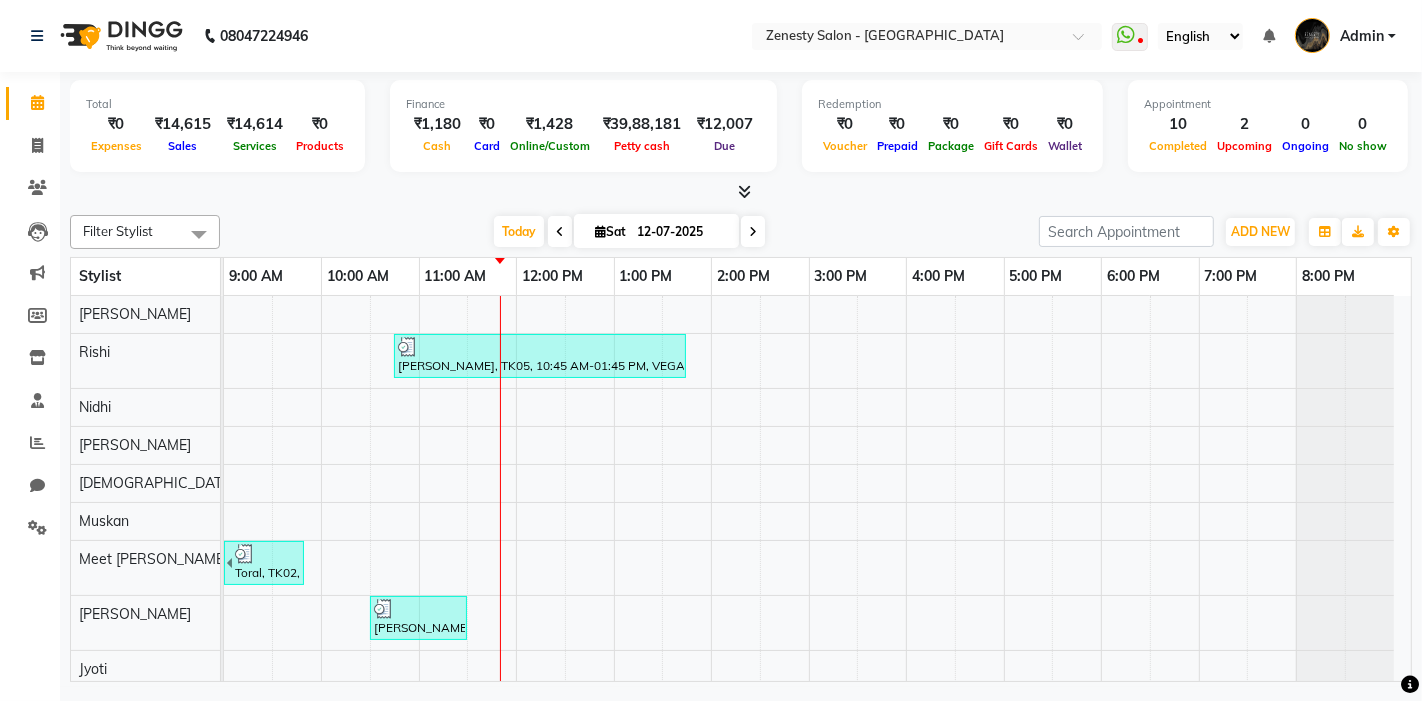 scroll, scrollTop: 37, scrollLeft: 0, axis: vertical 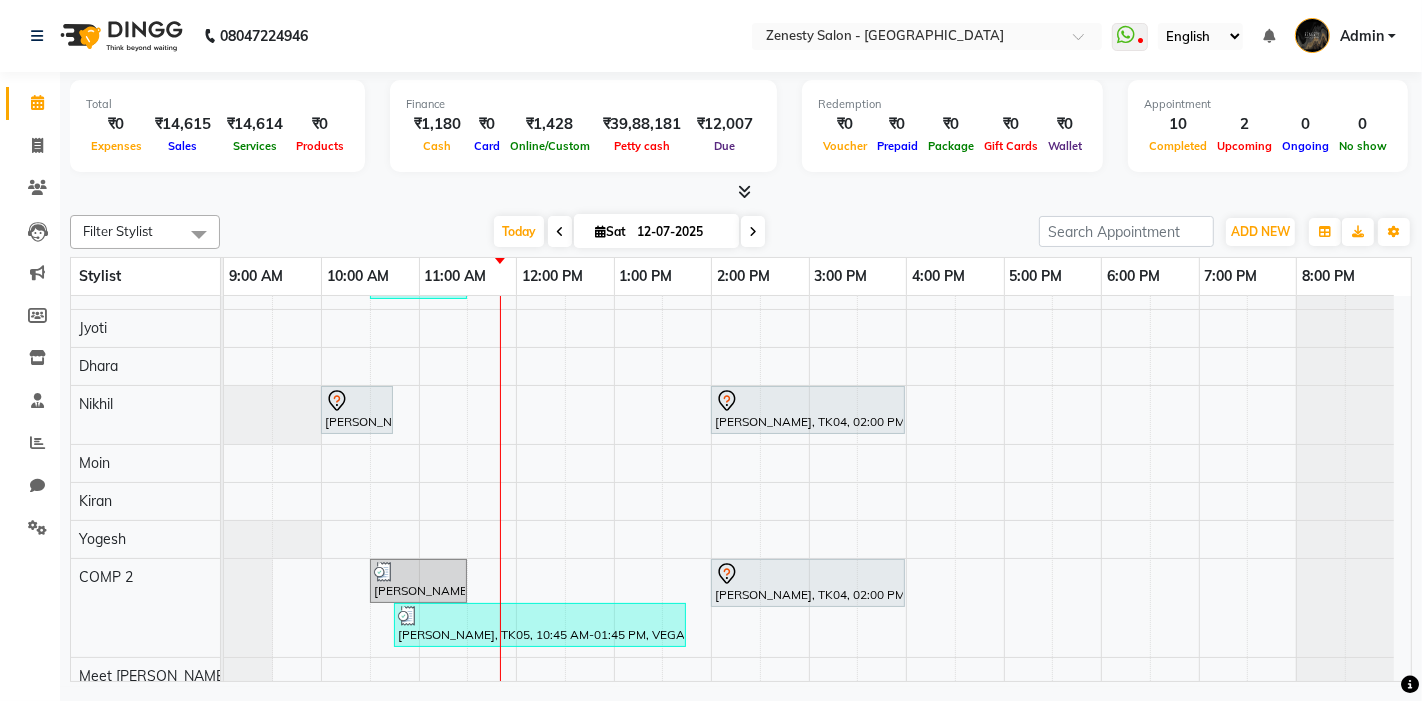 click at bounding box center (808, 401) 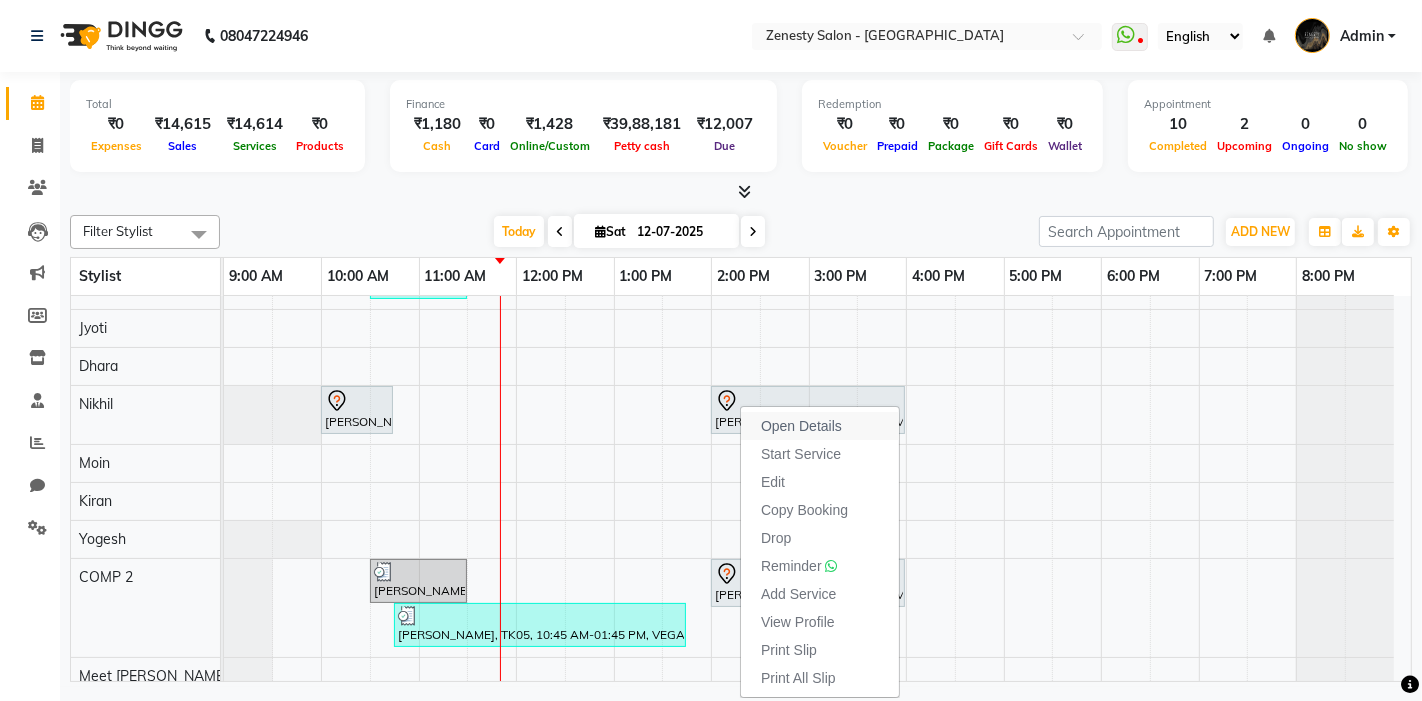 click on "Open Details" at bounding box center [801, 426] 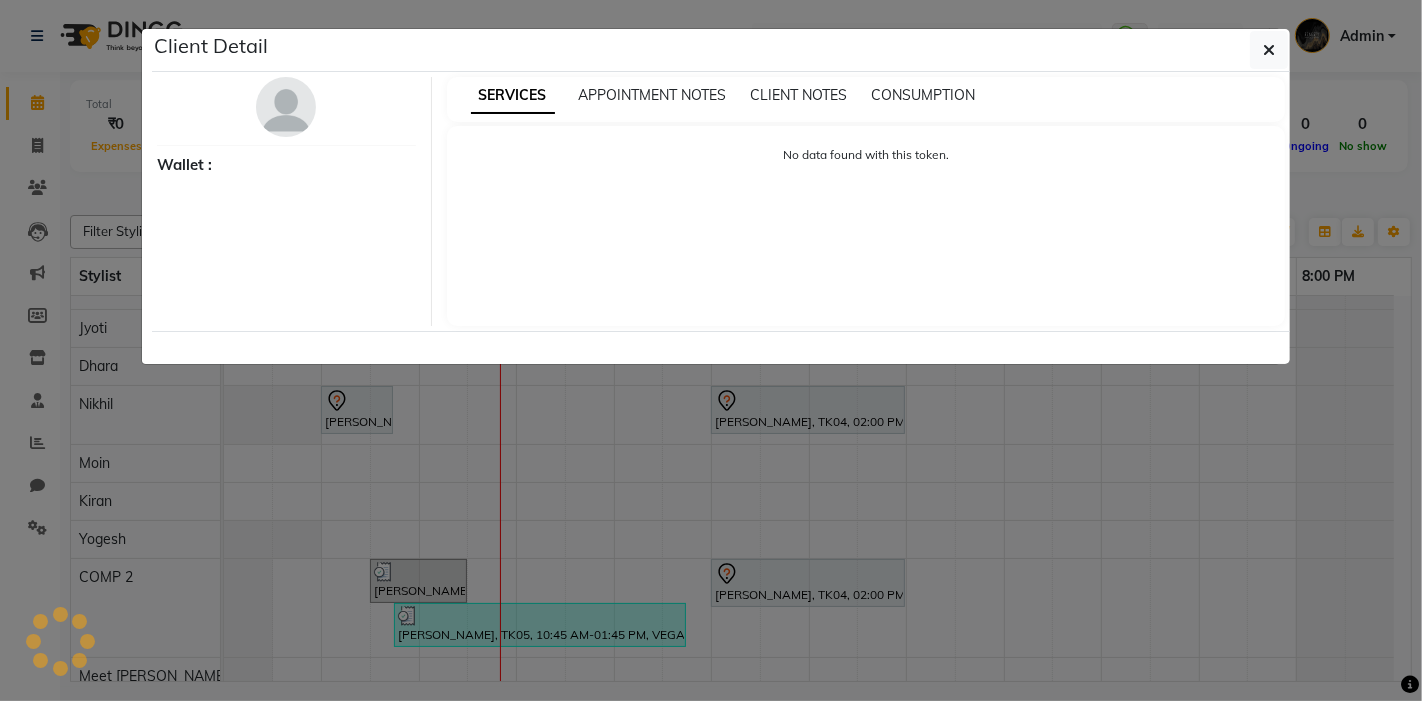 select on "7" 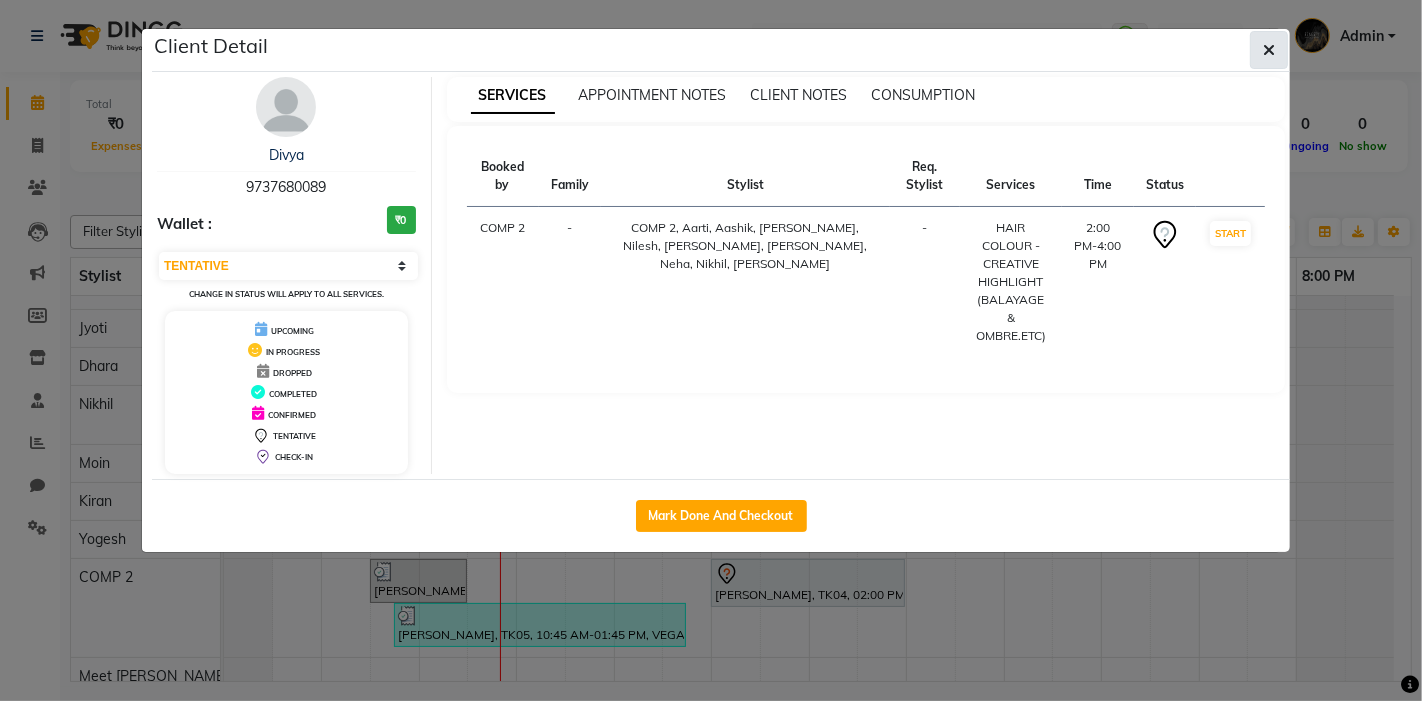 click 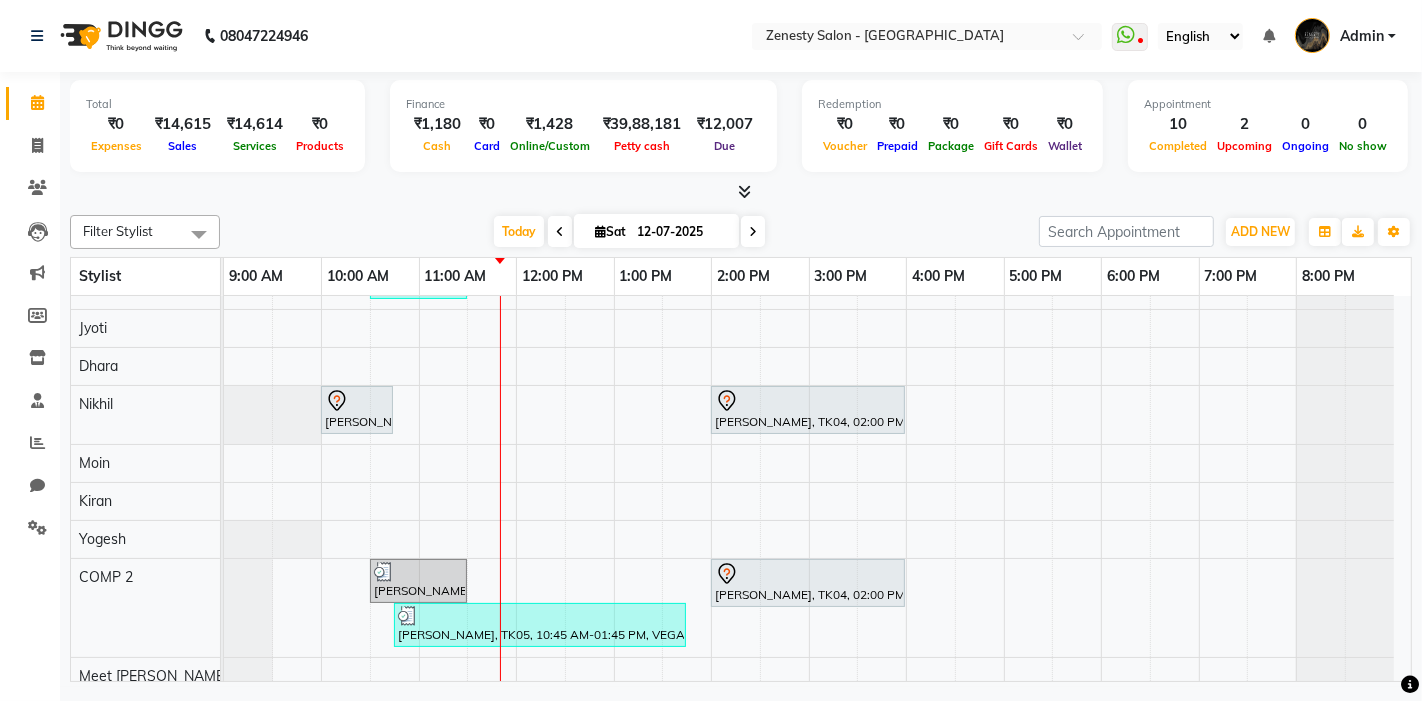 click 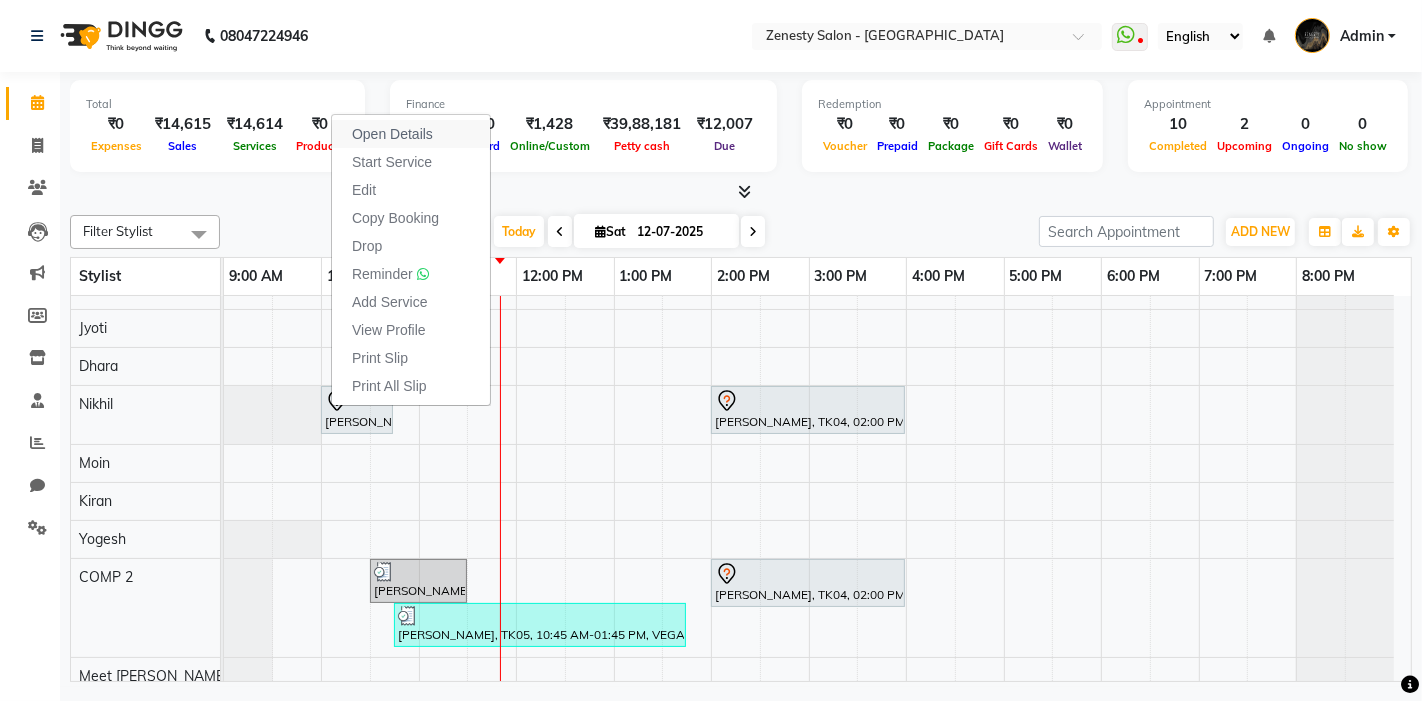 click on "Open Details" at bounding box center [392, 134] 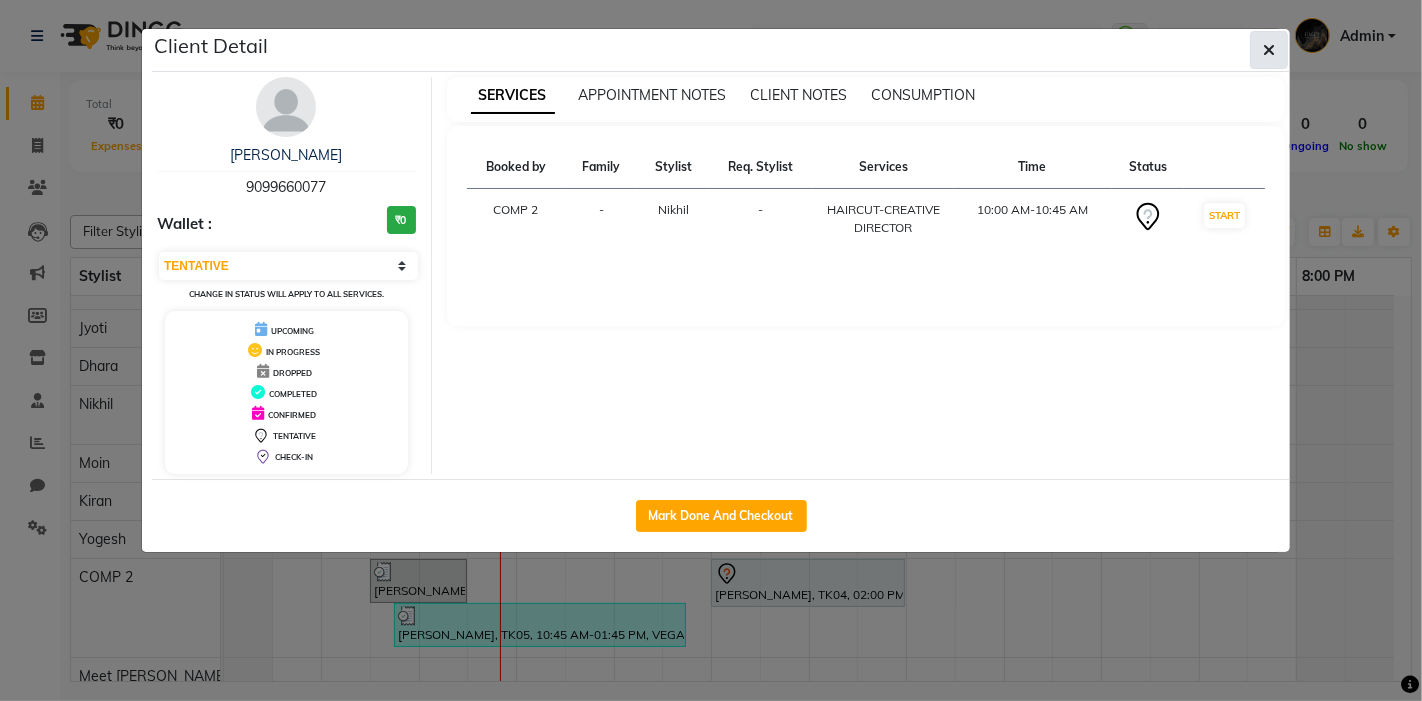 click 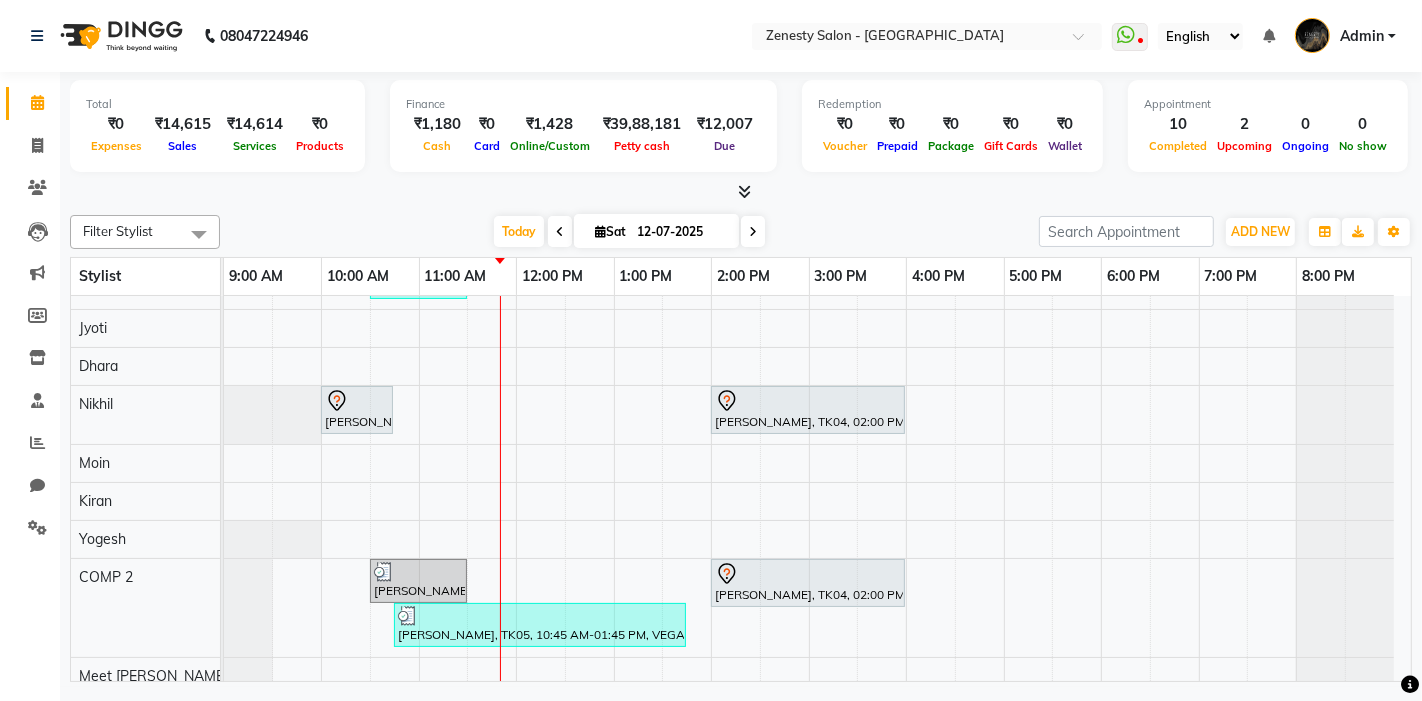 scroll, scrollTop: 766, scrollLeft: 0, axis: vertical 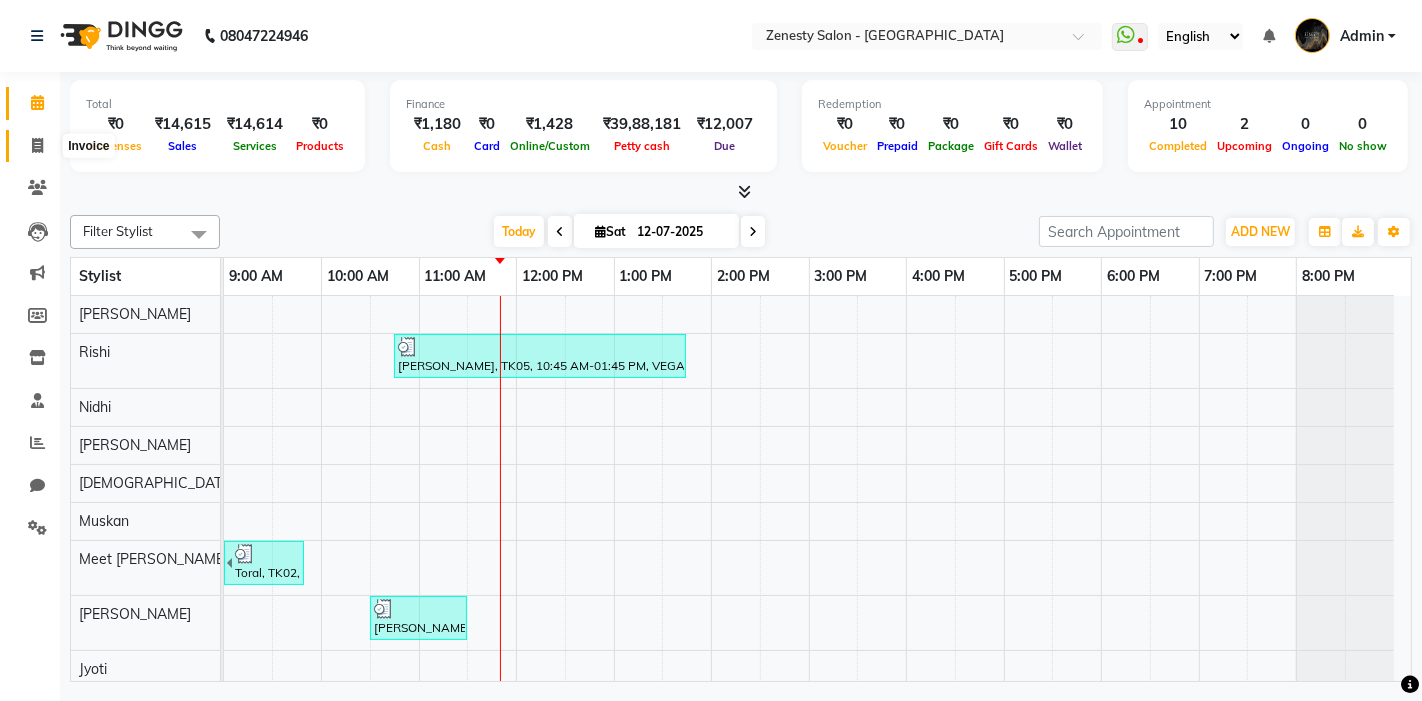 click 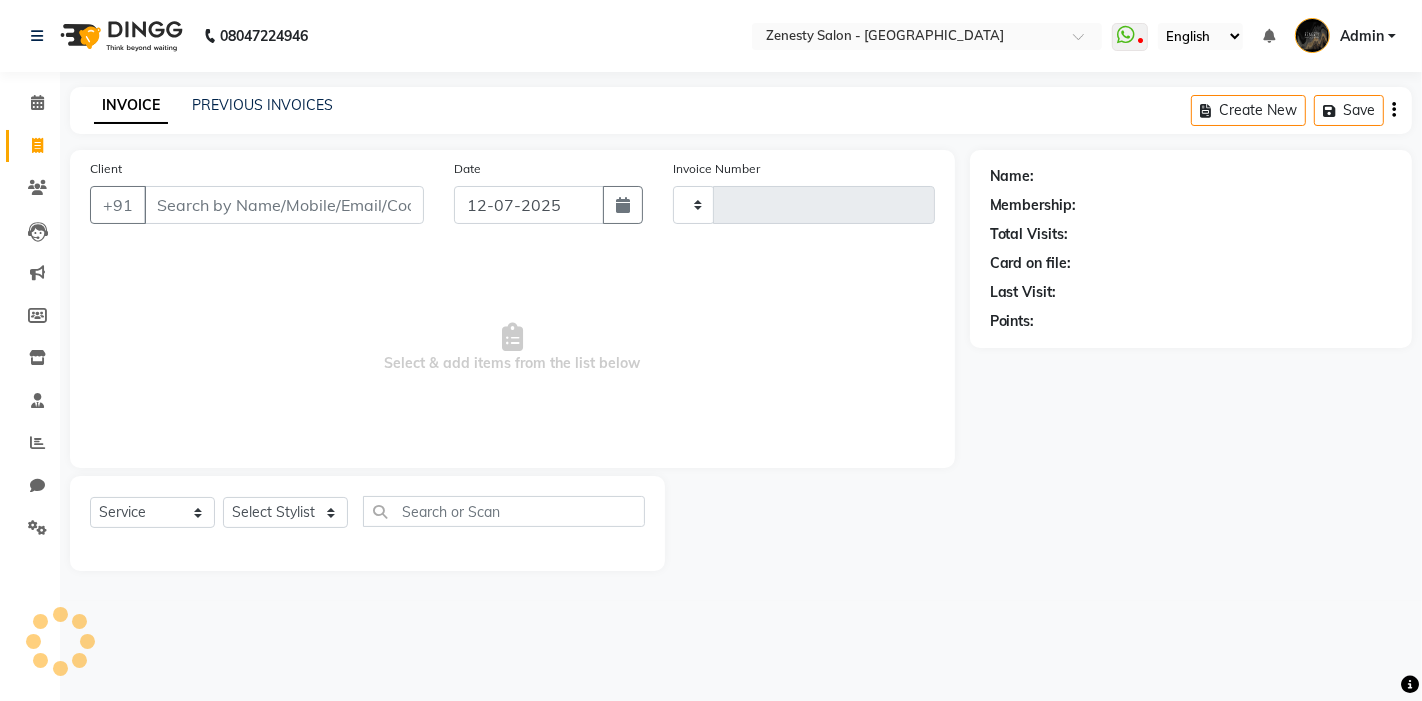 type on "3823" 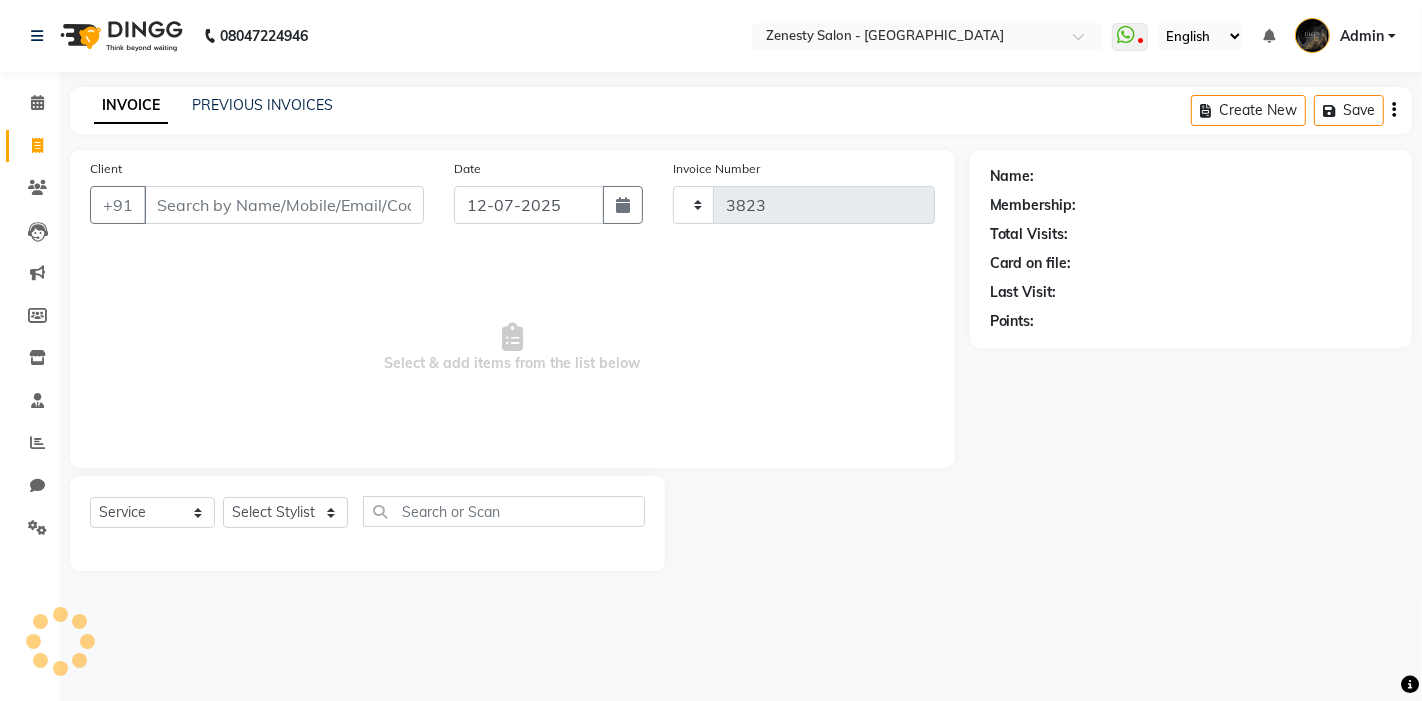 select on "5713" 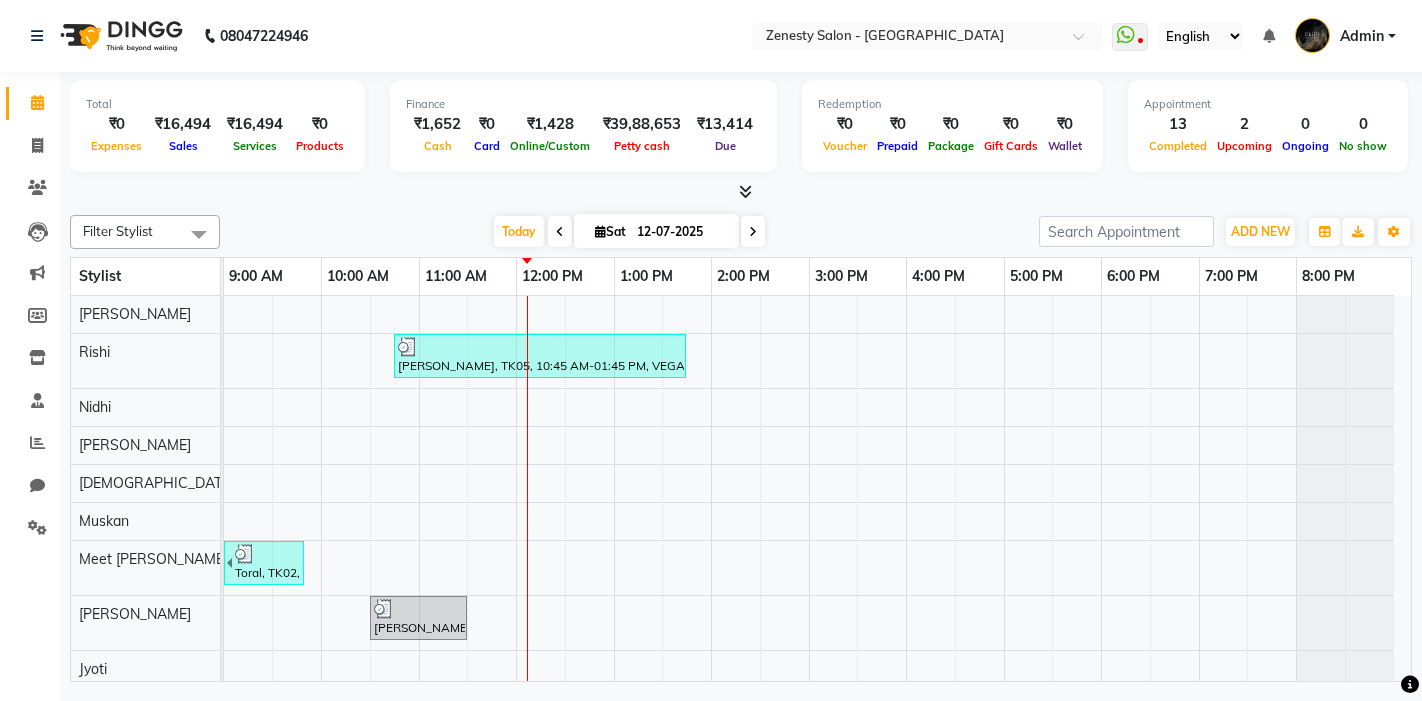 scroll, scrollTop: 0, scrollLeft: 0, axis: both 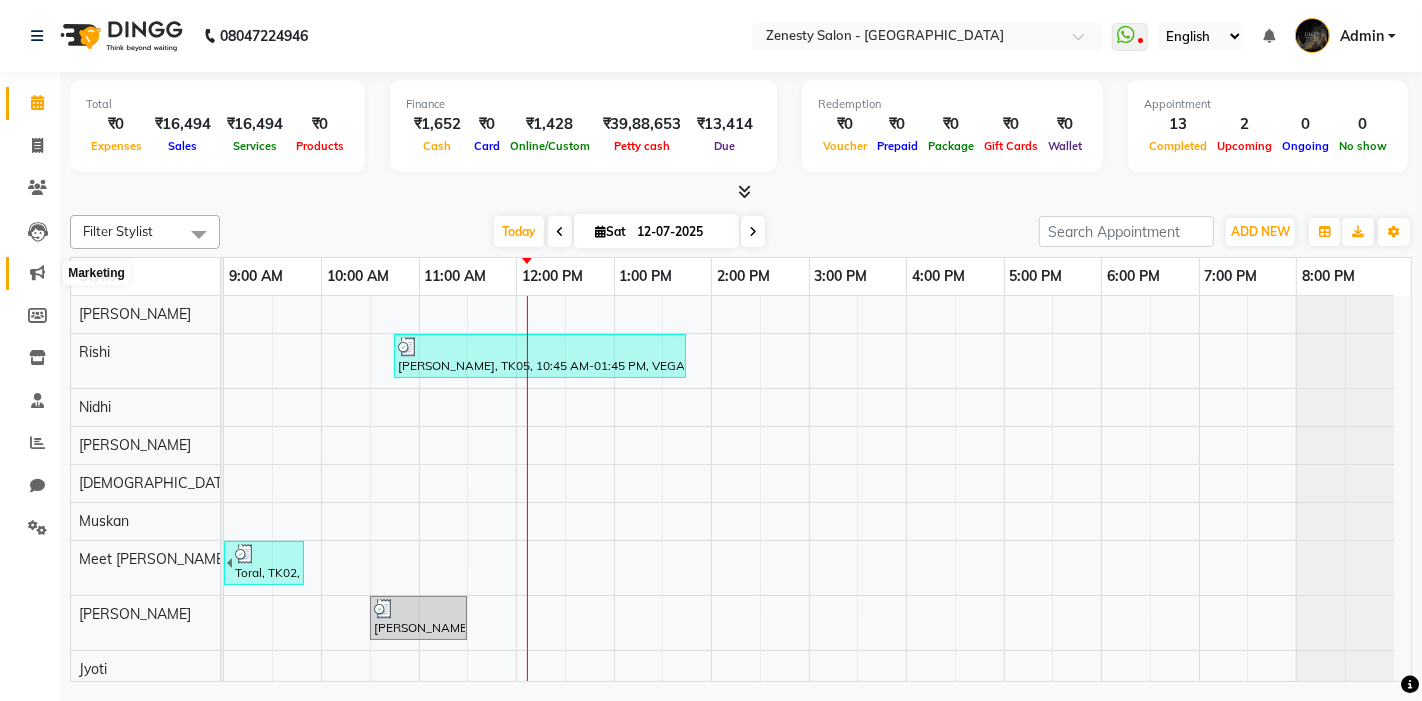 click 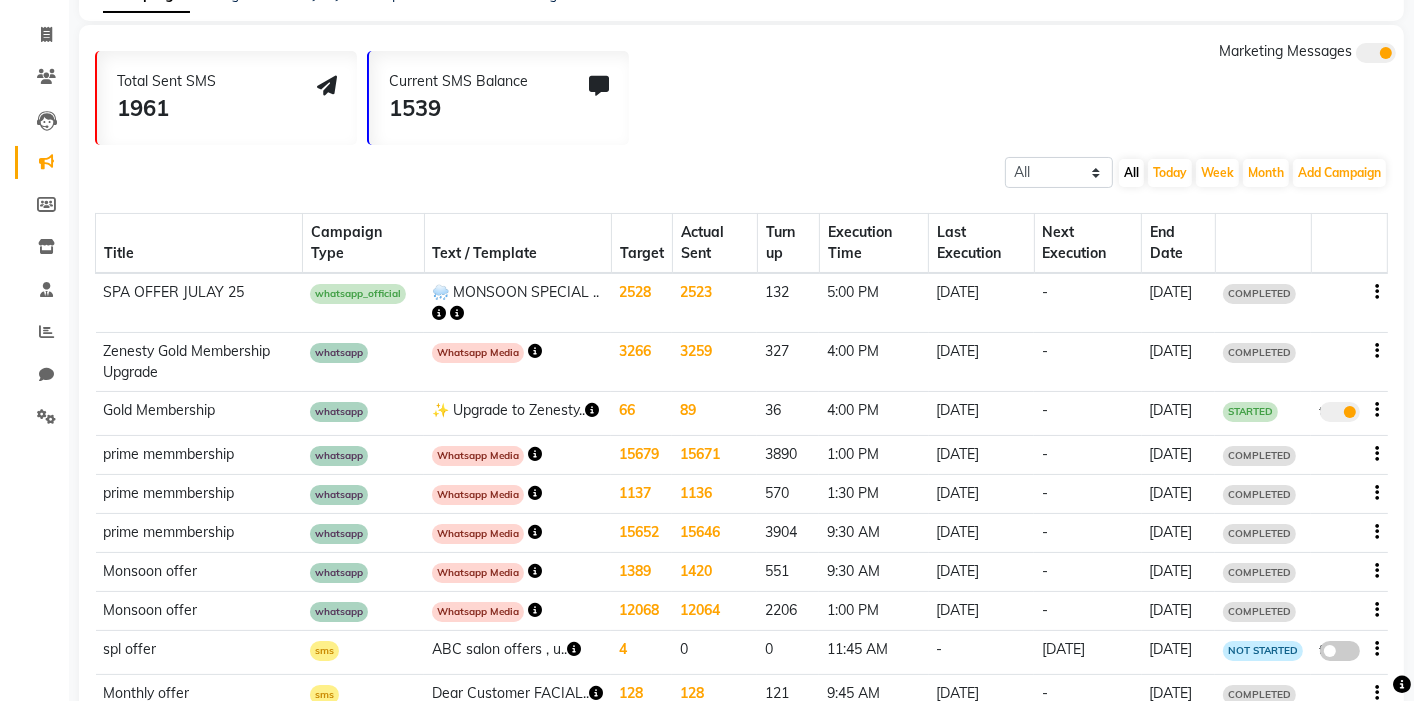scroll, scrollTop: 0, scrollLeft: 0, axis: both 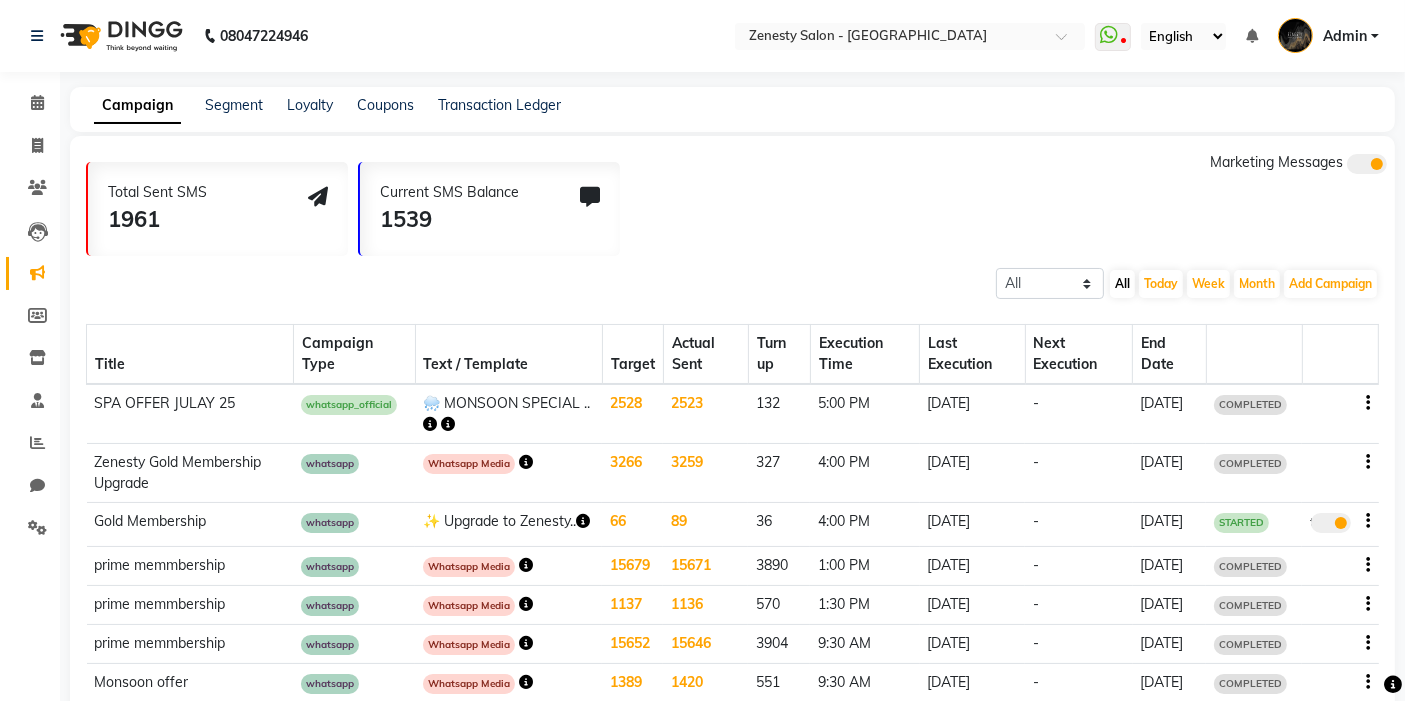 click on "Campaign Segment Loyalty Coupons Transaction Ledger" 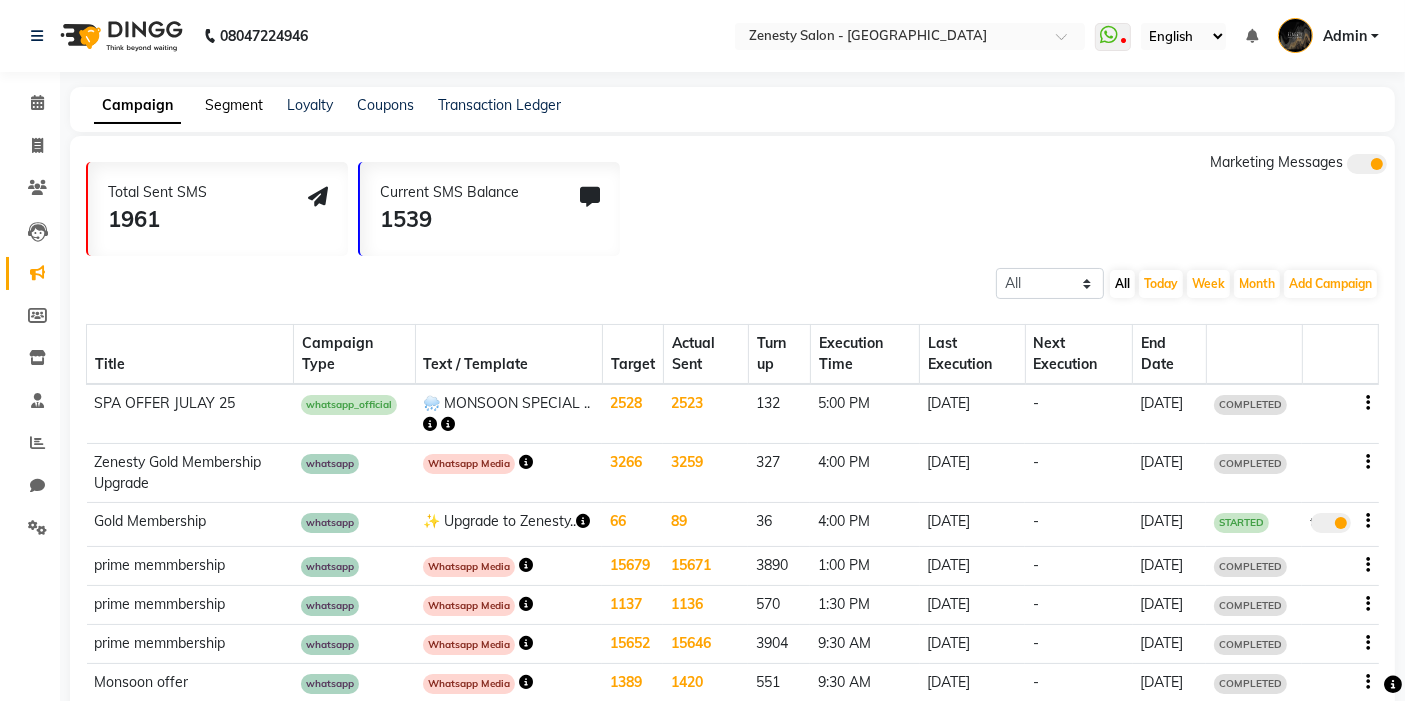 click on "Segment" 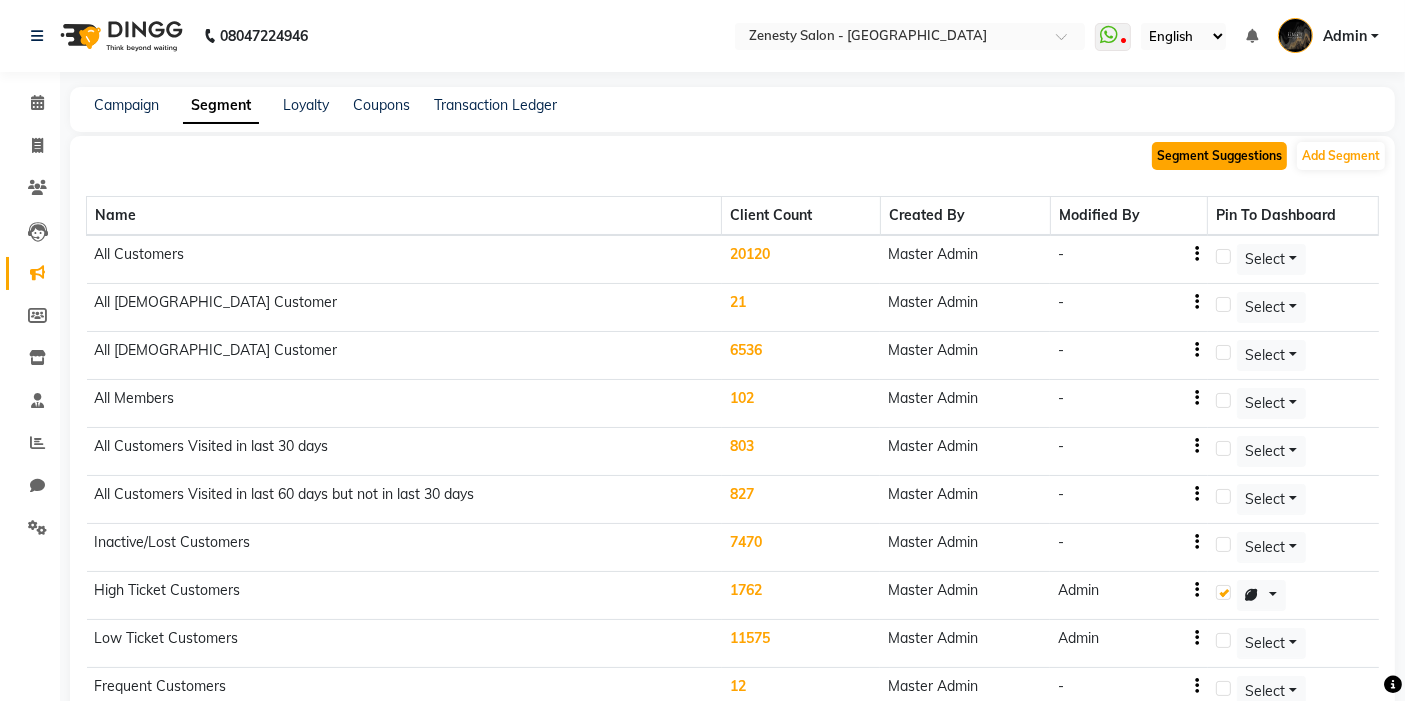 click on "Segment Suggestions" 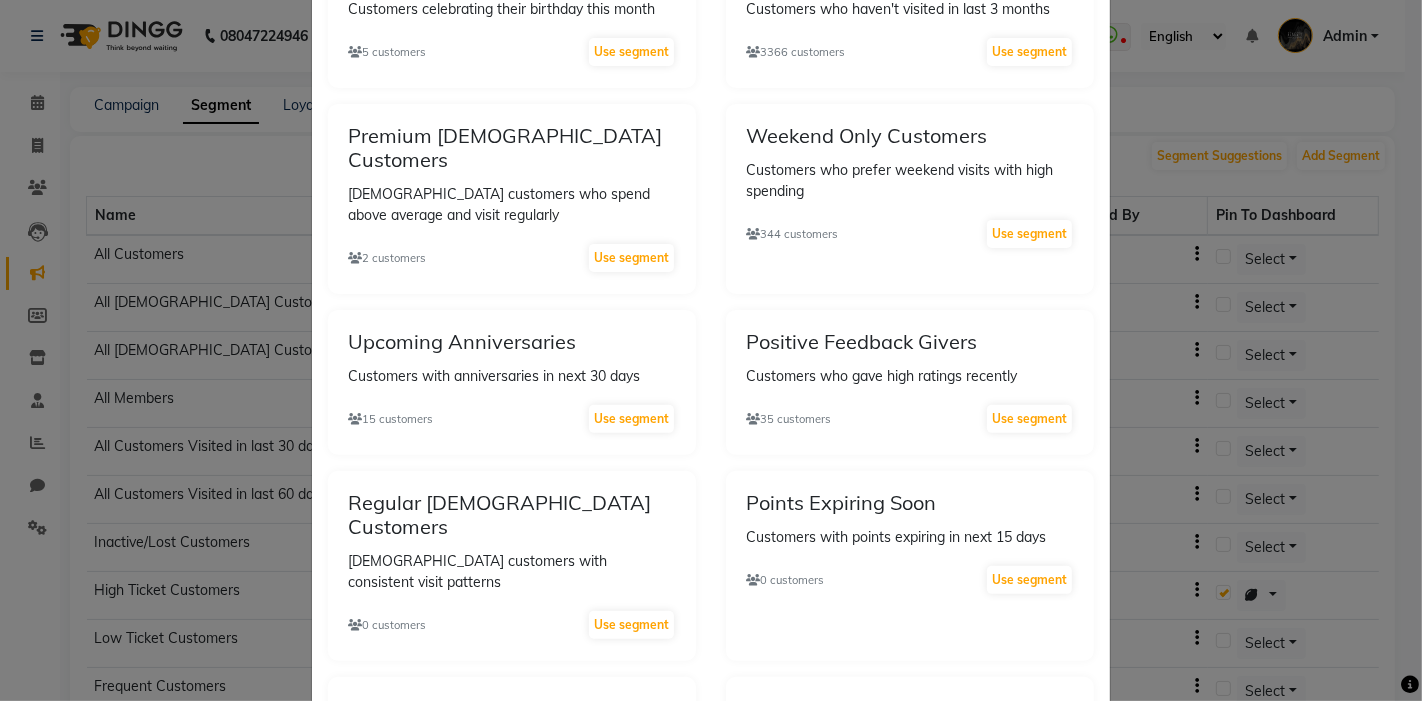 scroll, scrollTop: 396, scrollLeft: 0, axis: vertical 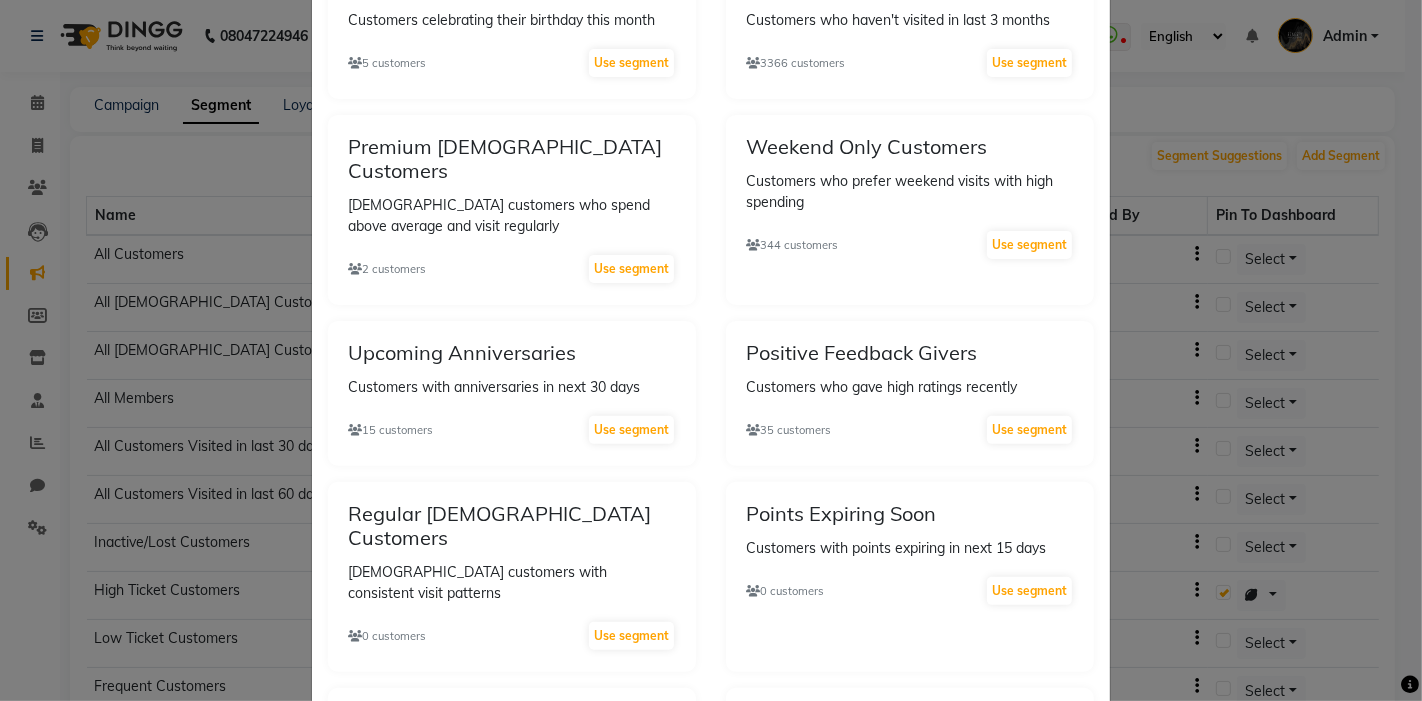 click on "Upcoming Anniversaries Customers with anniversaries in next 30 days  15 customers   Use segment" 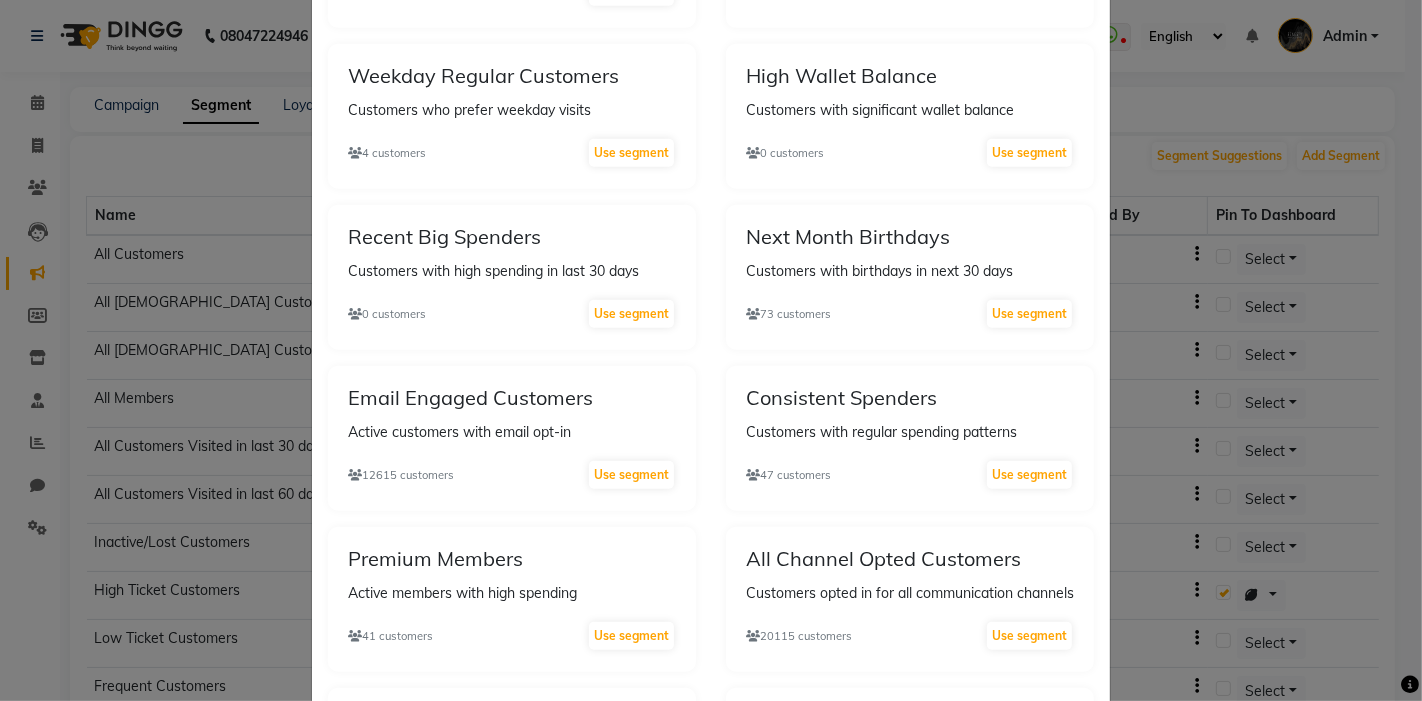 scroll, scrollTop: 1333, scrollLeft: 0, axis: vertical 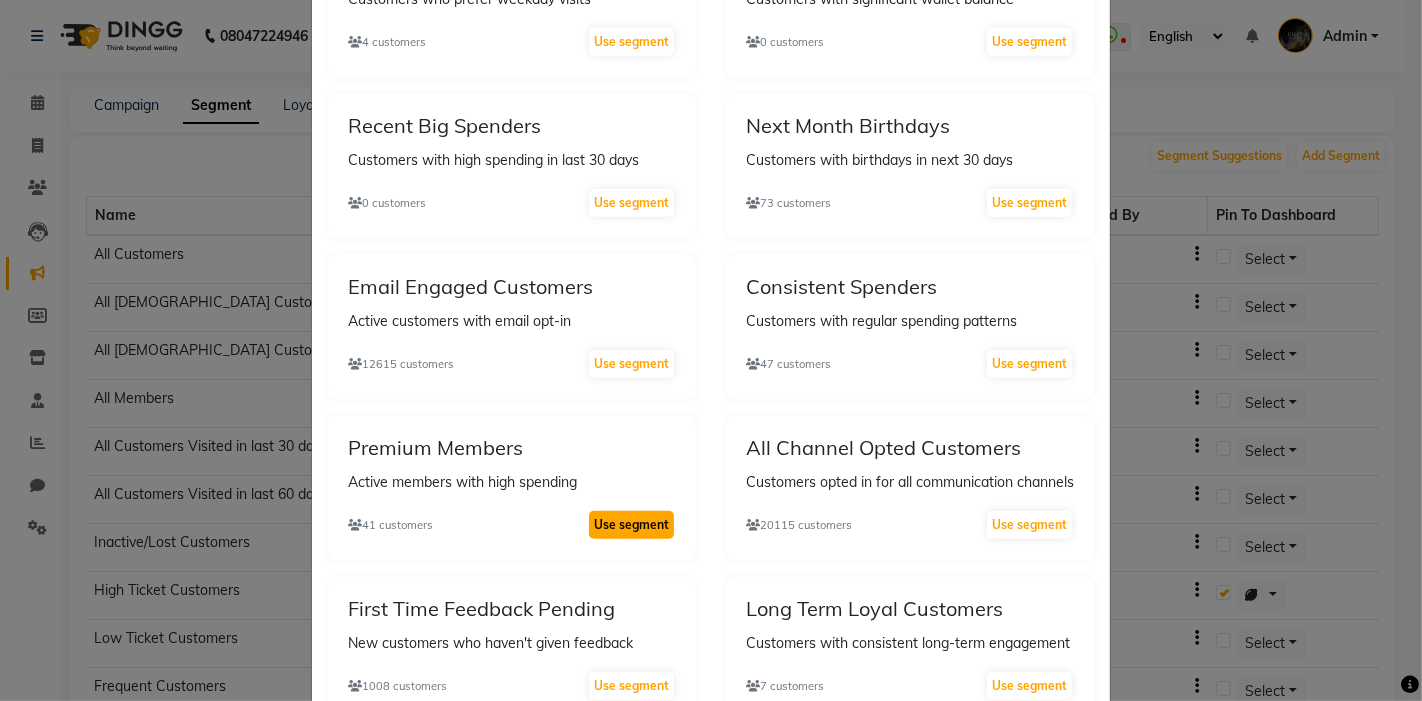 click on "Use segment" 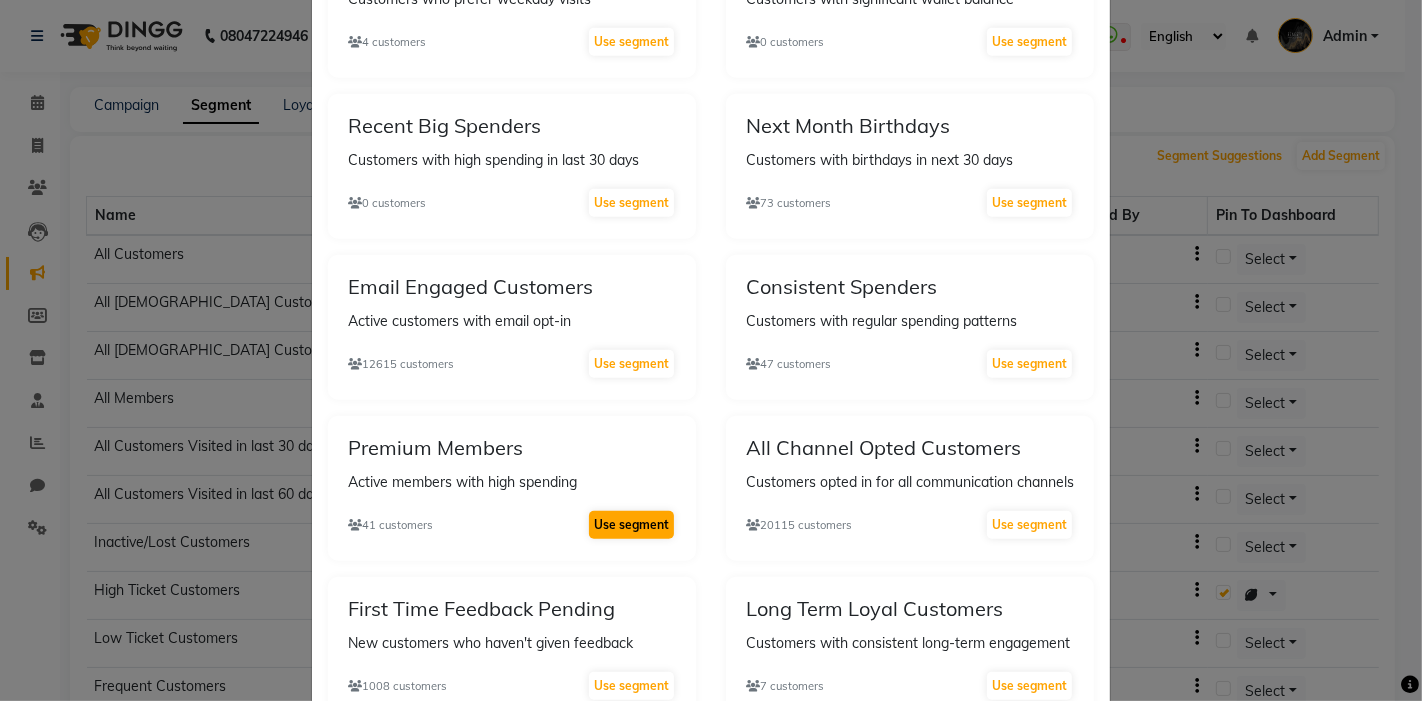 select on ">" 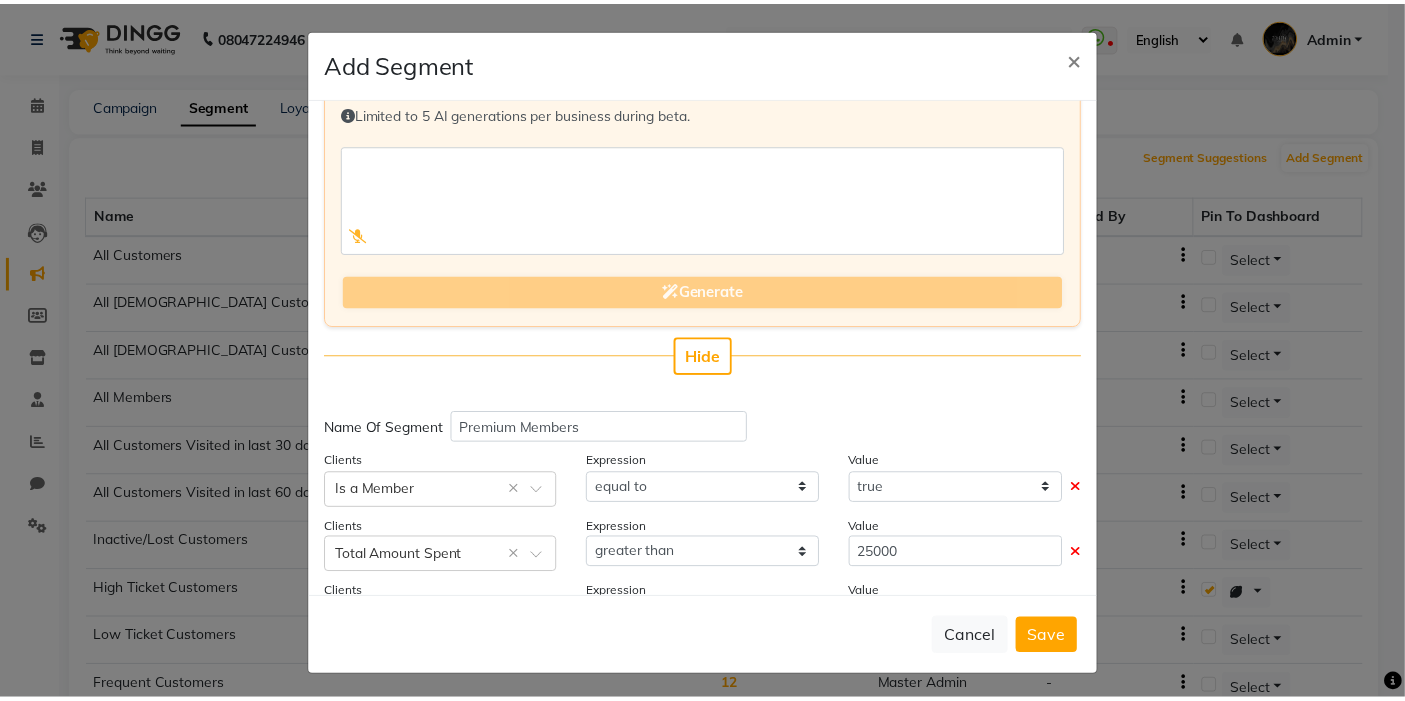 scroll, scrollTop: 180, scrollLeft: 0, axis: vertical 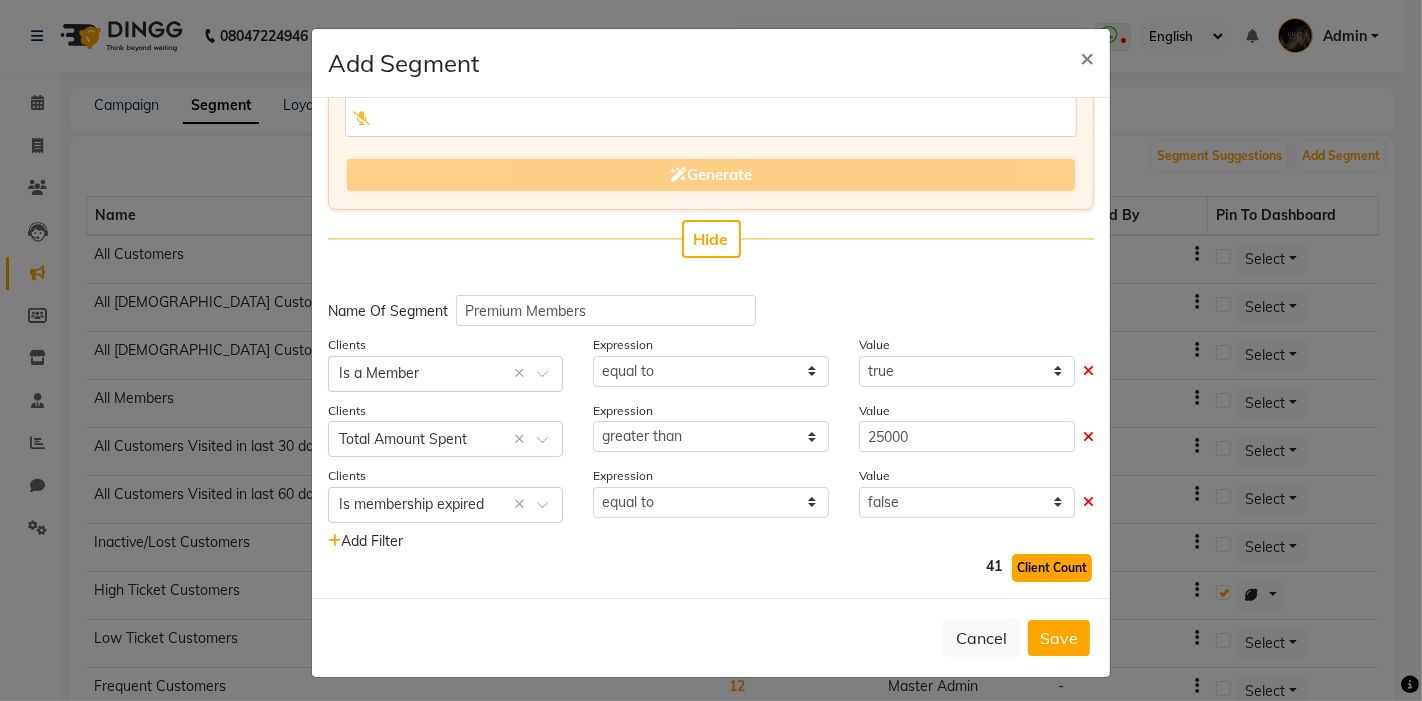 click on "Client Count" 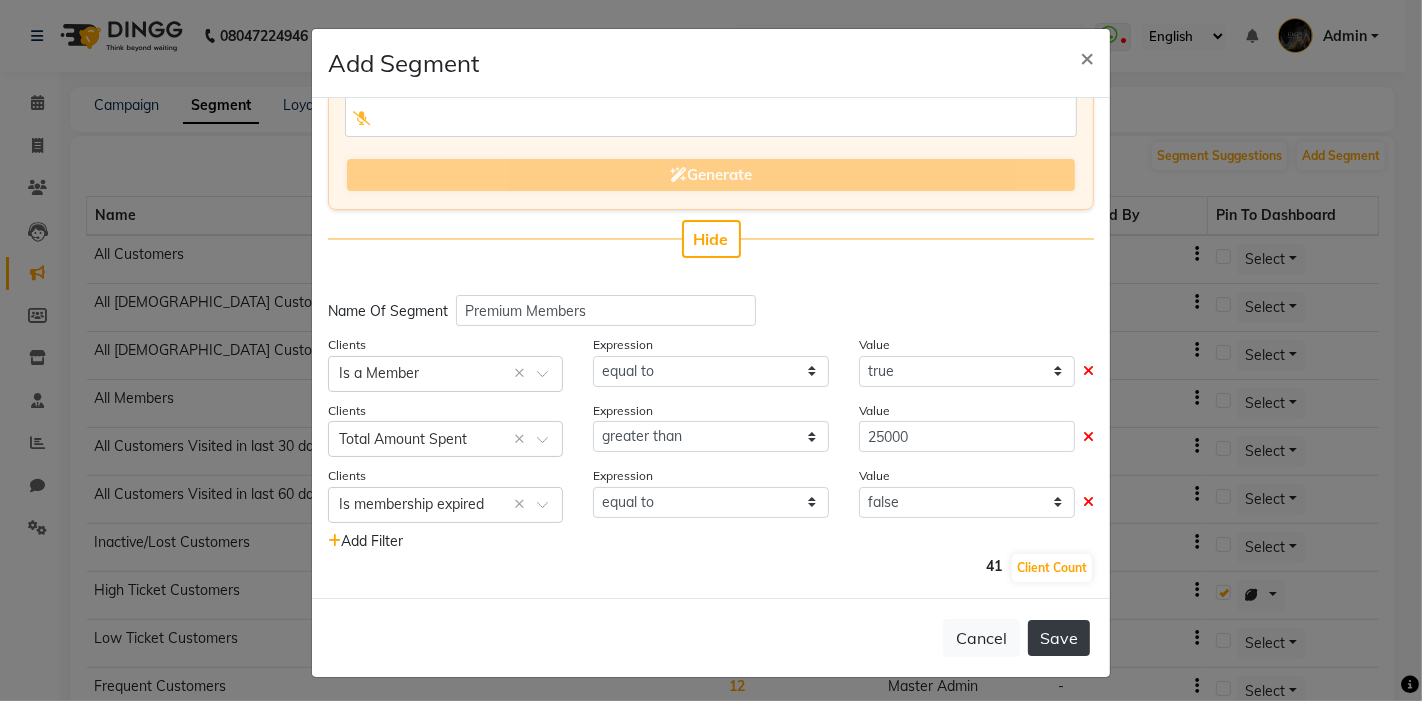 click on "Save" 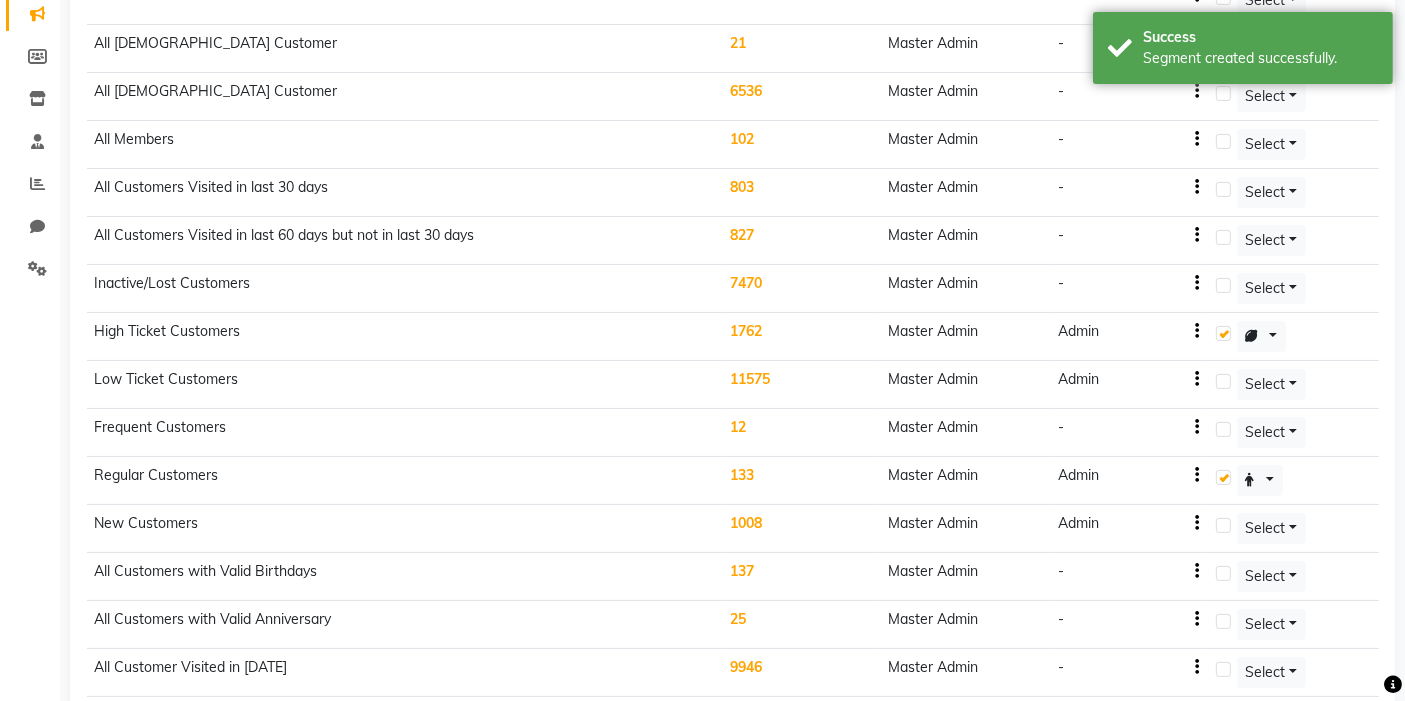 scroll, scrollTop: 555, scrollLeft: 0, axis: vertical 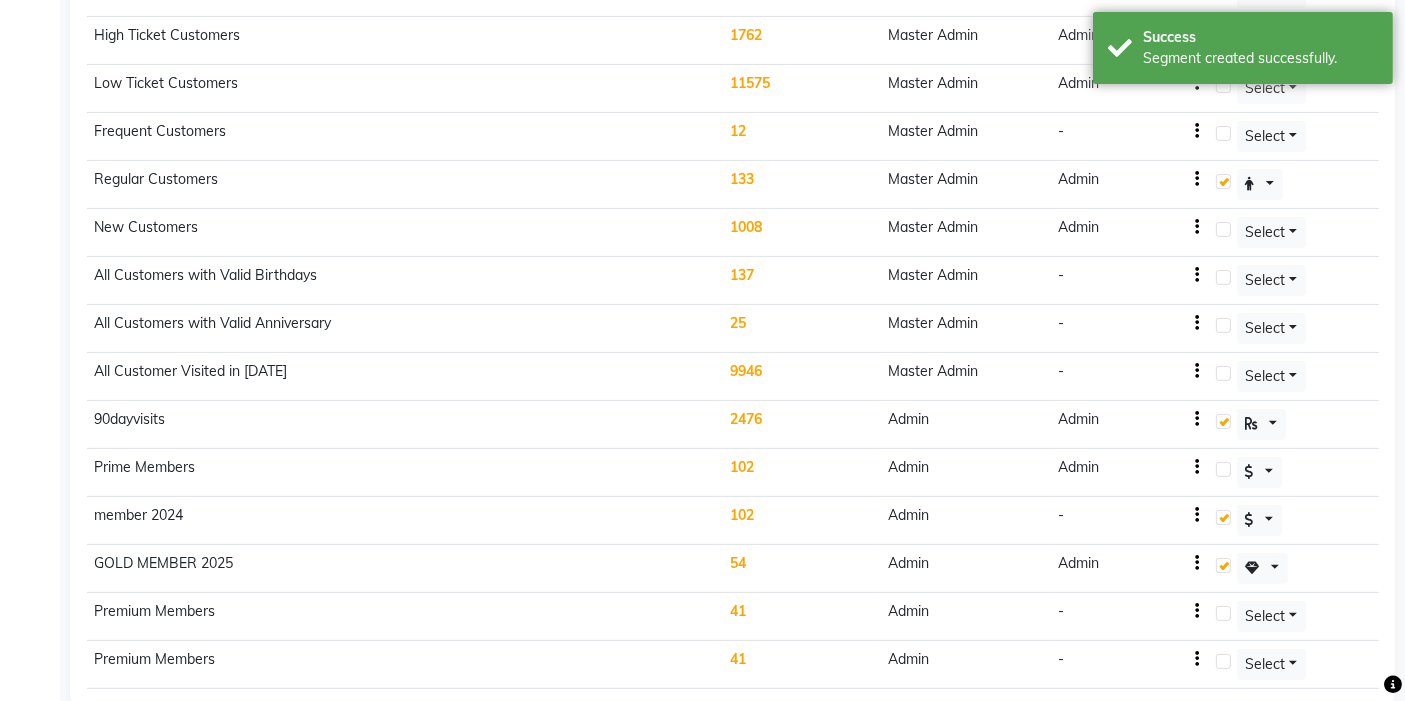 click on "-" 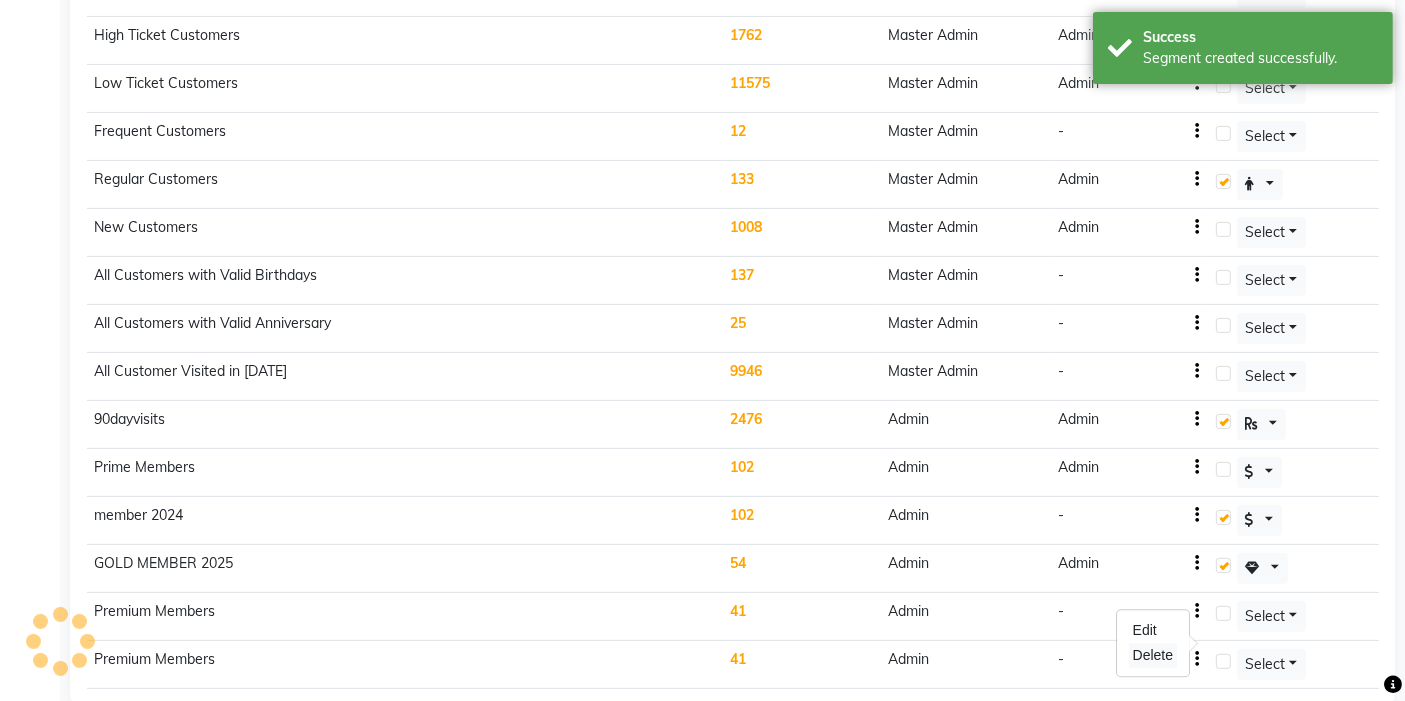 click on "Delete" at bounding box center [1153, 655] 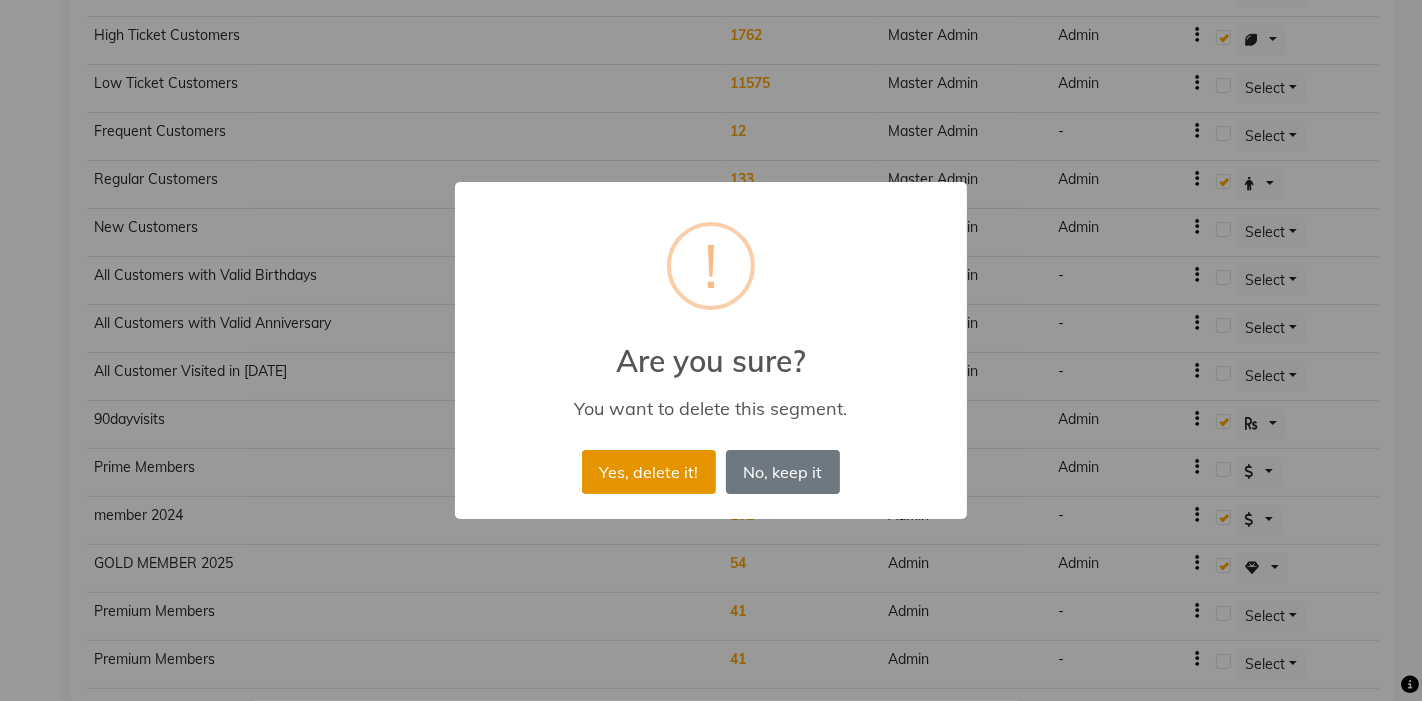 click on "Yes, delete it!" at bounding box center (649, 472) 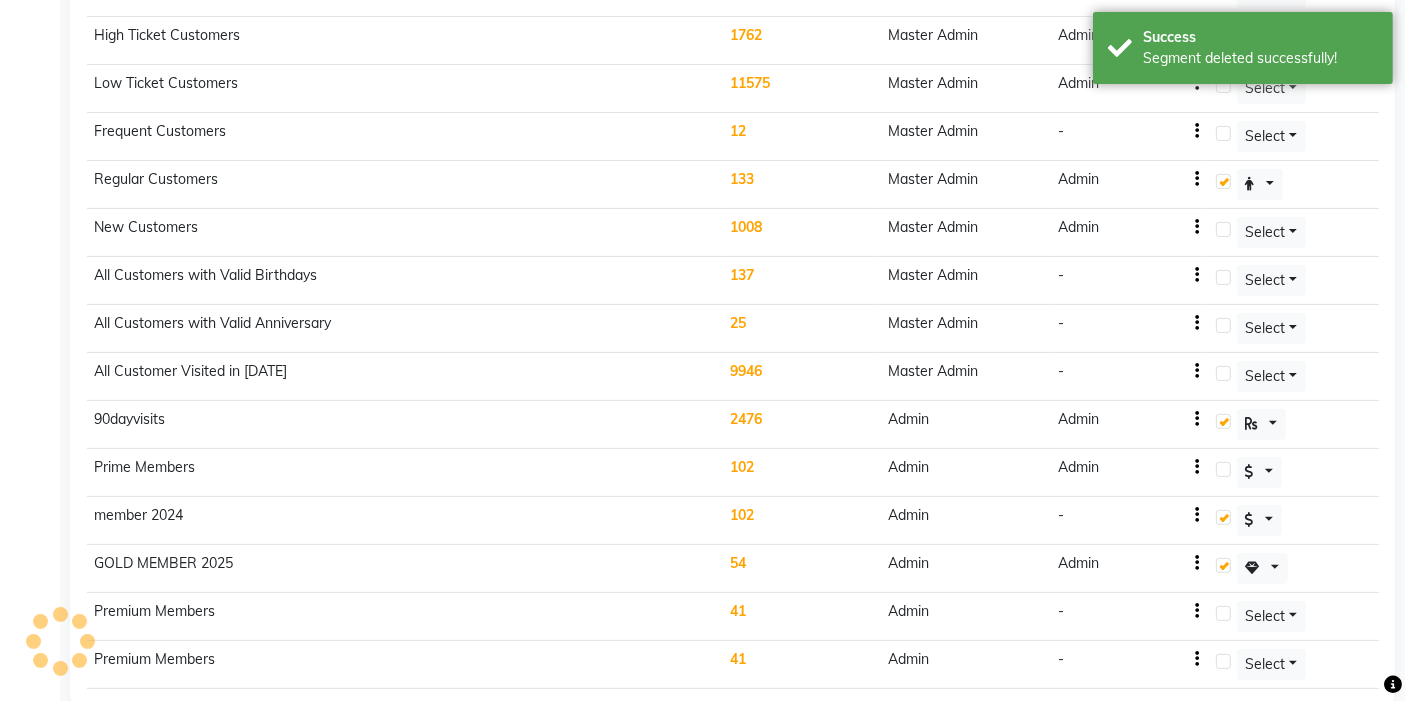 scroll, scrollTop: 523, scrollLeft: 0, axis: vertical 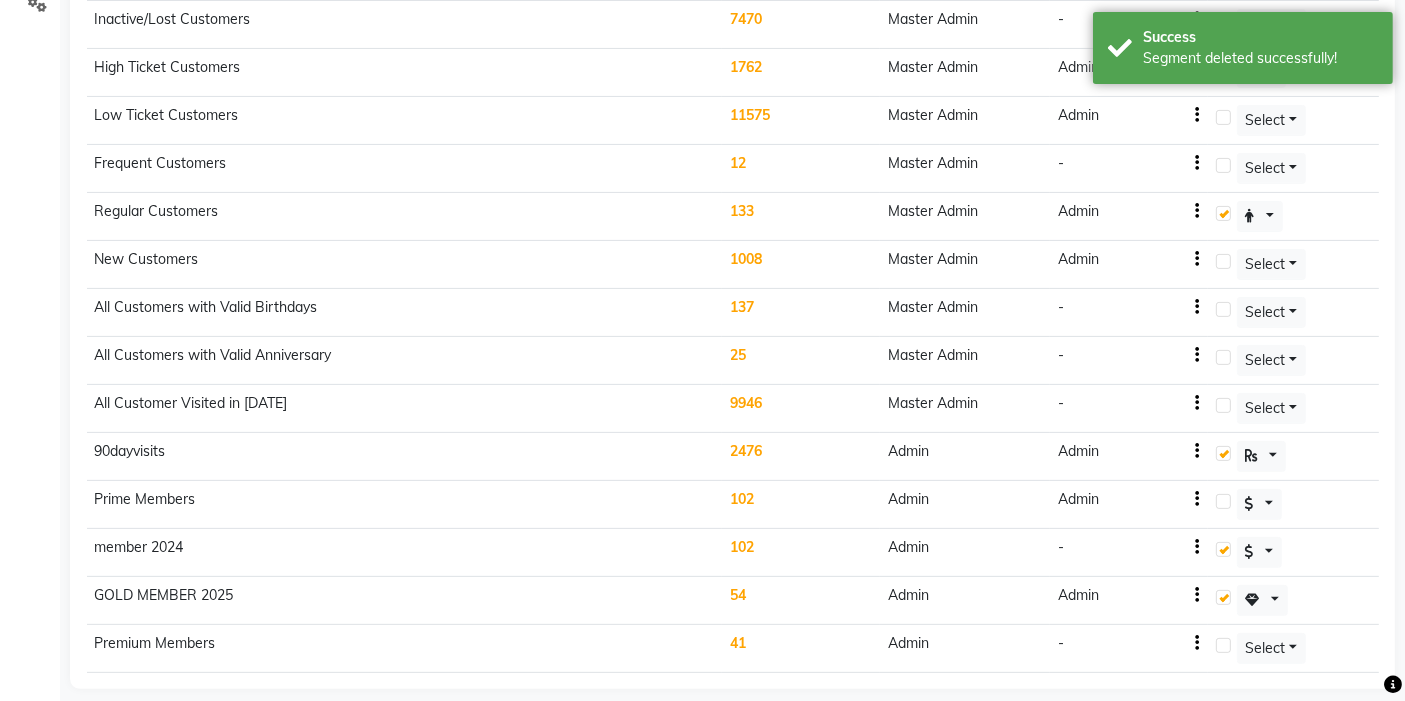 click 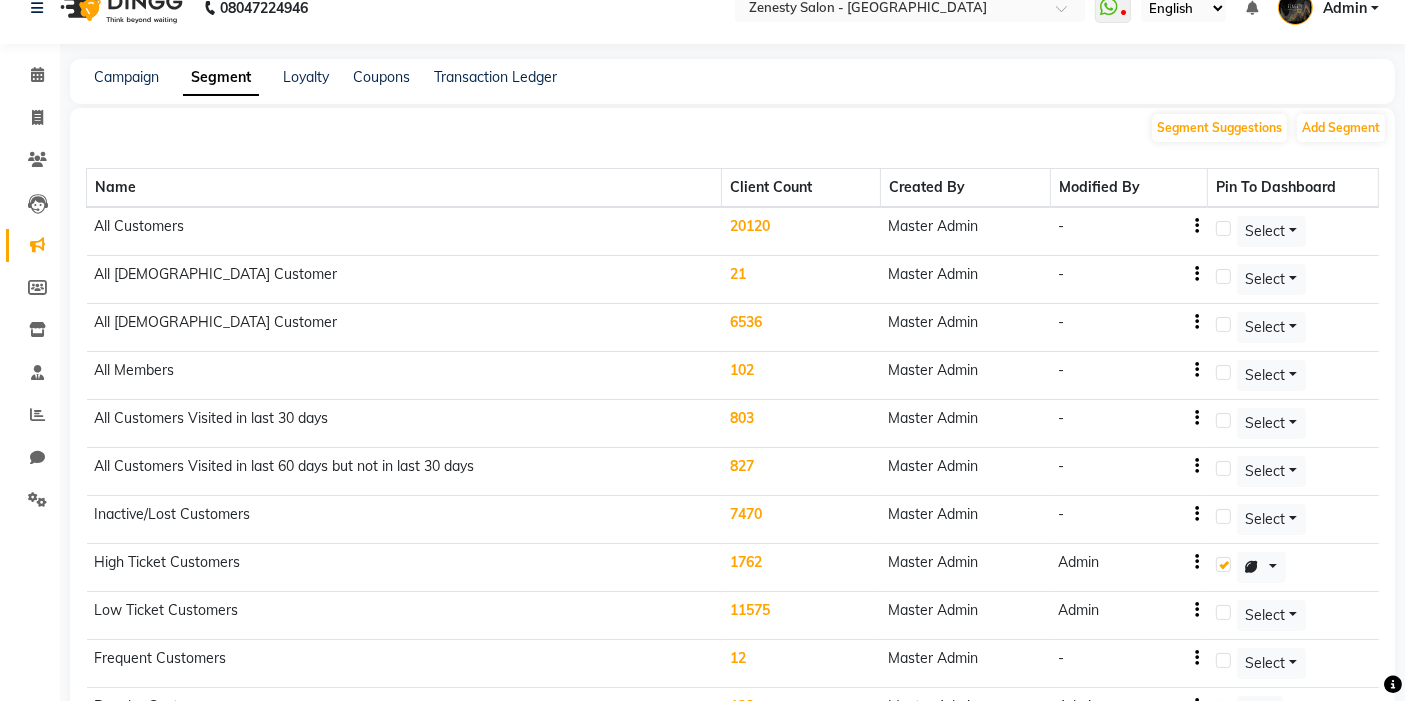 scroll, scrollTop: 0, scrollLeft: 0, axis: both 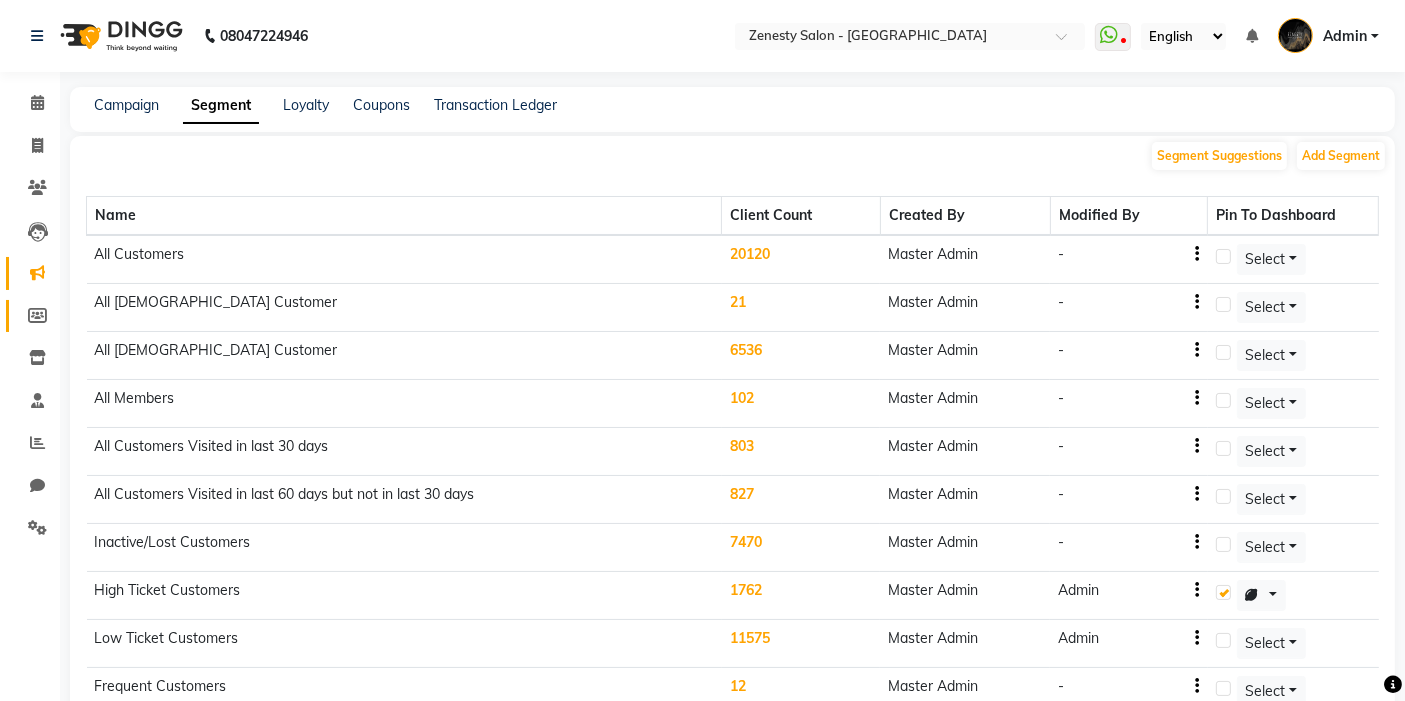 click 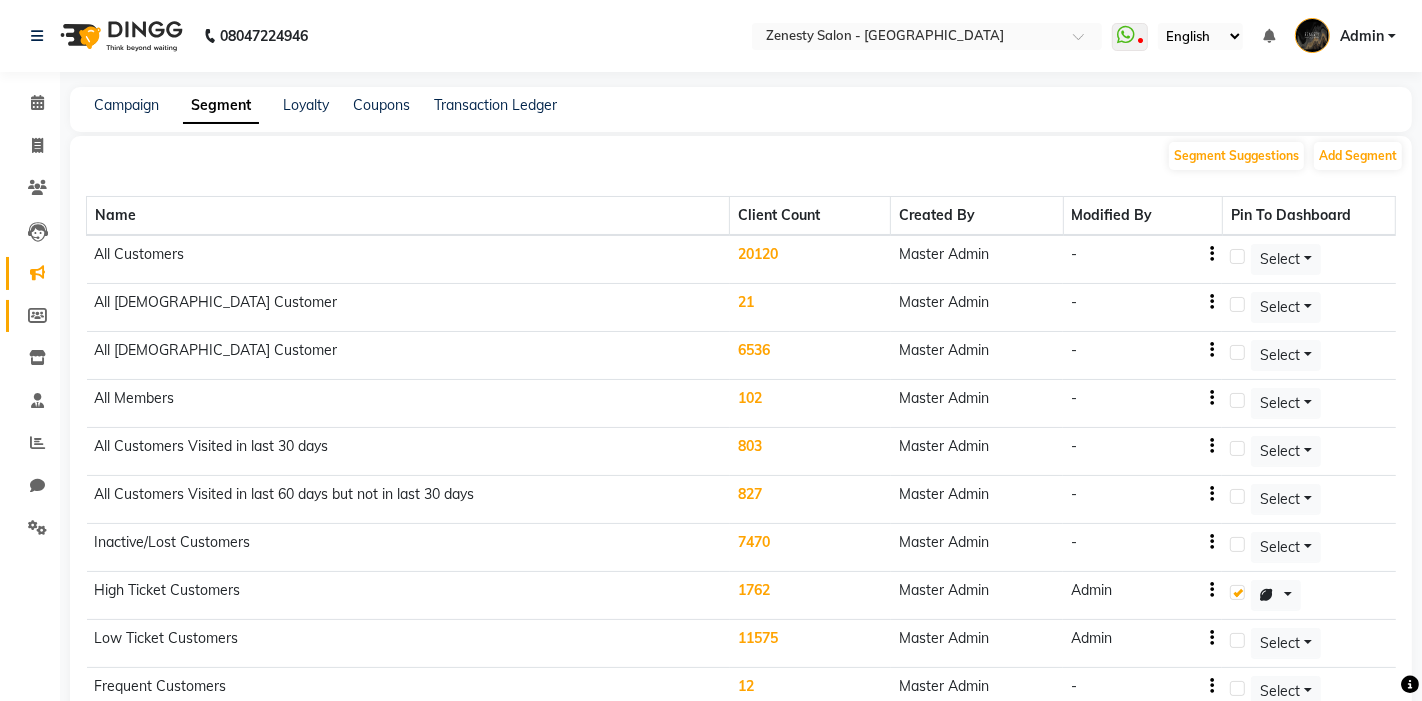 select 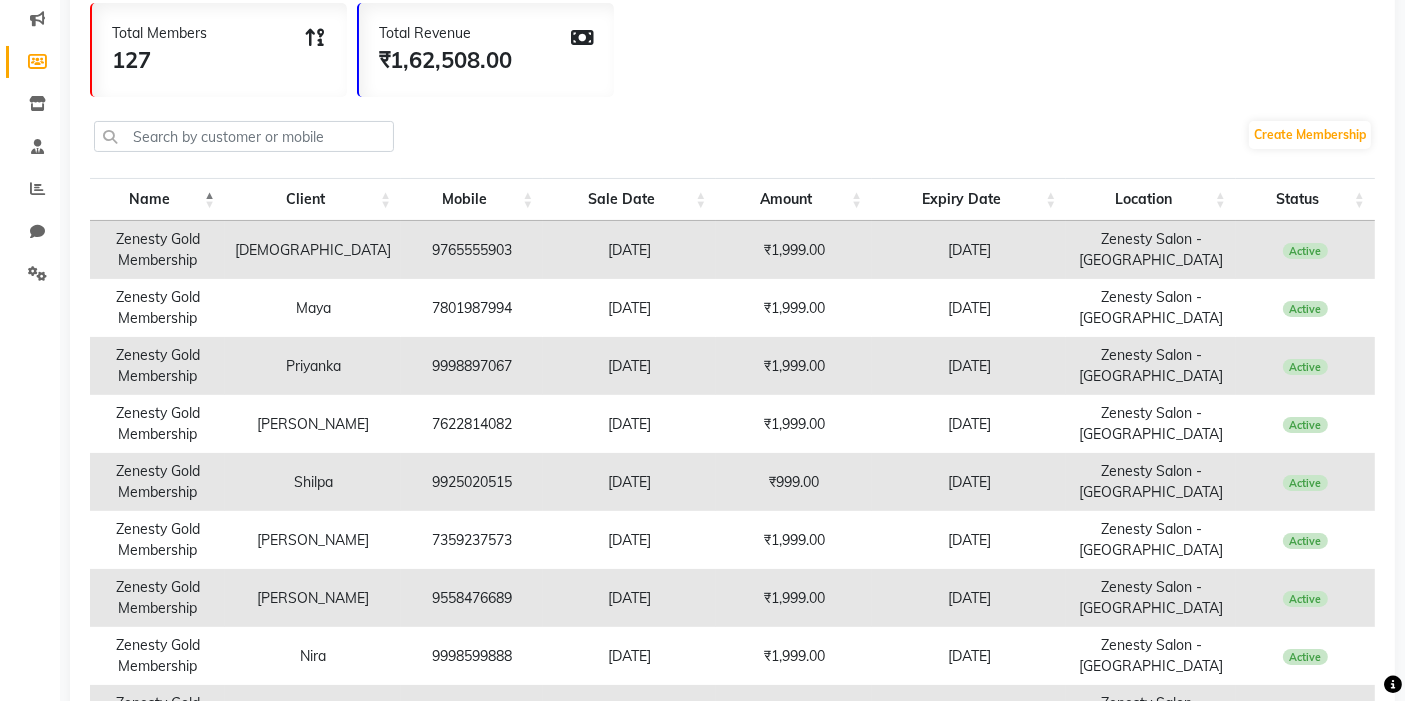 scroll, scrollTop: 0, scrollLeft: 0, axis: both 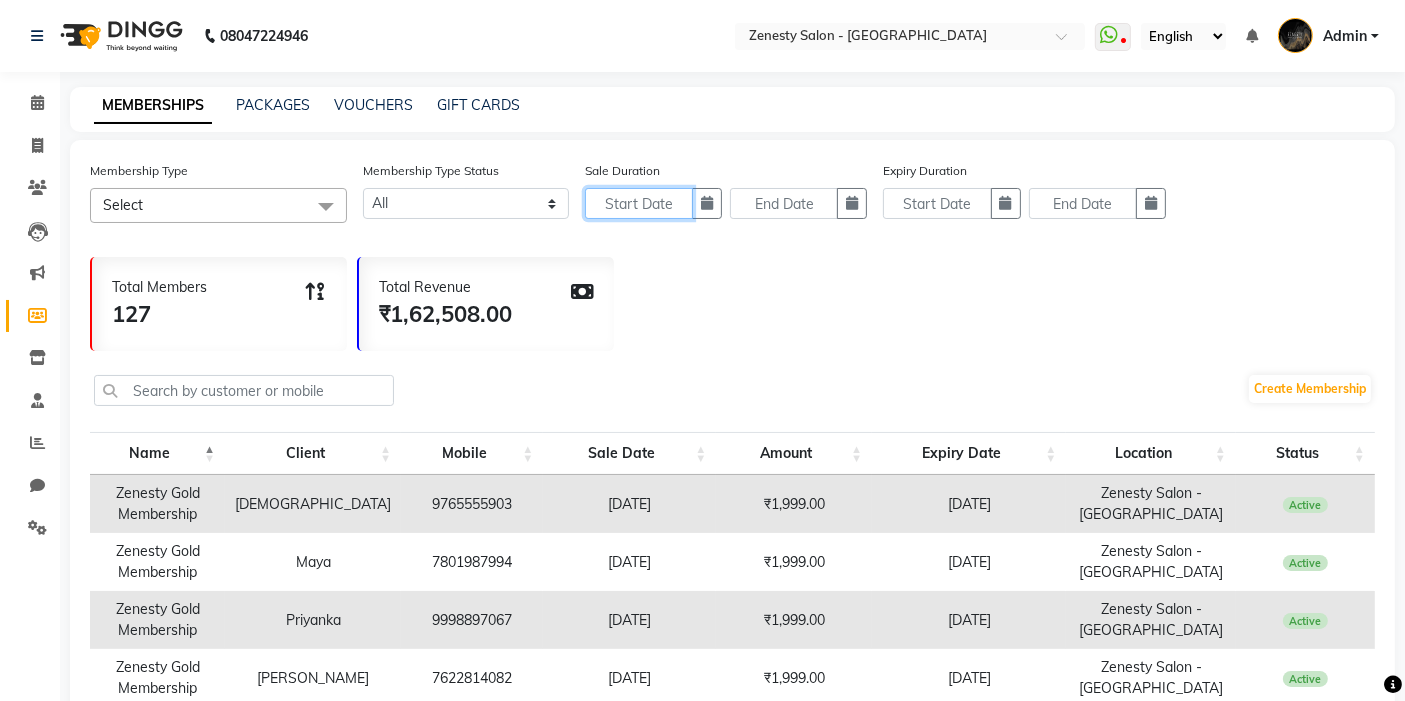 click 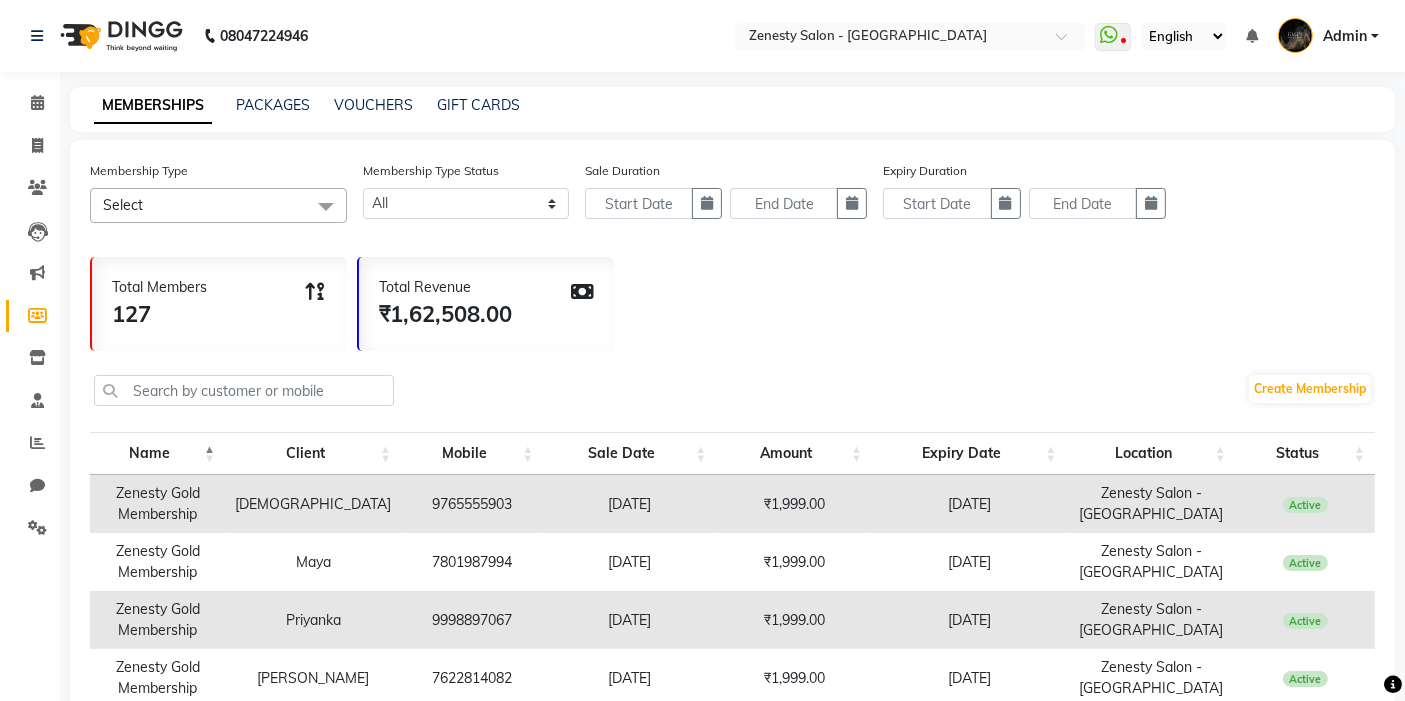 select on "7" 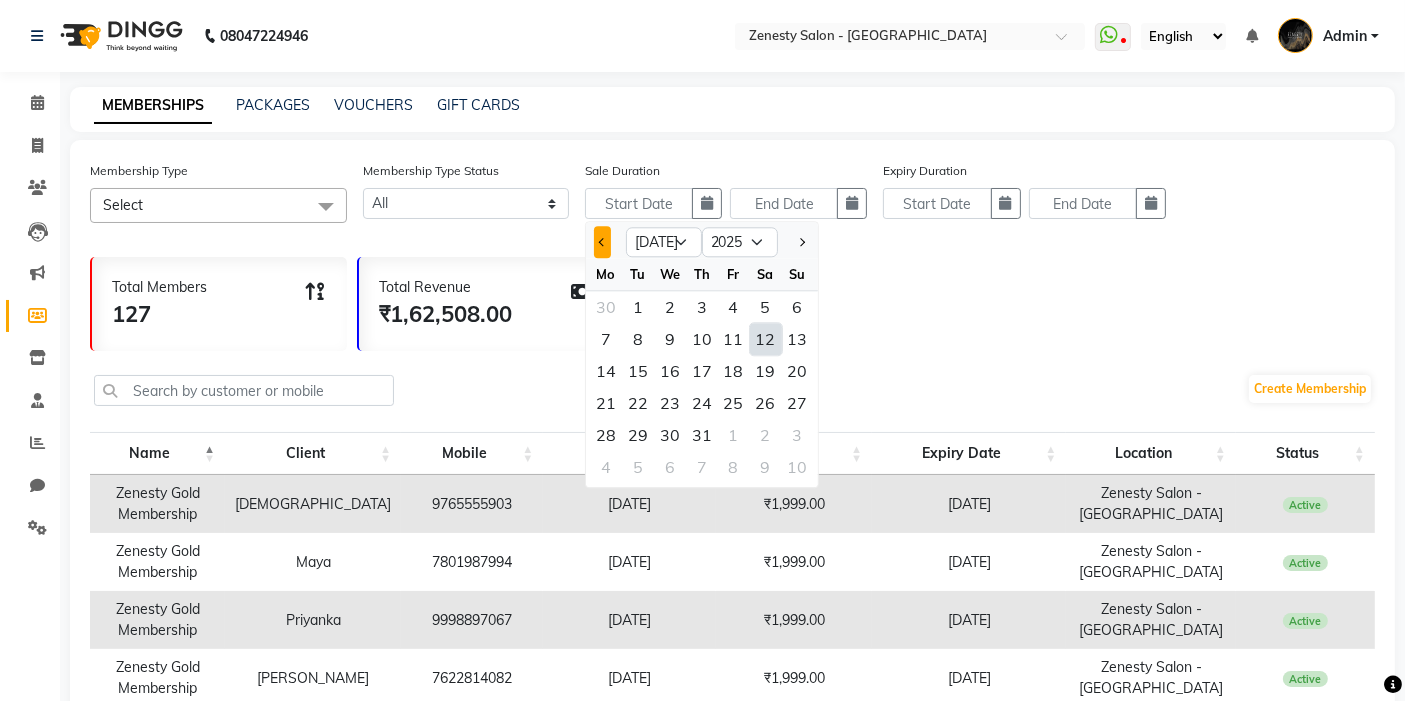 click 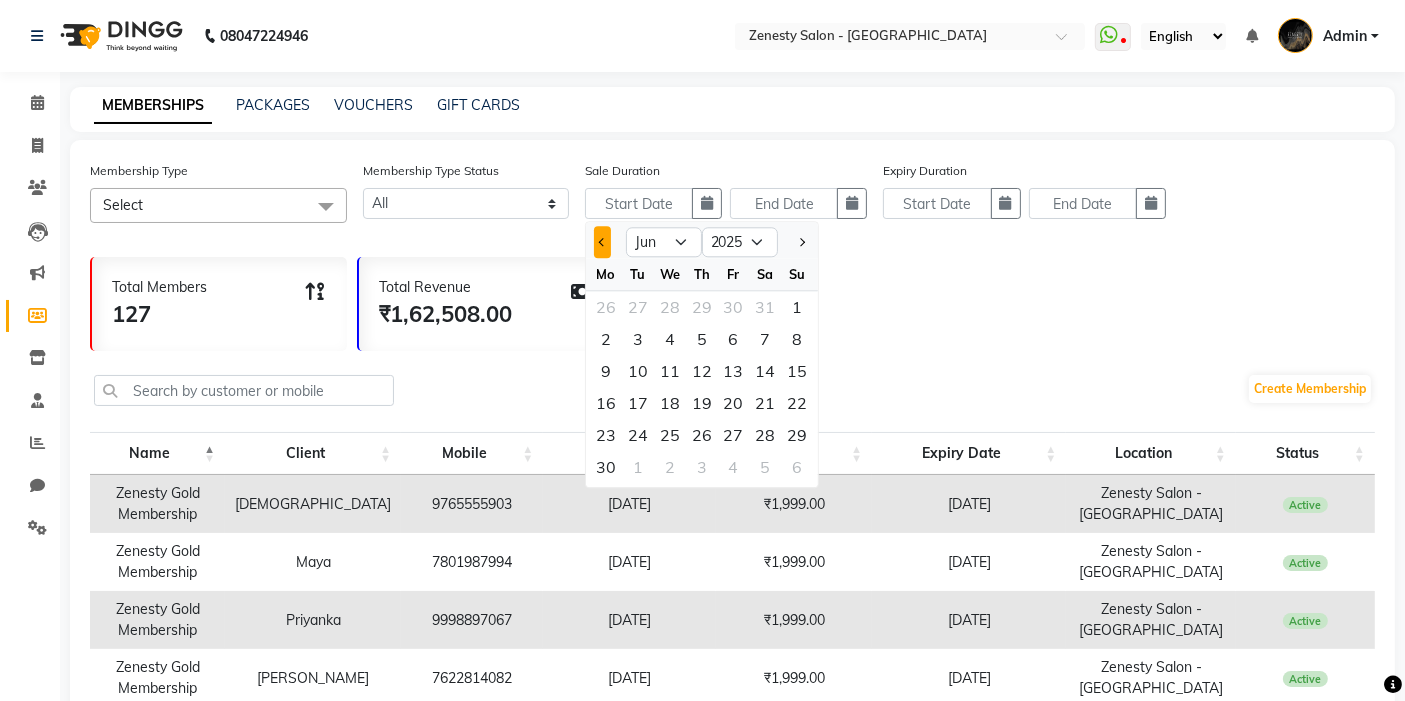 click 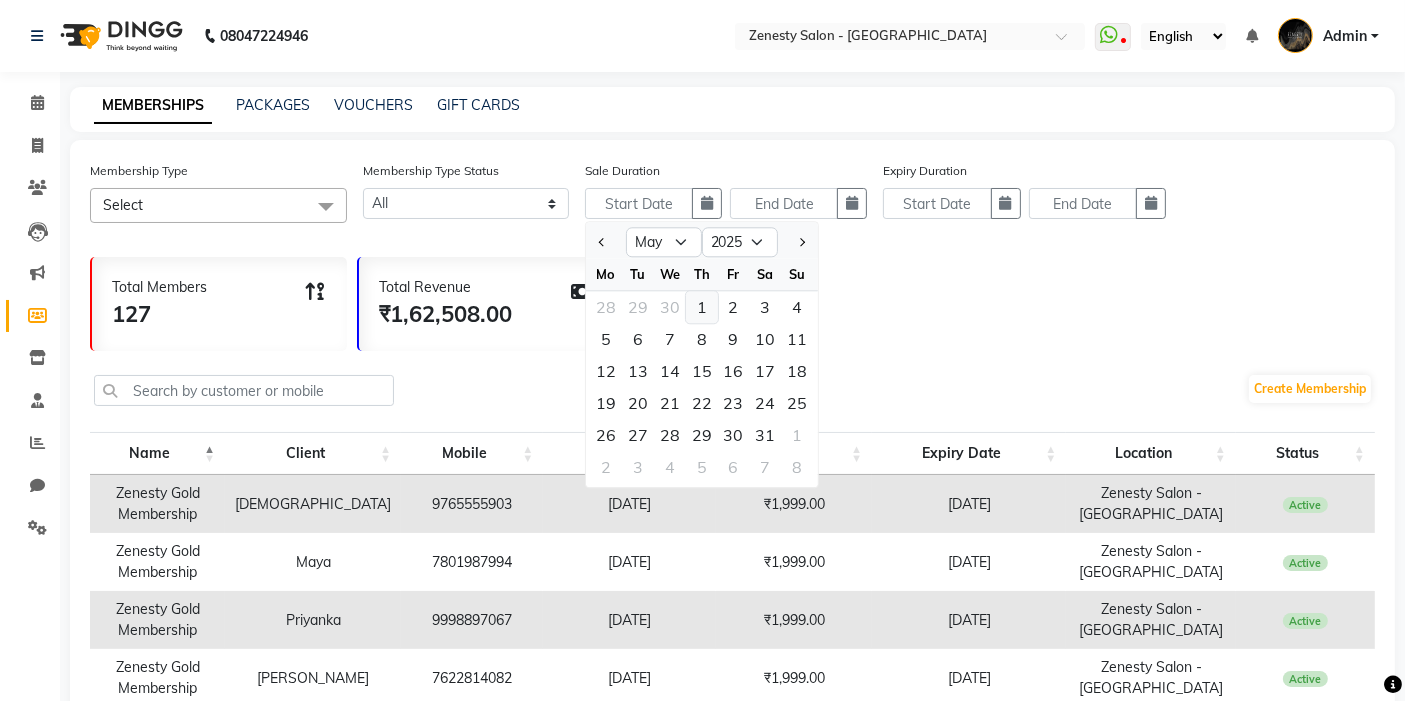 click on "1" 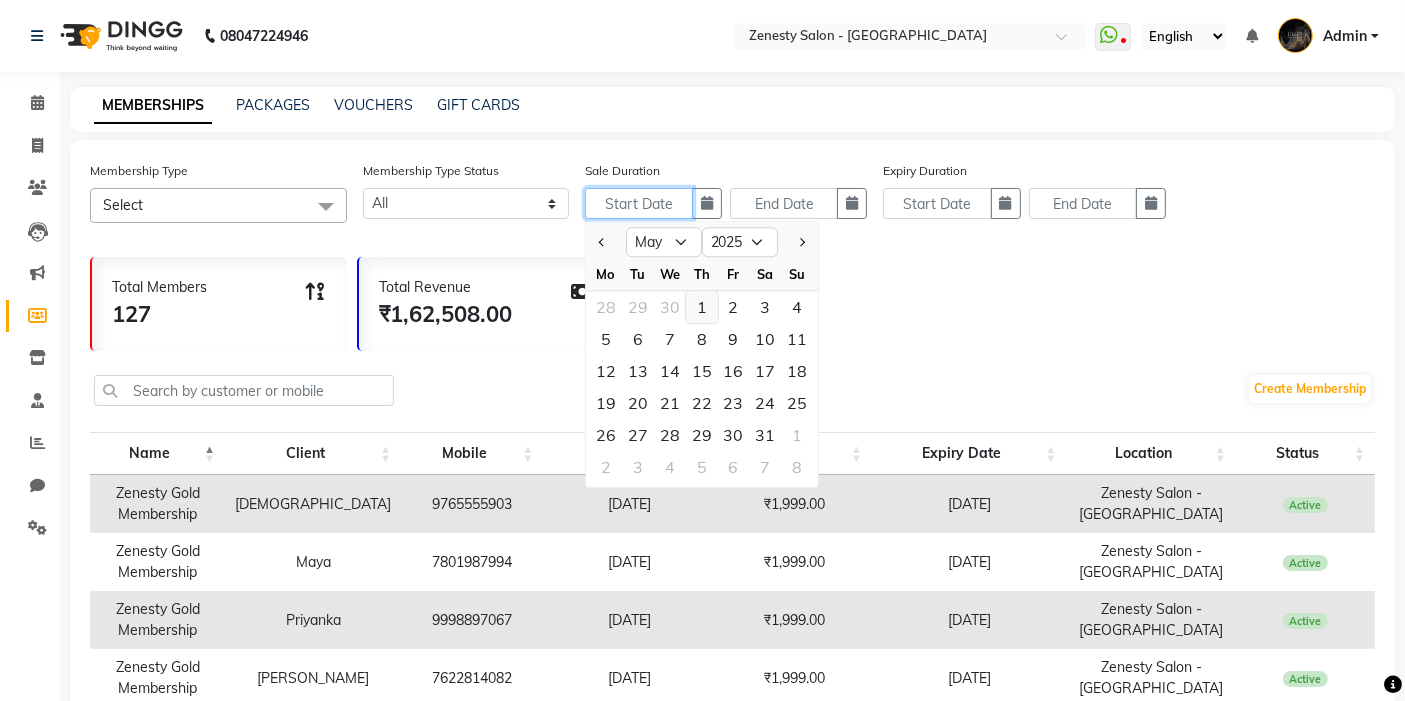 type on "01-05-2025" 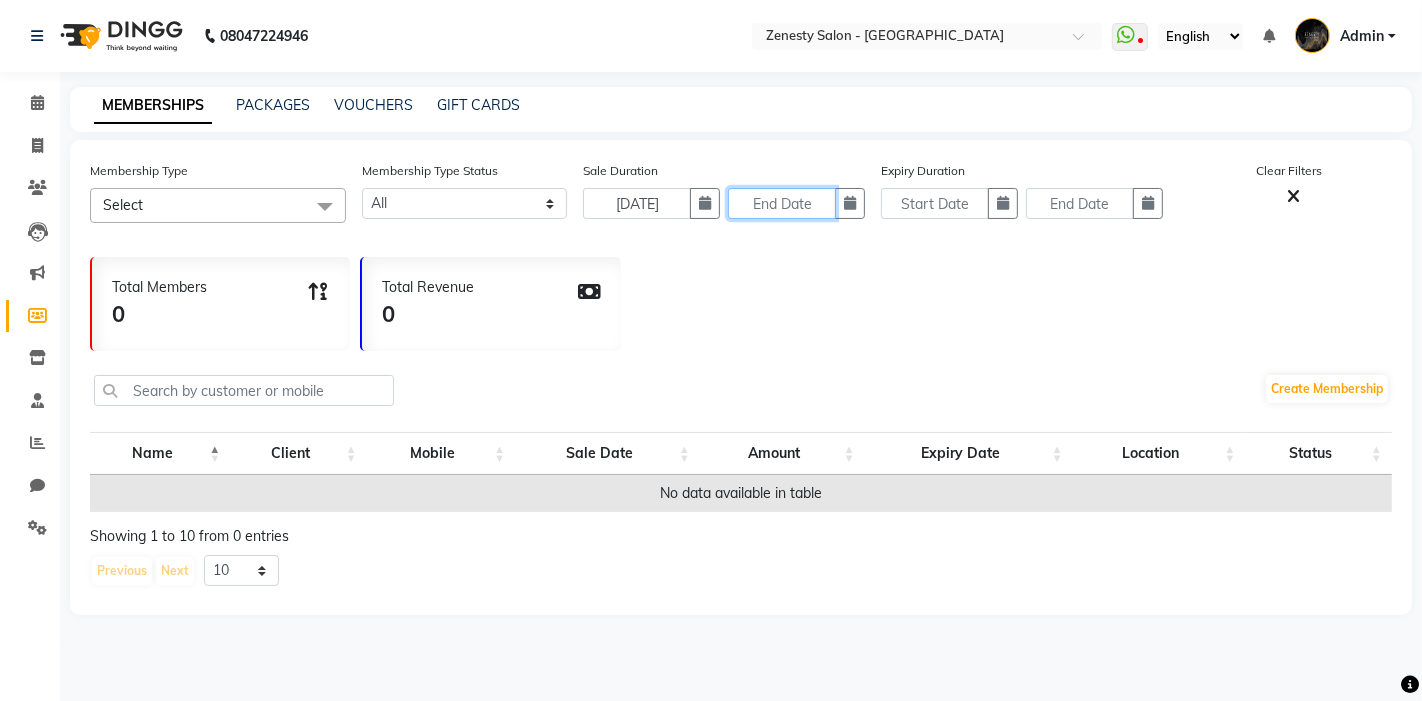 click 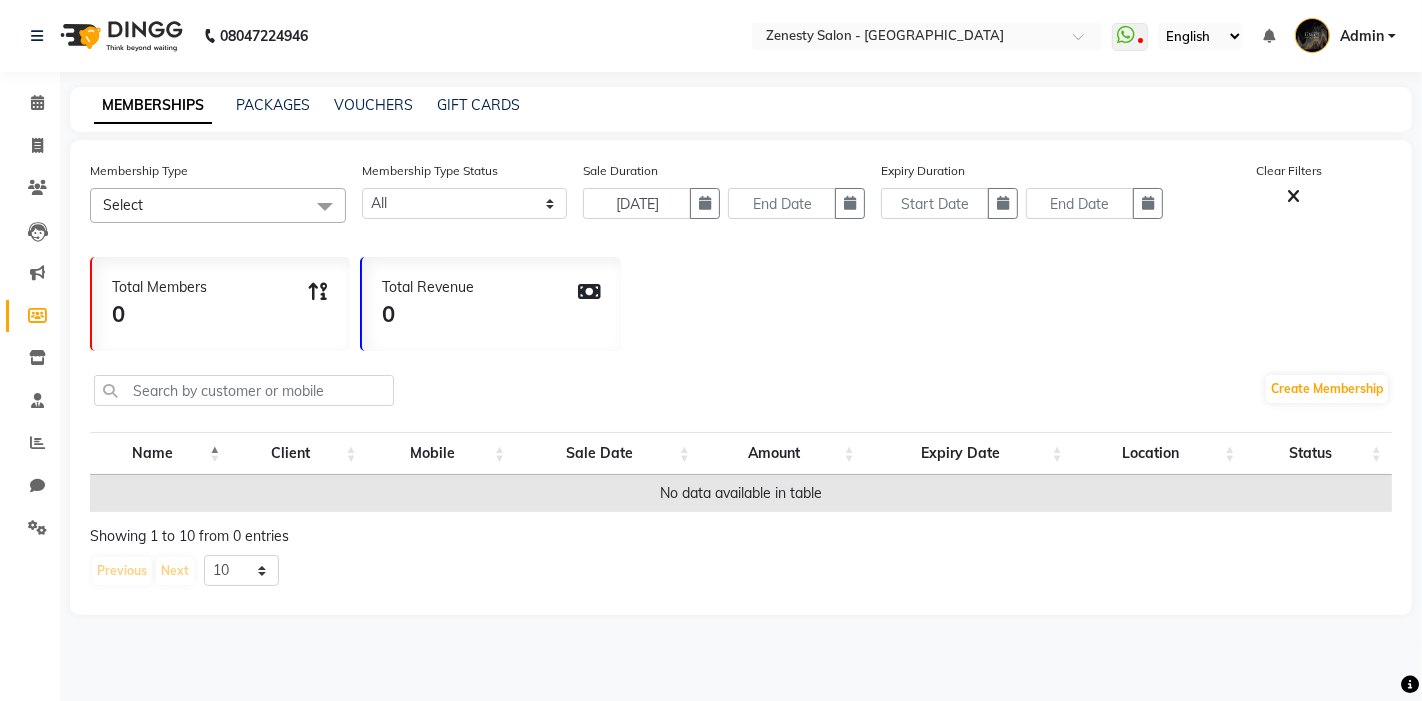 select on "7" 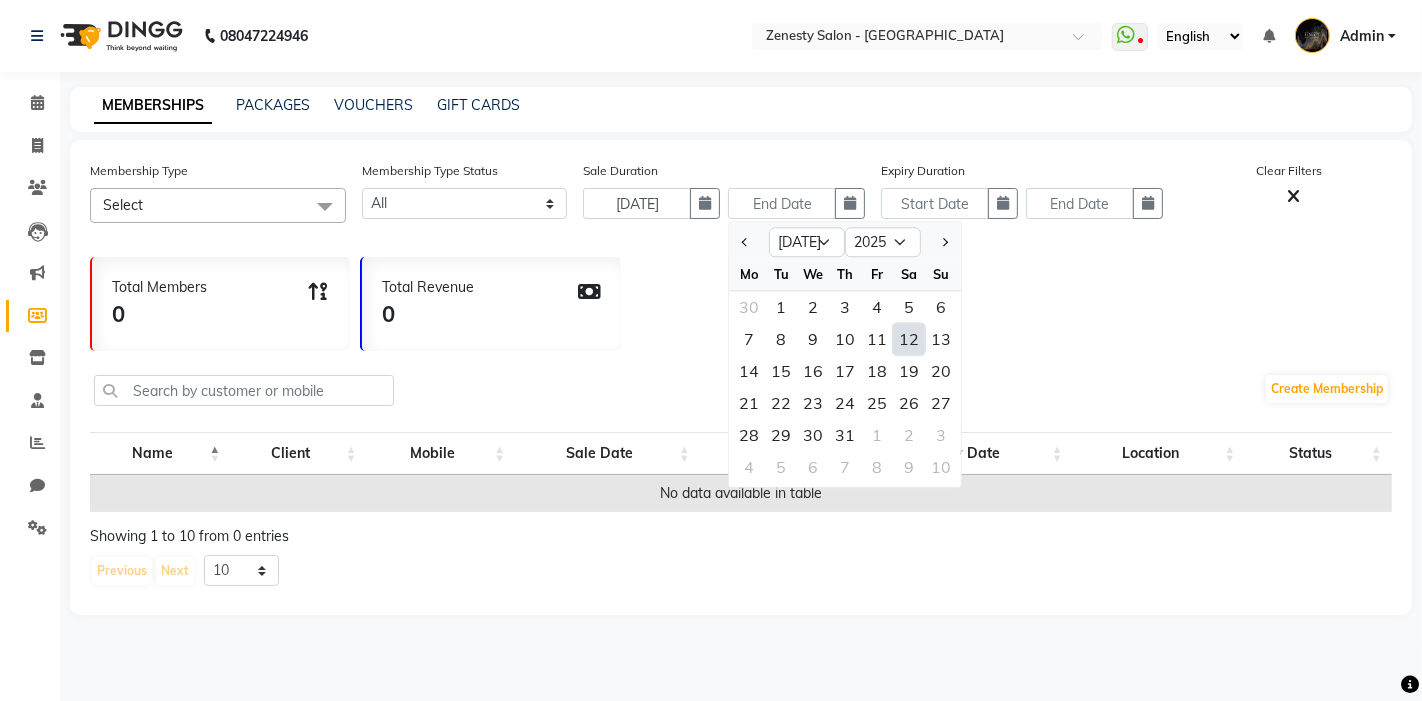 click on "12" 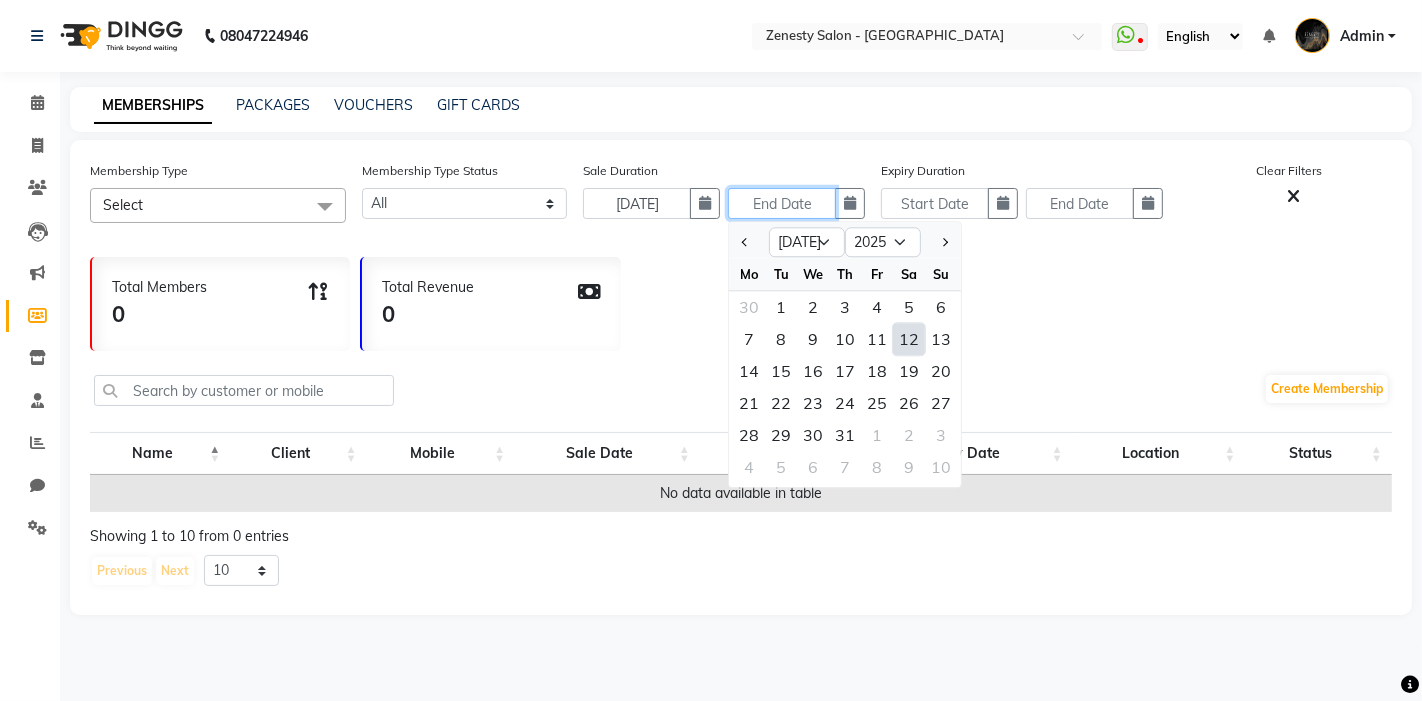 type on "12-07-2025" 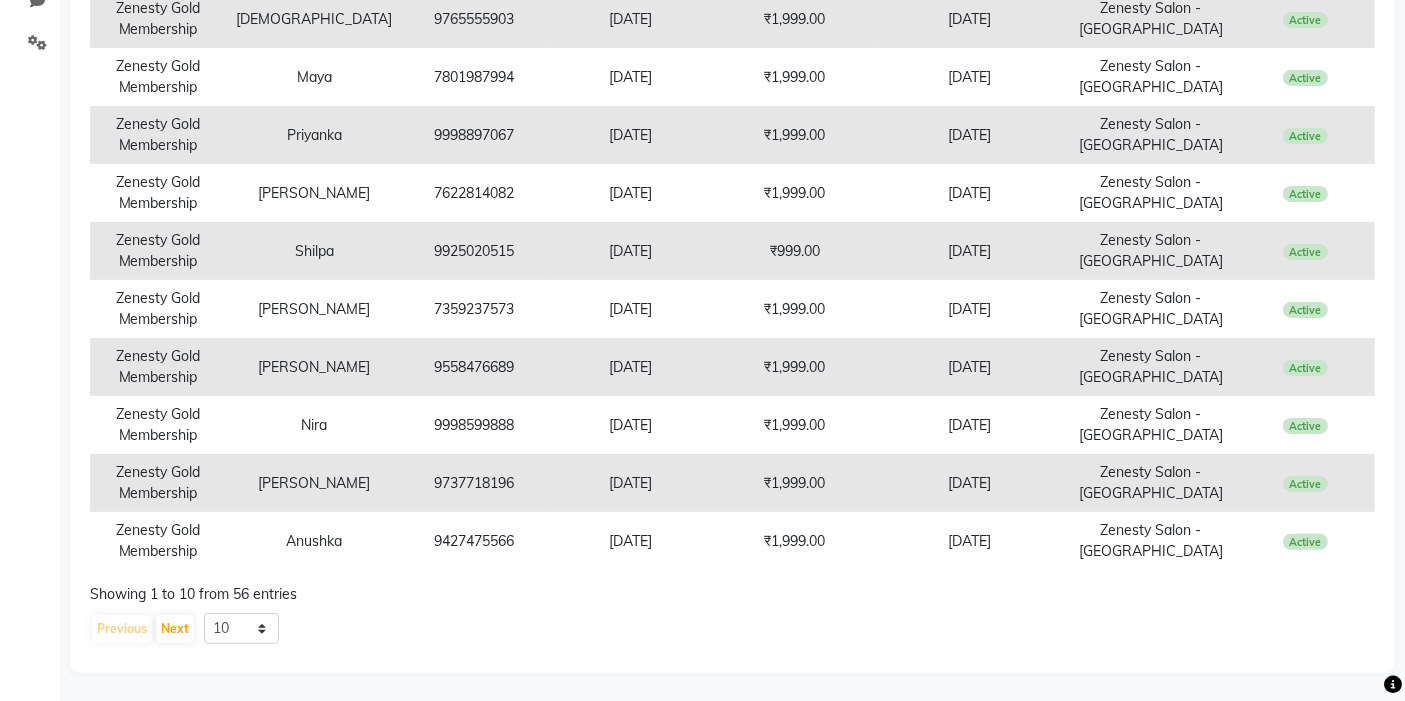 scroll, scrollTop: 0, scrollLeft: 0, axis: both 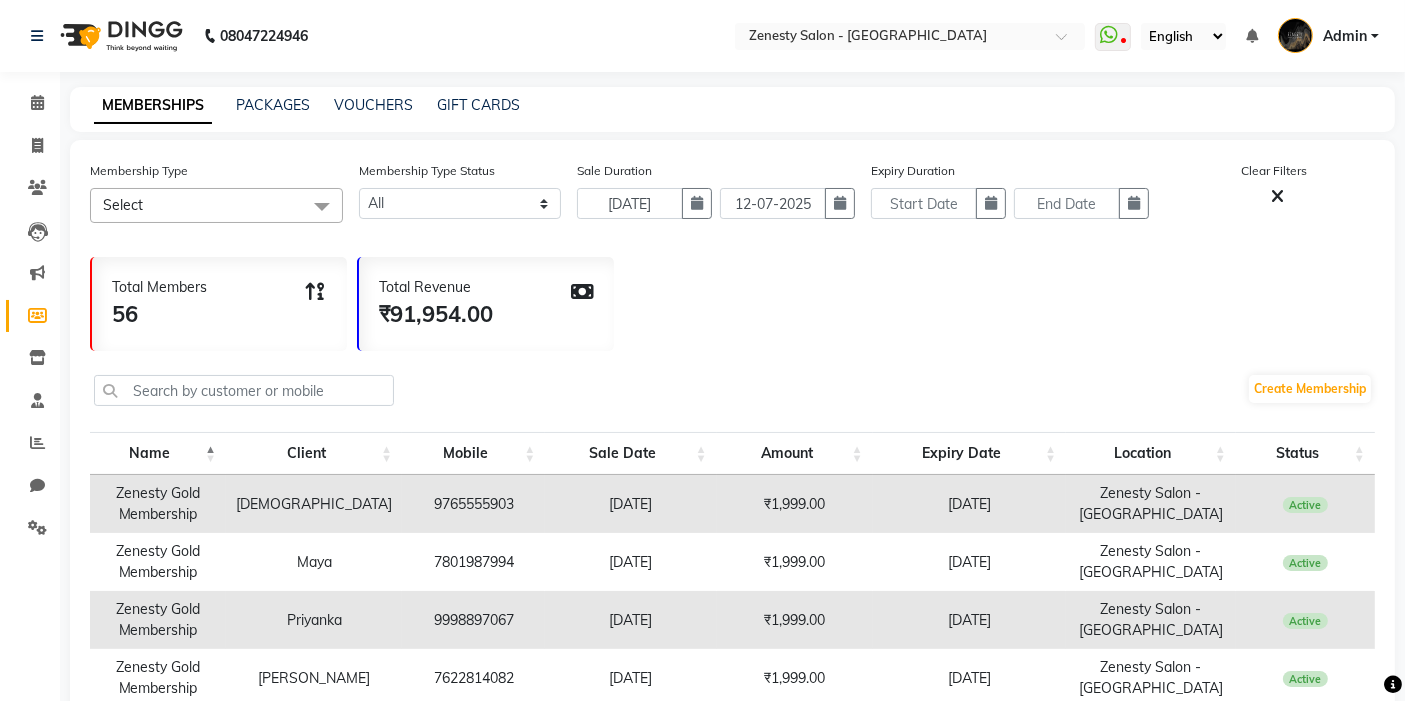 click on "Select" 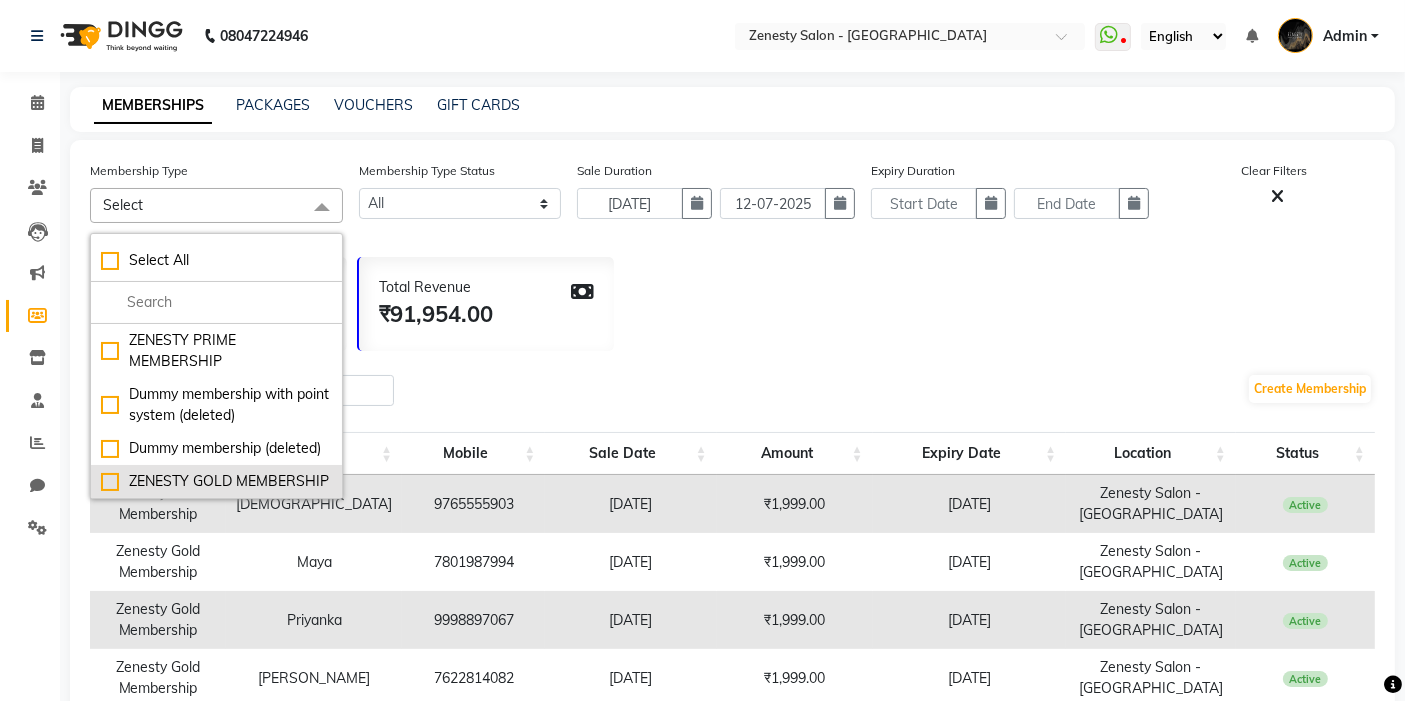 click on "ZENESTY GOLD MEMBERSHIP" 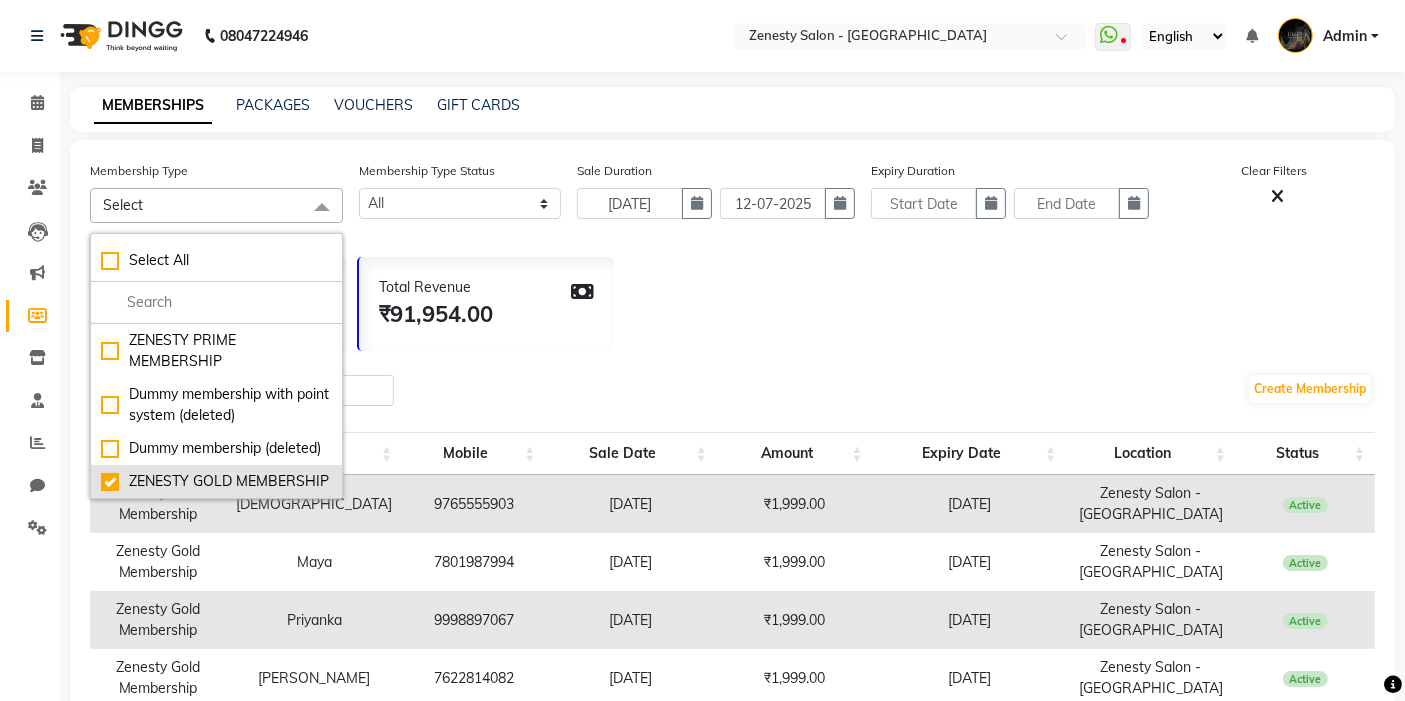checkbox on "true" 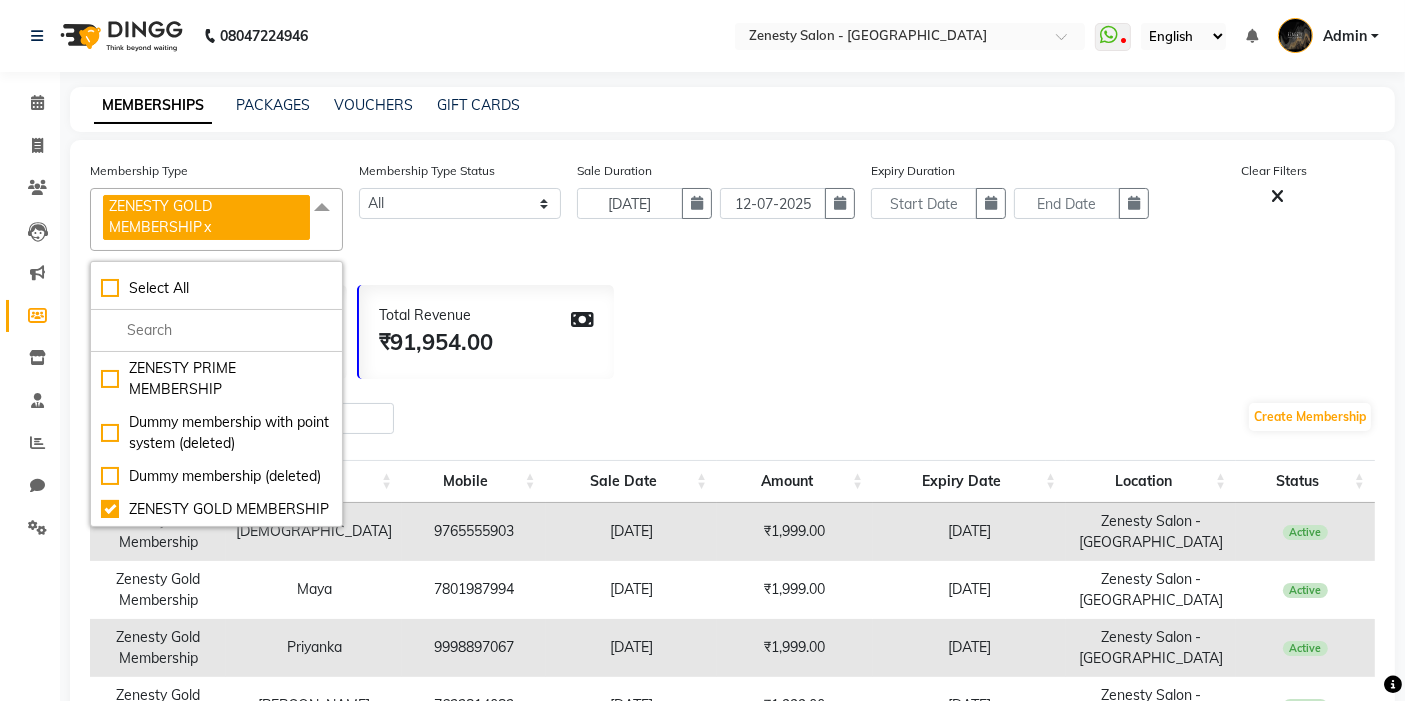 click on "Membership Type ZENESTY GOLD MEMBERSHIP   x Select All ZENESTY PRIME MEMBERSHIP    Dummy membership with point system (deleted) Dummy membership (deleted) ZENESTY GOLD MEMBERSHIP  Membership Type Status Active Expired All Sale Duration 01-05-2025 12-07-2025 Expiry Duration Clear Filters" 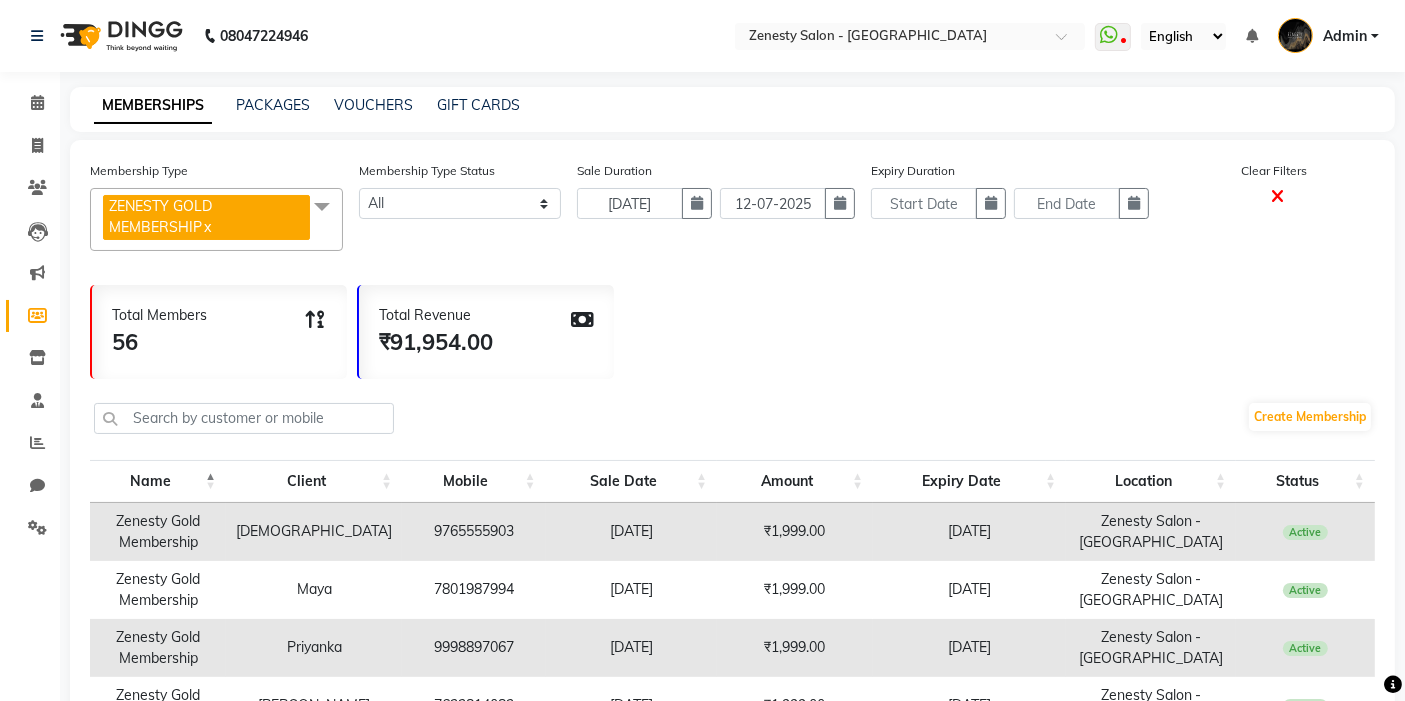 click 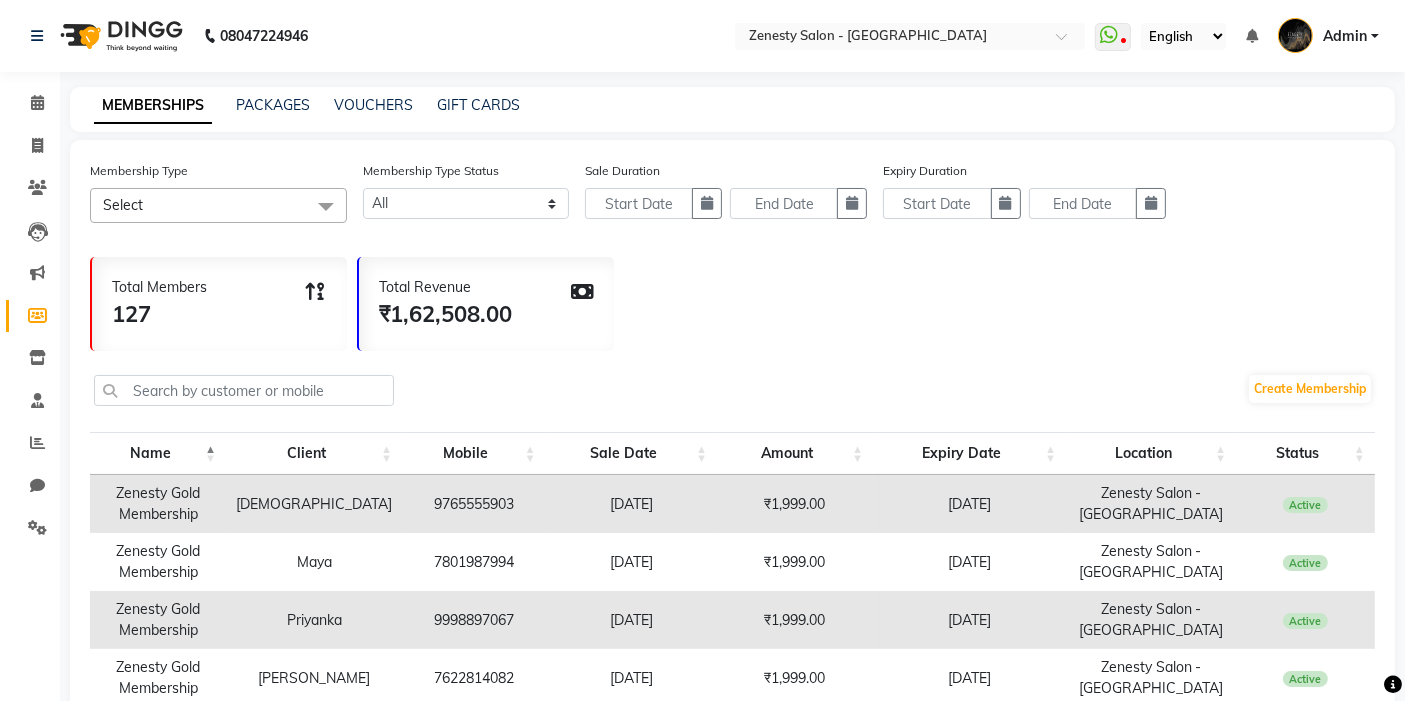 click on "Select" 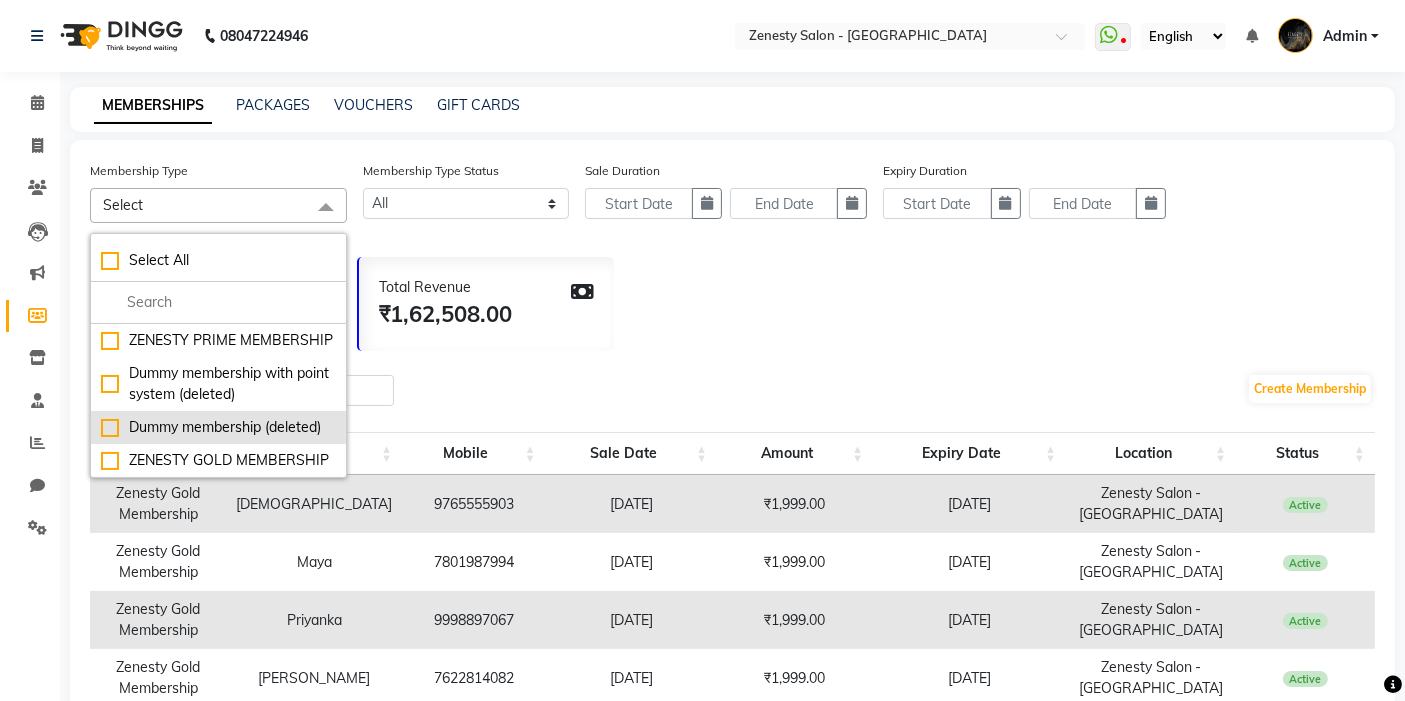 click on "ZENESTY GOLD MEMBERSHIP" 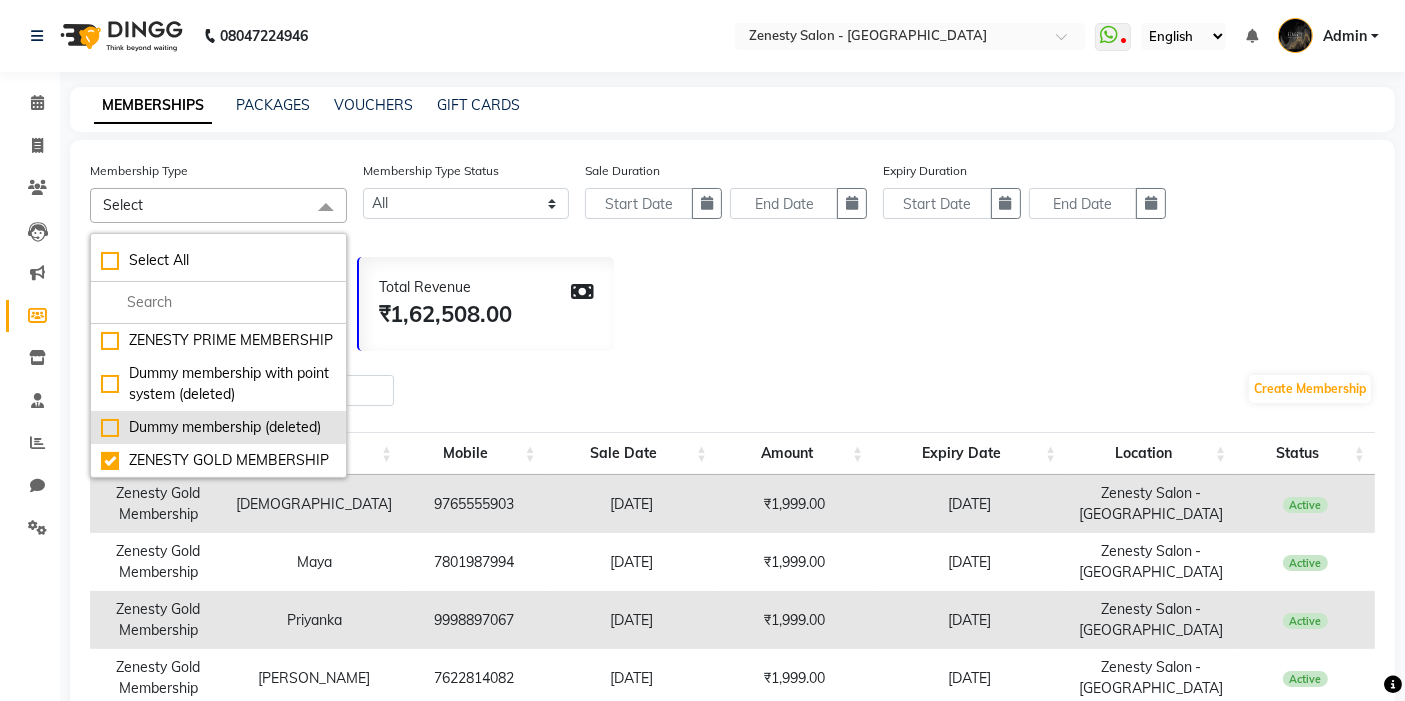 checkbox on "true" 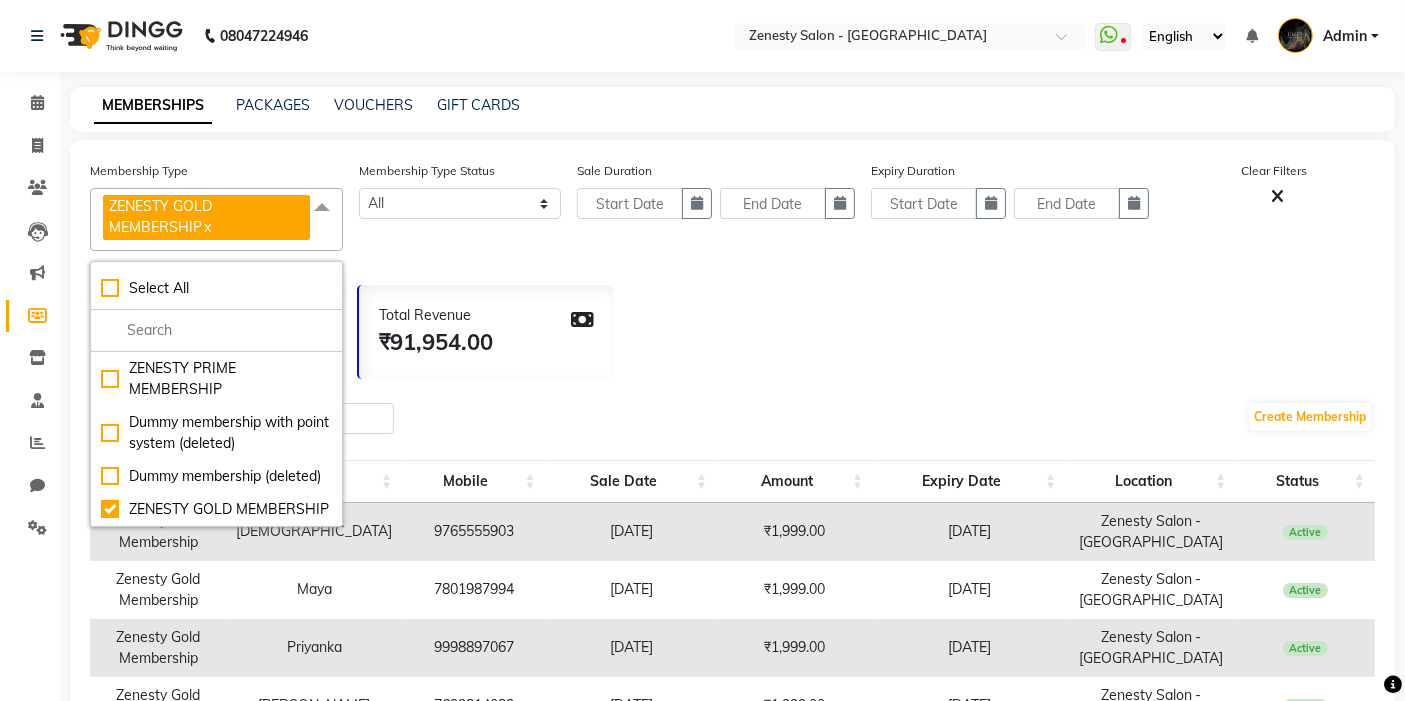 click on "Total Members 56 Total Revenue ₹91,954.00" 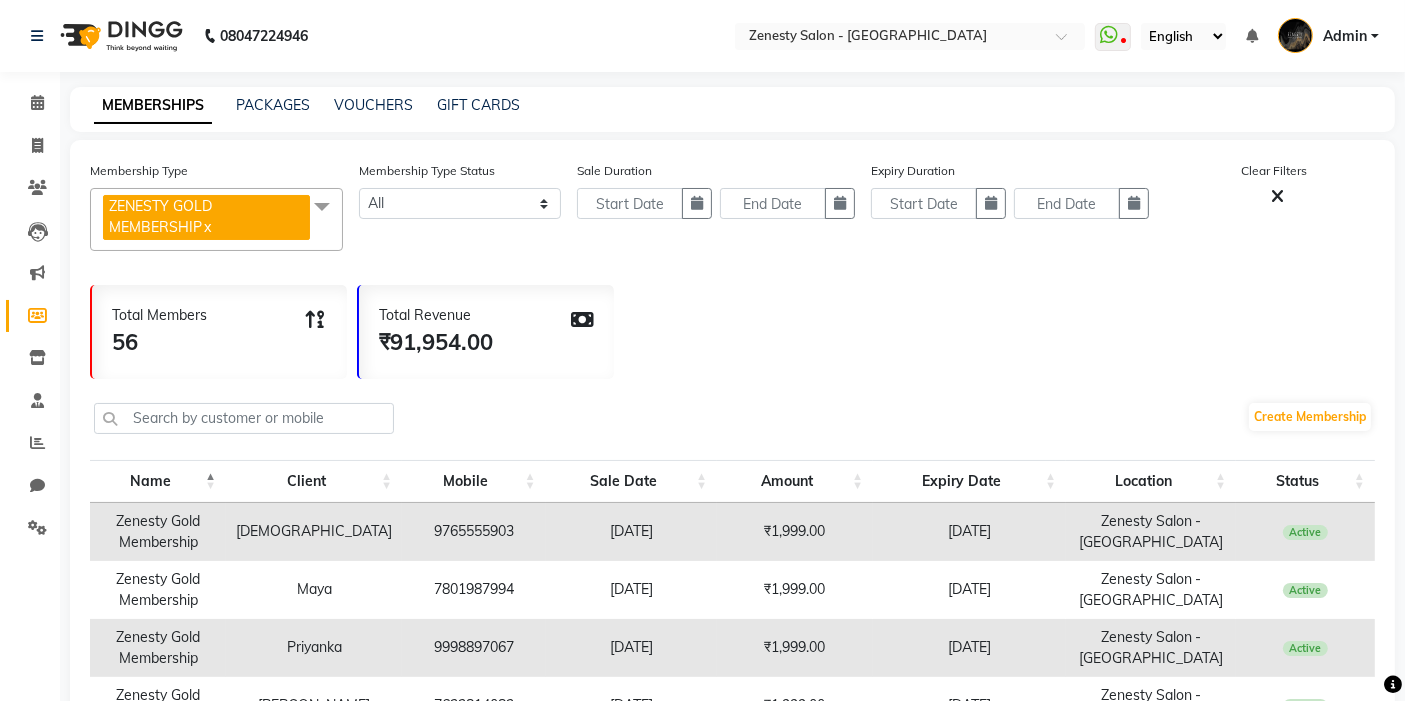 scroll, scrollTop: 111, scrollLeft: 0, axis: vertical 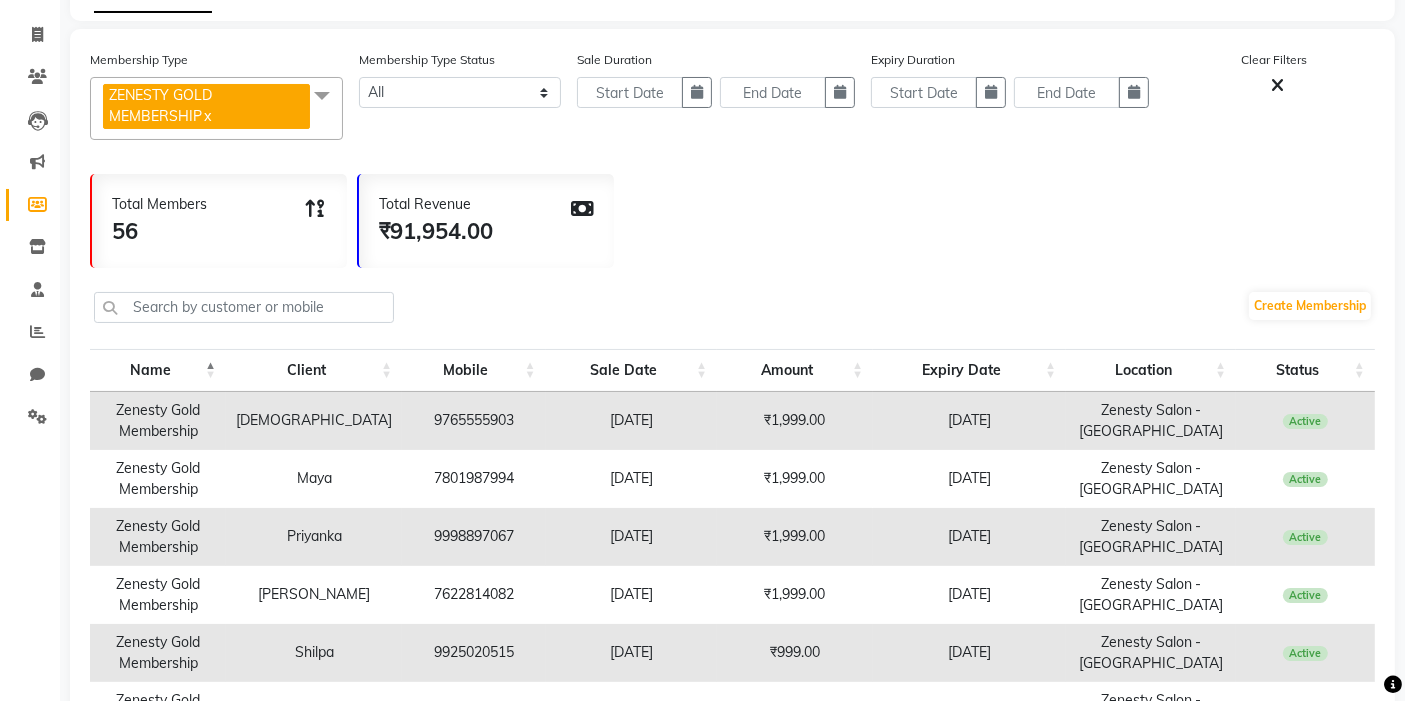 click on "Sale Date" at bounding box center [631, 370] 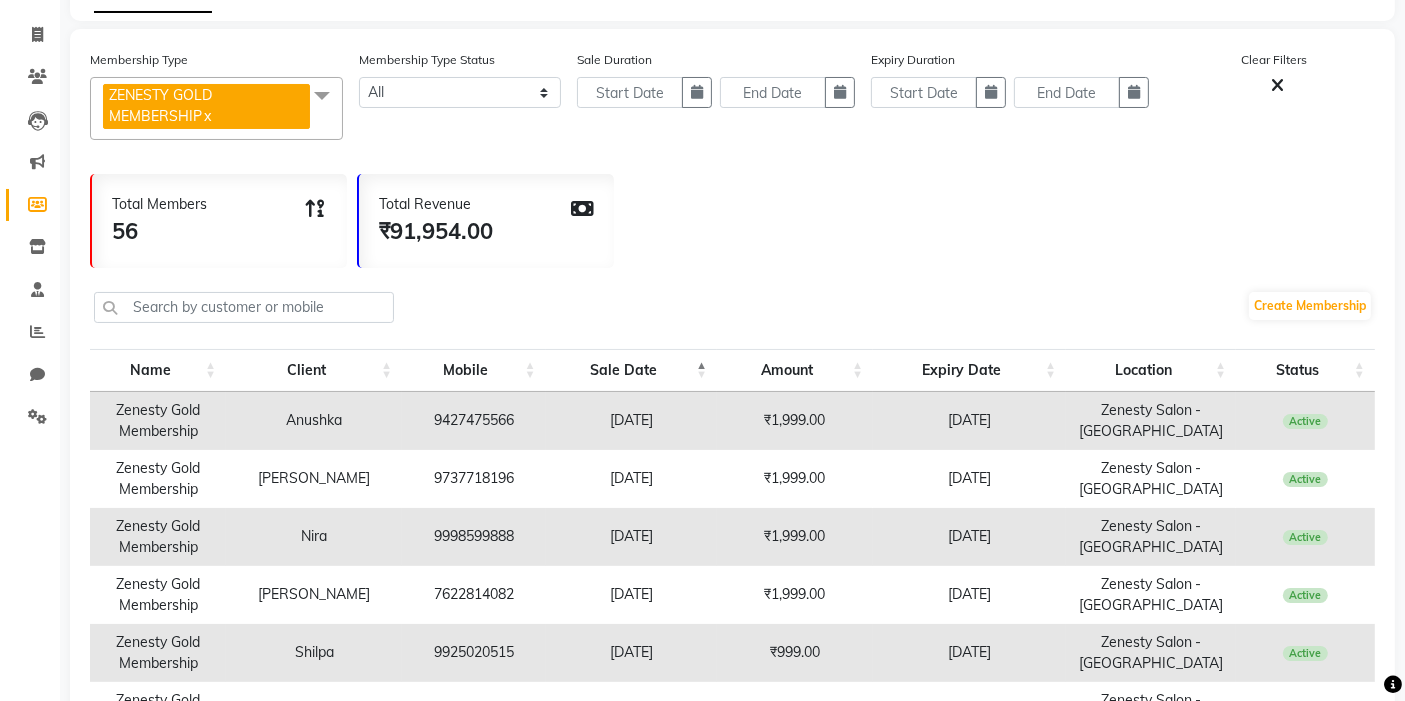click on "Sale Date" at bounding box center (631, 370) 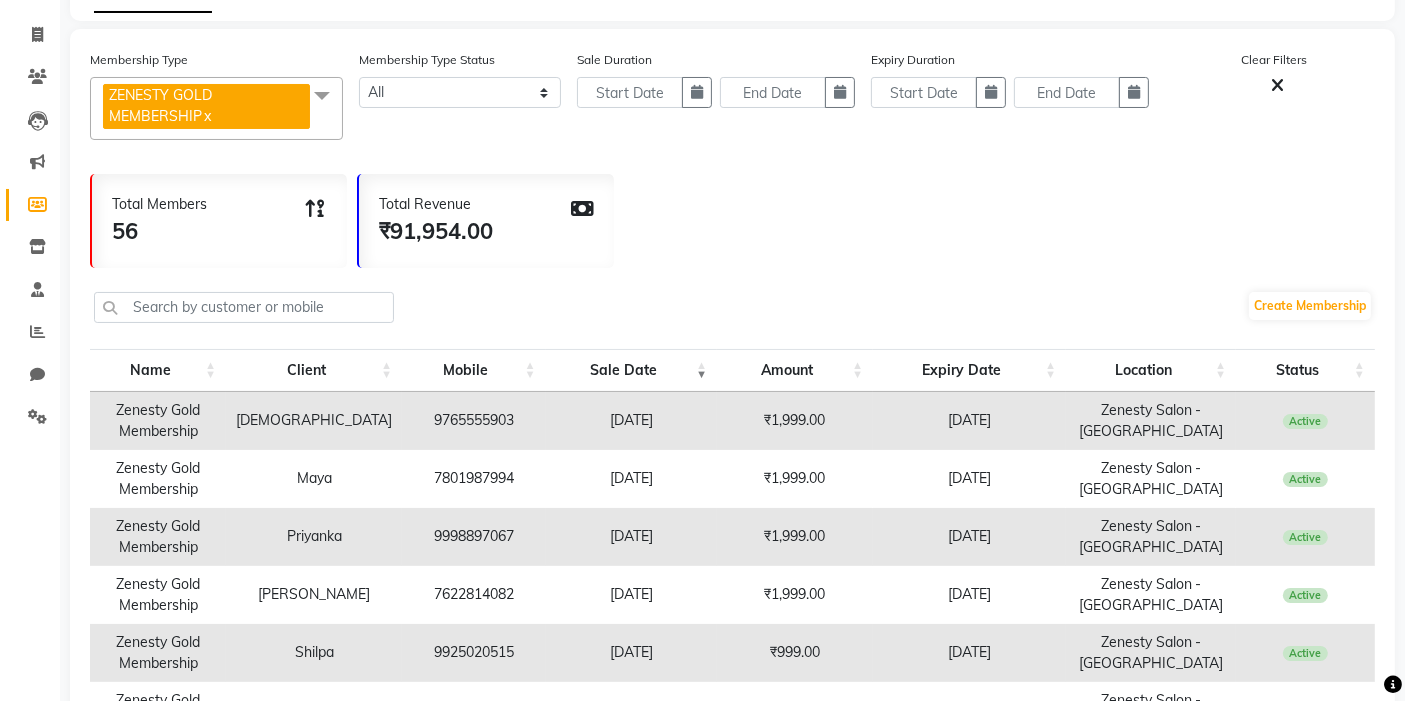 click on "Sale Date" at bounding box center (631, 370) 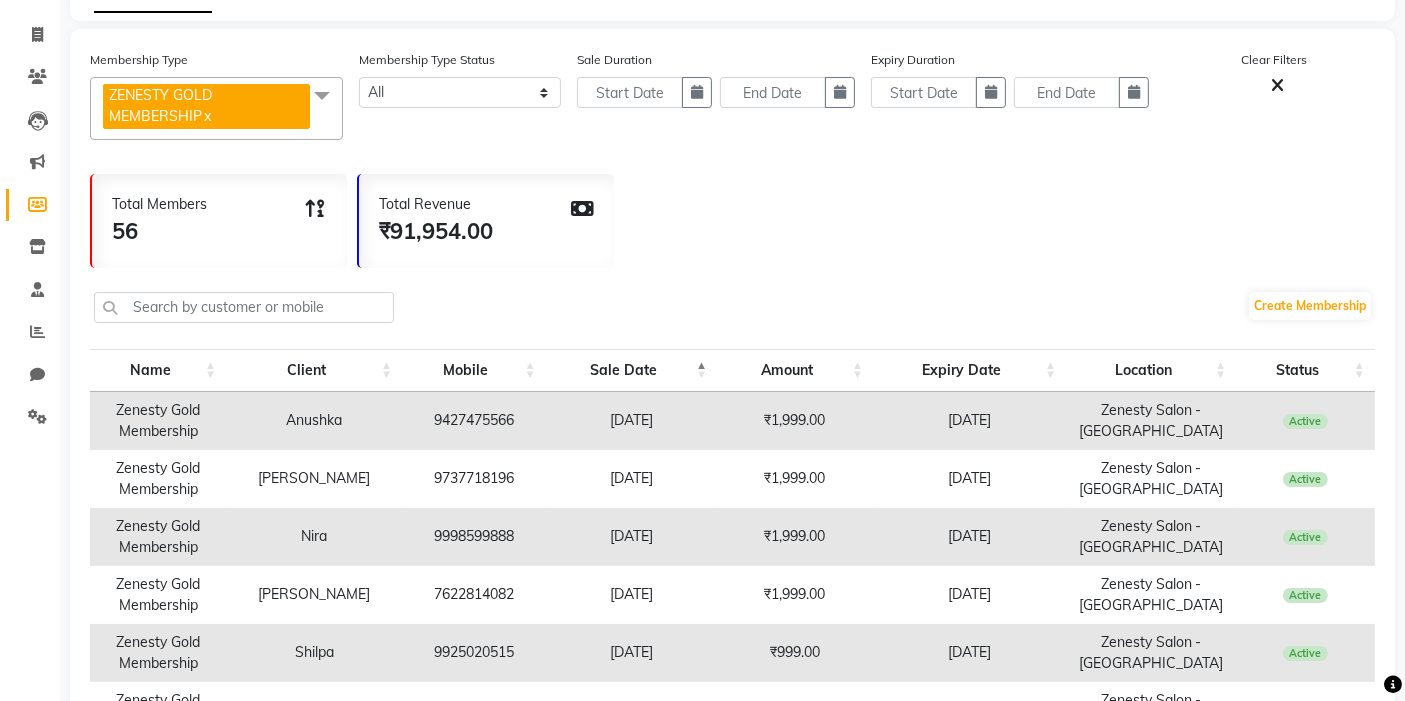click on "Sale Date" at bounding box center (631, 370) 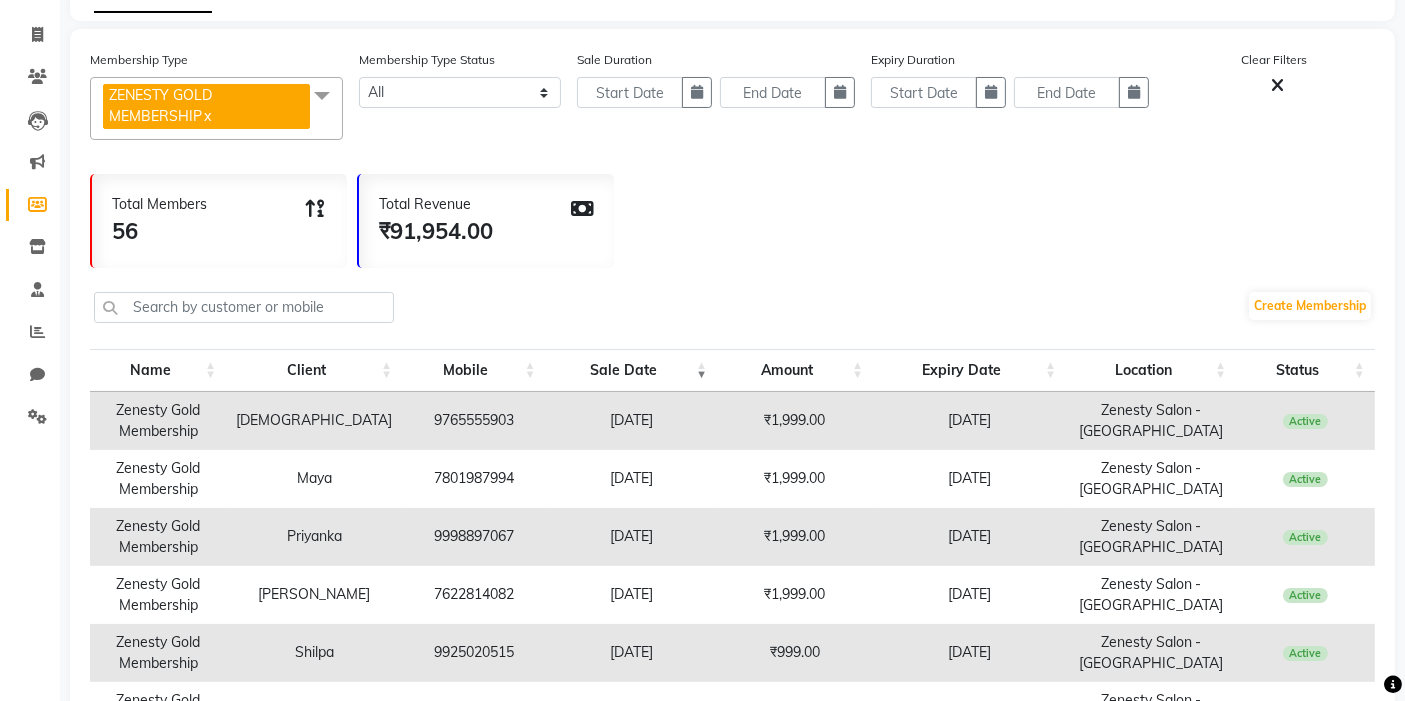 click on "Sale Date" at bounding box center [631, 370] 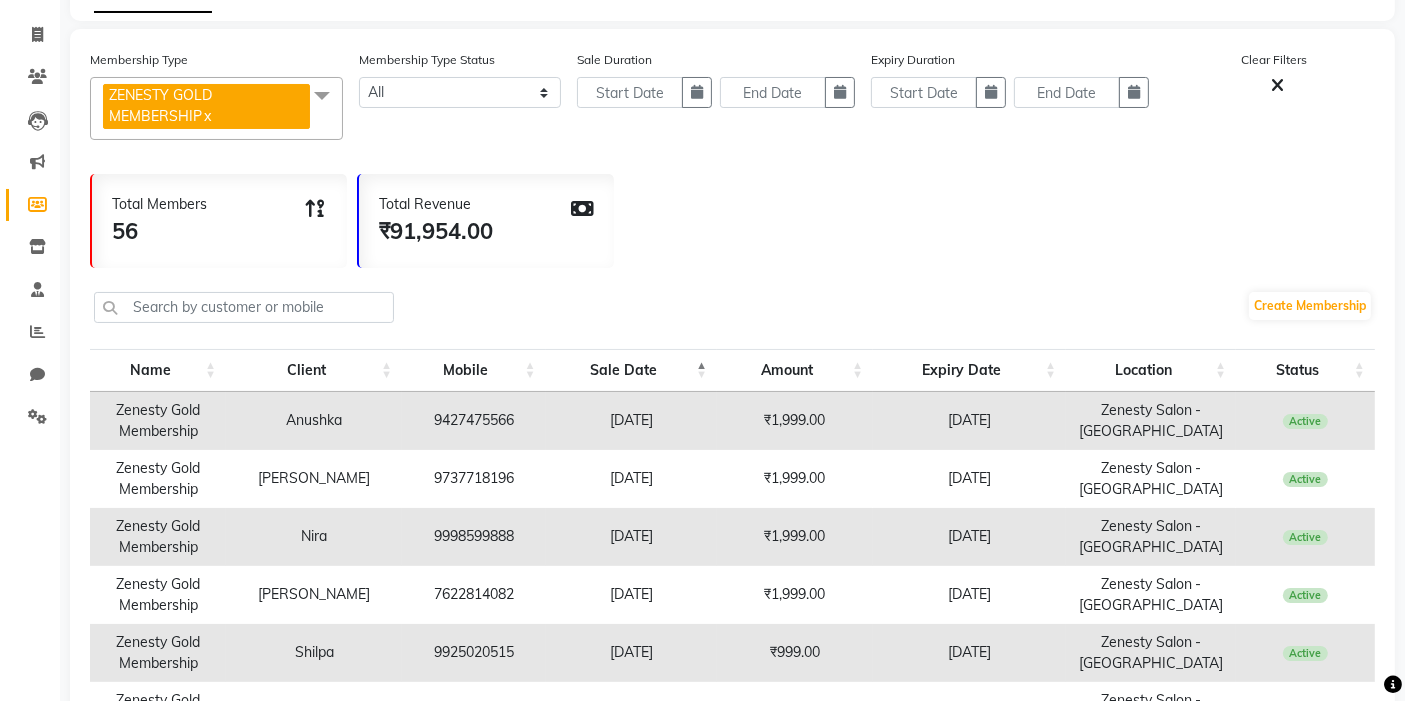 click on "Expiry Date" at bounding box center (969, 370) 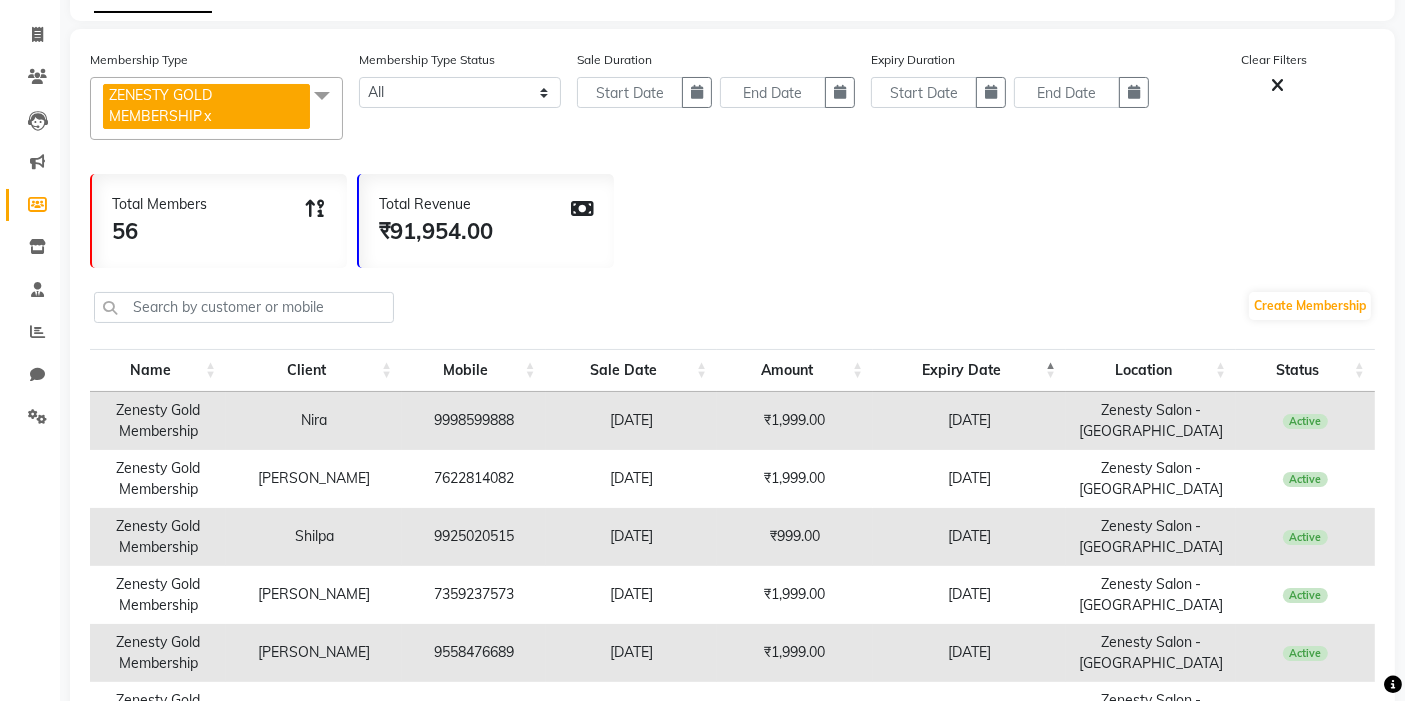 click on "Expiry Date" at bounding box center (969, 370) 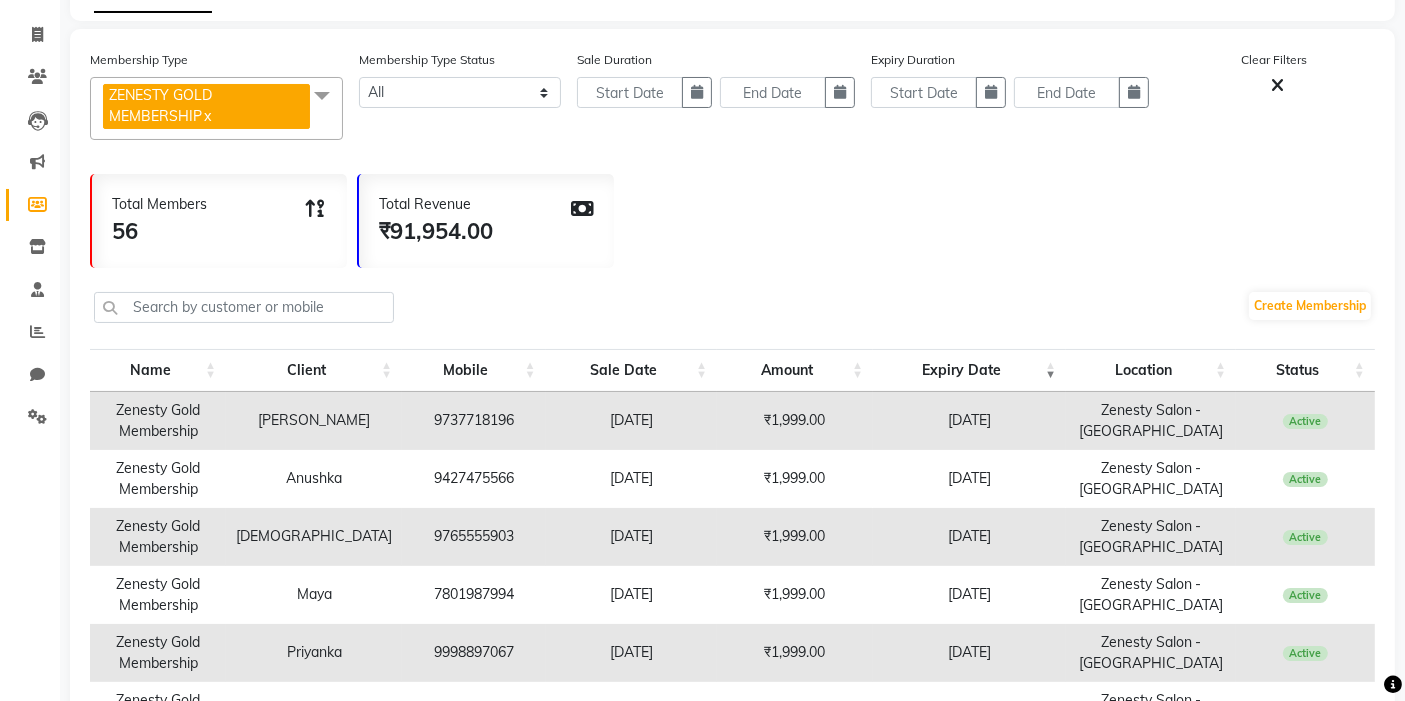 click on "Expiry Date" at bounding box center (969, 370) 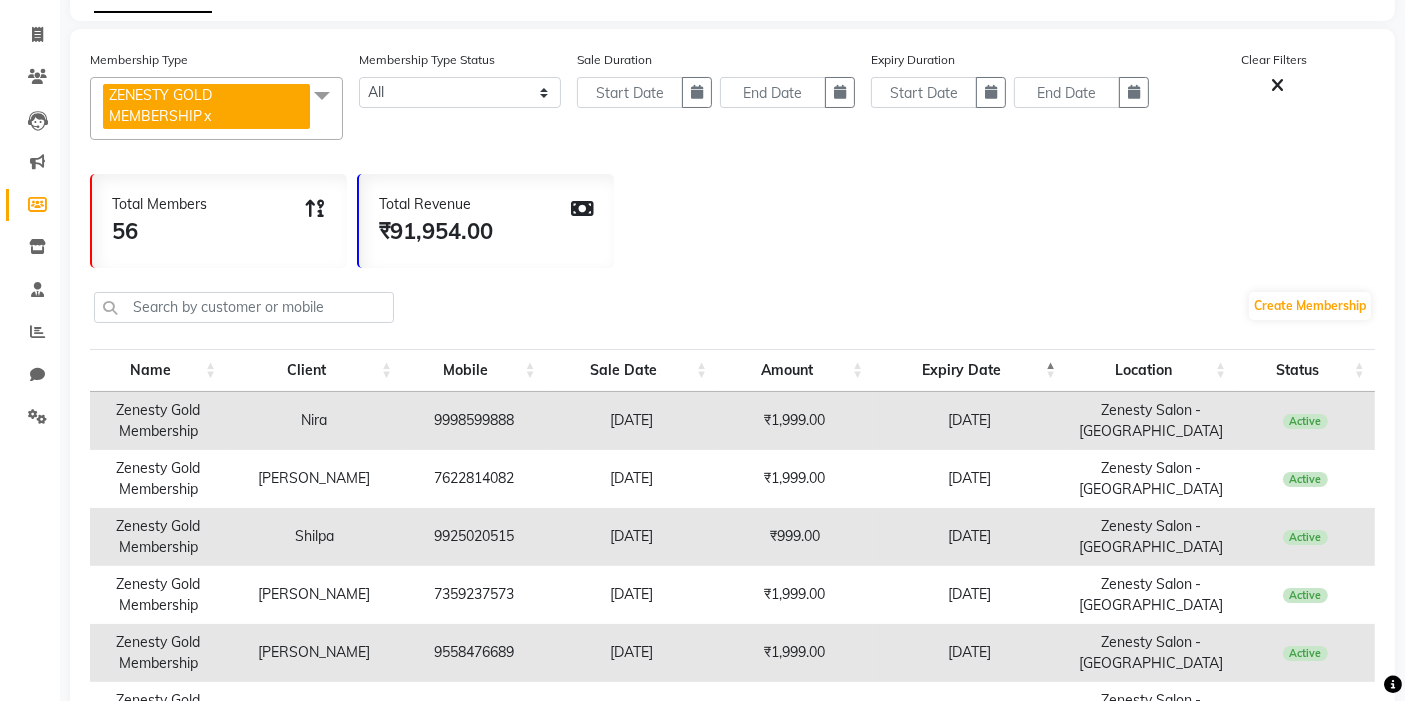 click on "Expiry Date" at bounding box center [969, 370] 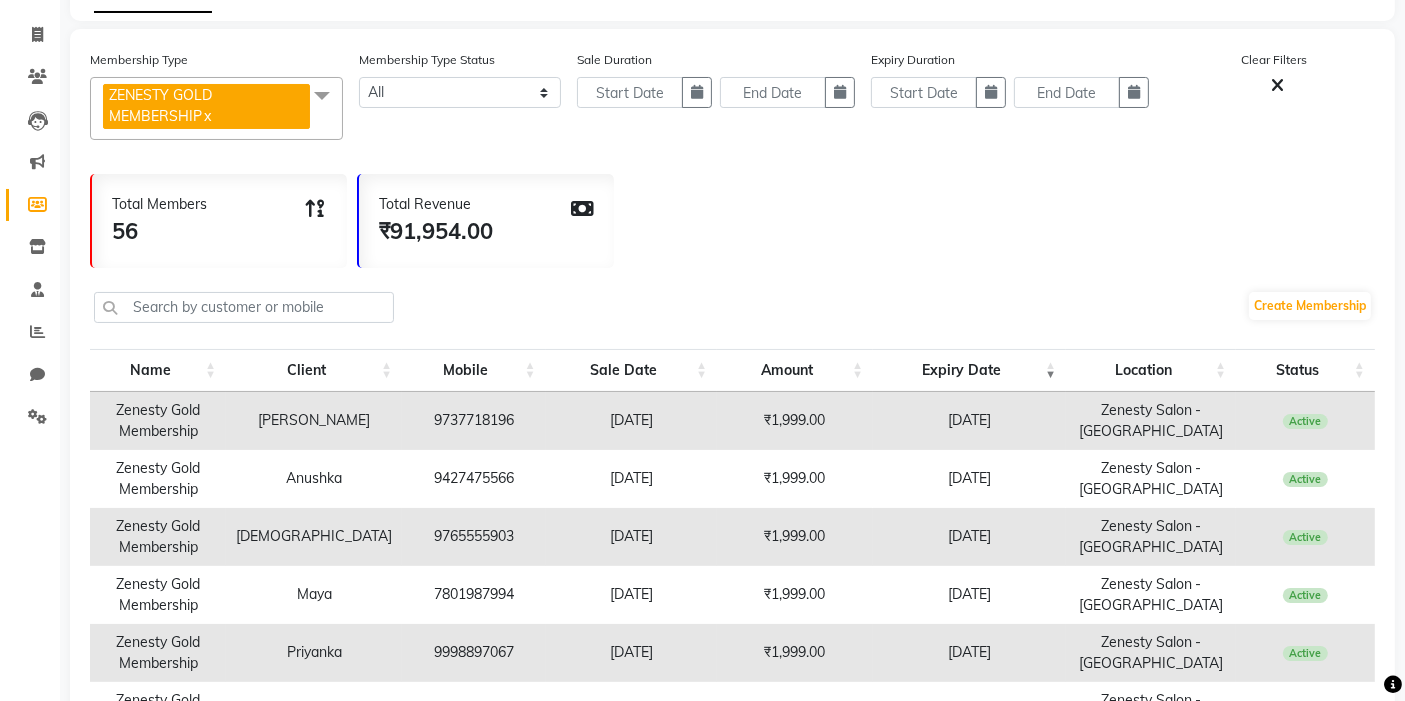 click on "Expiry Date" at bounding box center [969, 370] 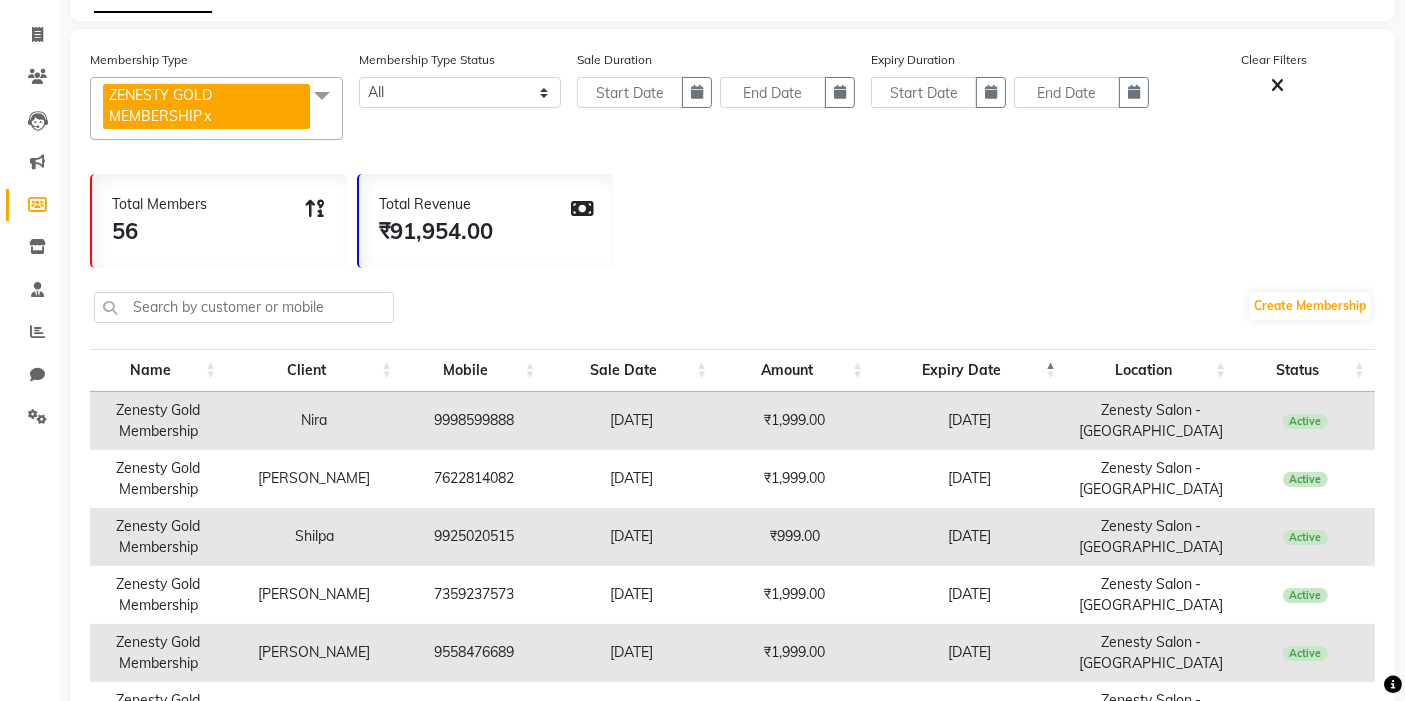click on "Create Membership" 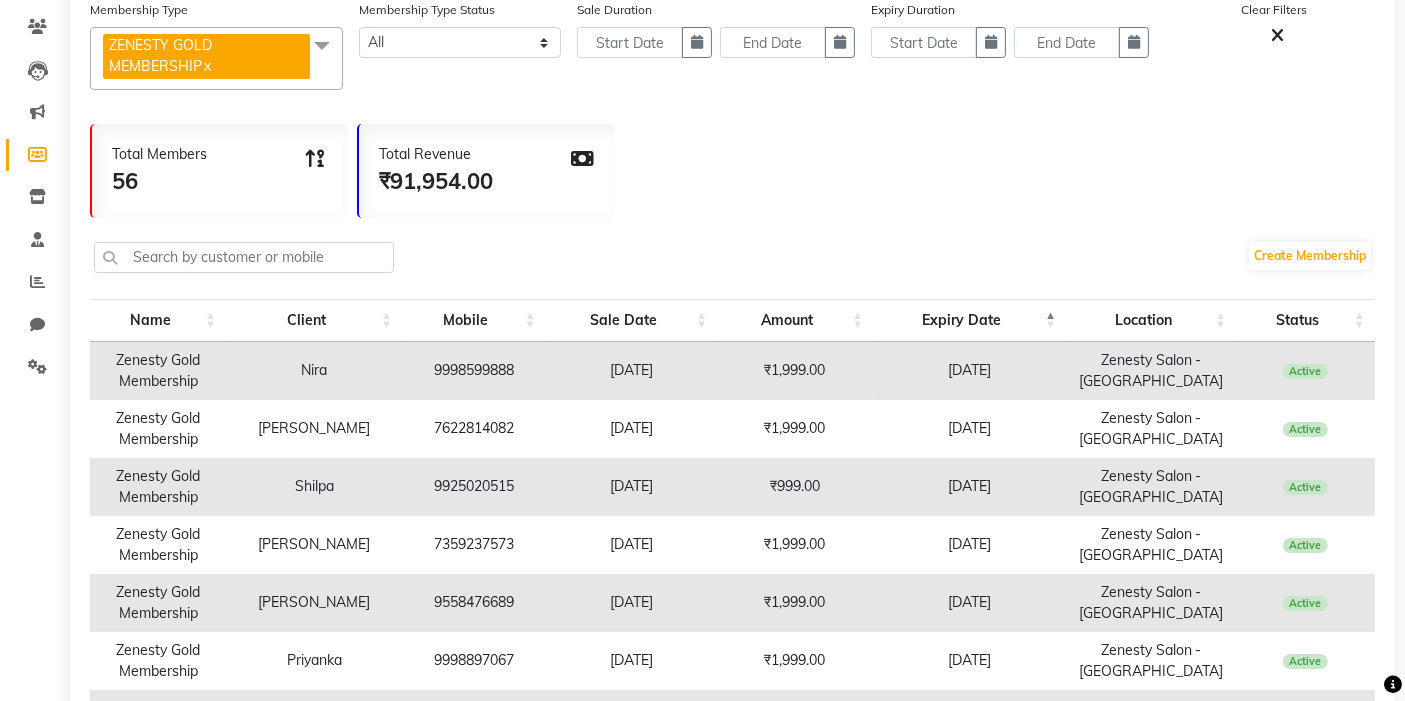 scroll, scrollTop: 111, scrollLeft: 0, axis: vertical 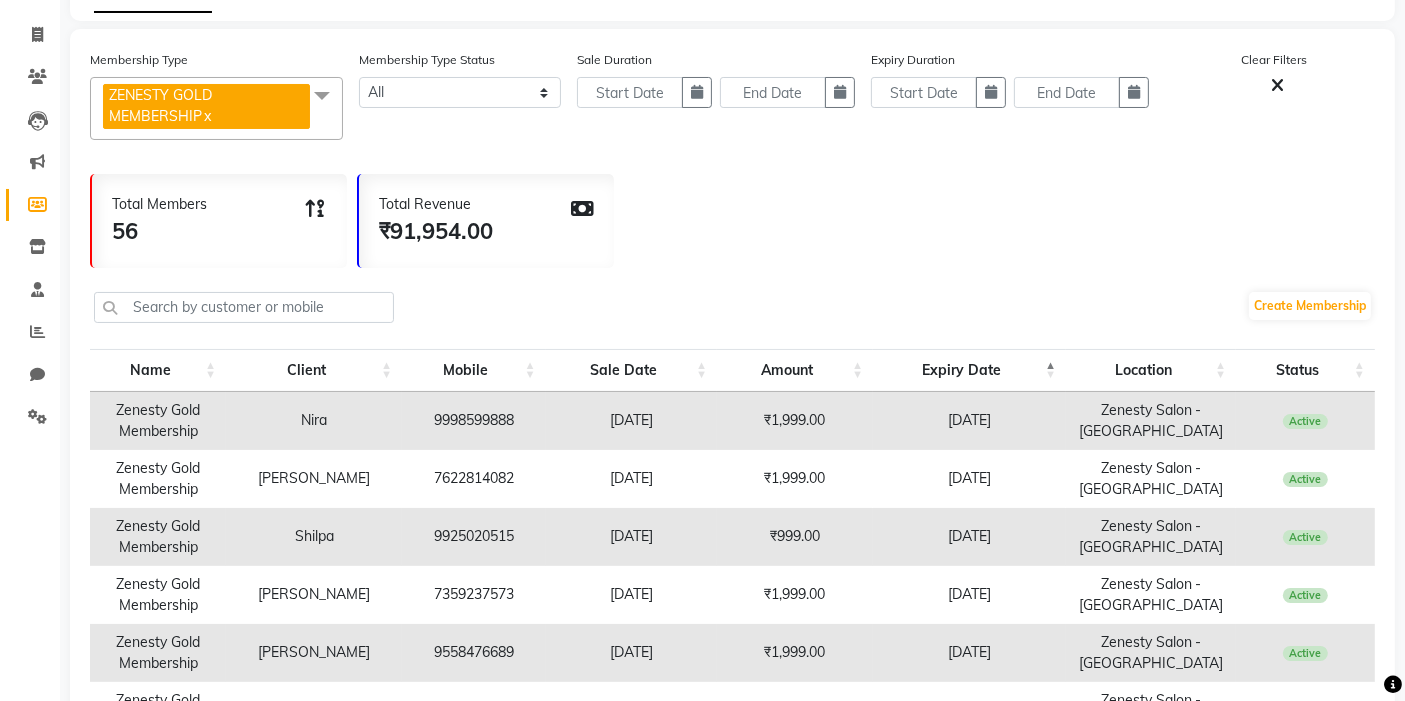 click on "Name" at bounding box center (158, 370) 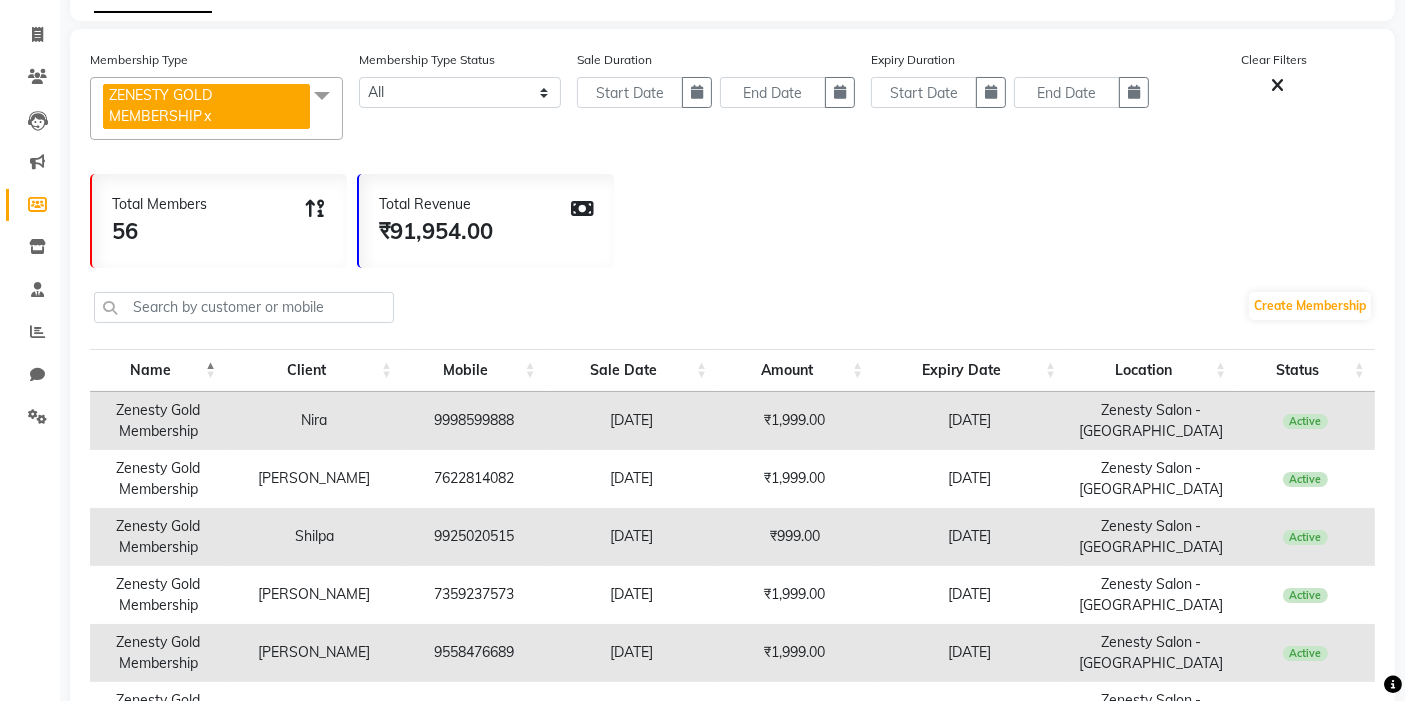 click on "Name" at bounding box center (158, 370) 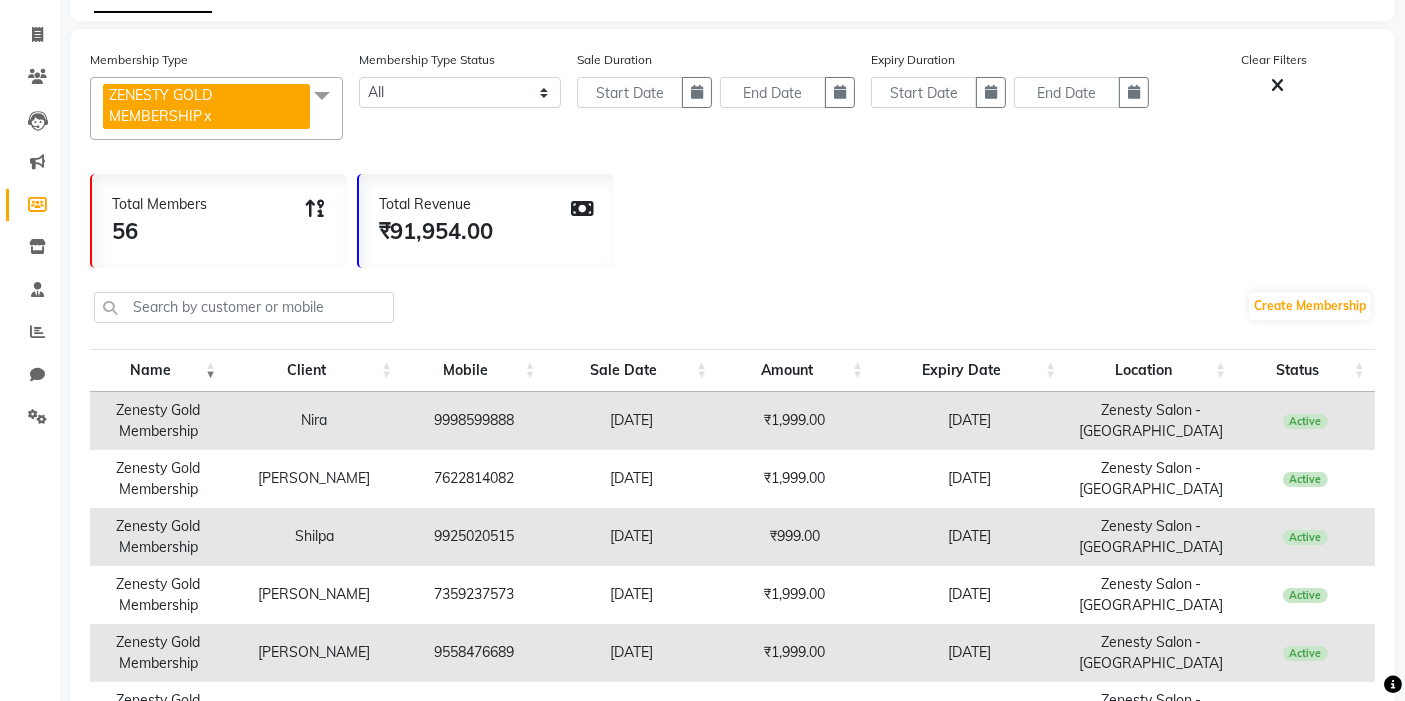 click on "Name" at bounding box center [158, 370] 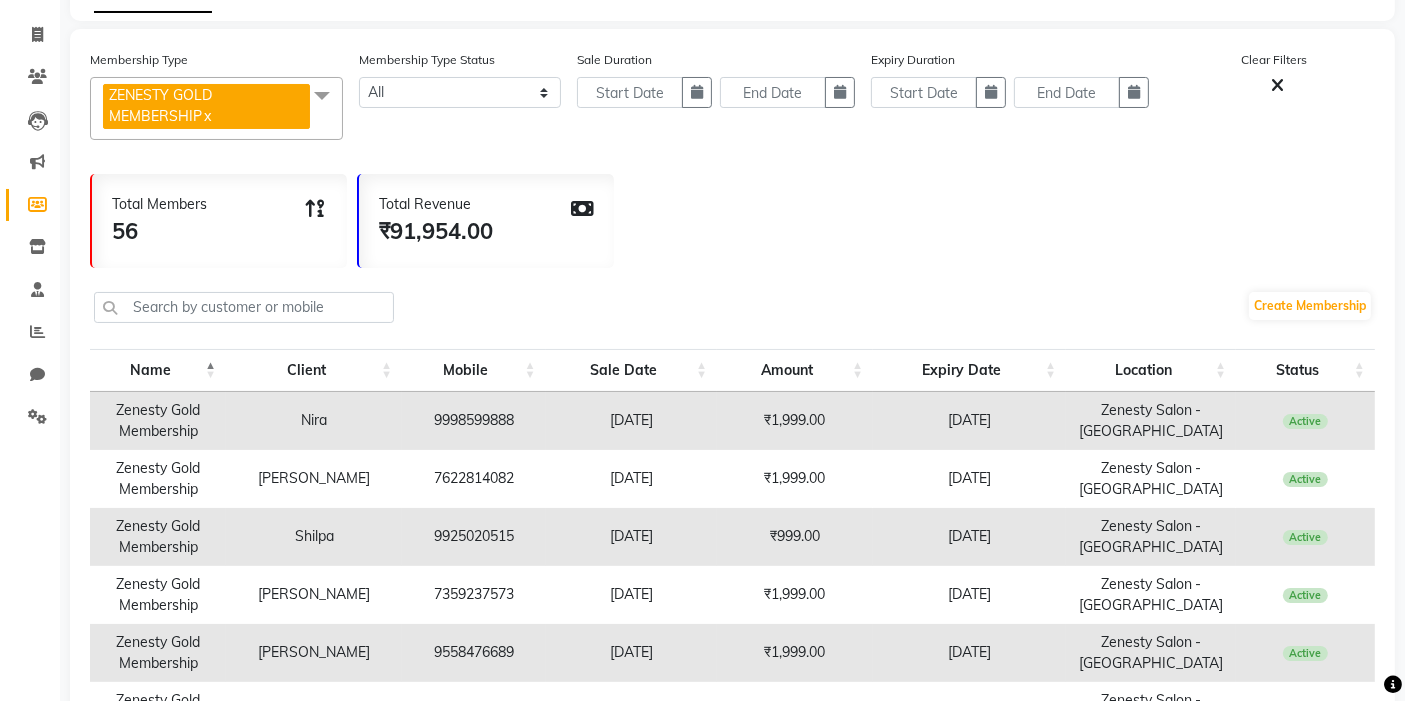 click on "Name" at bounding box center [158, 370] 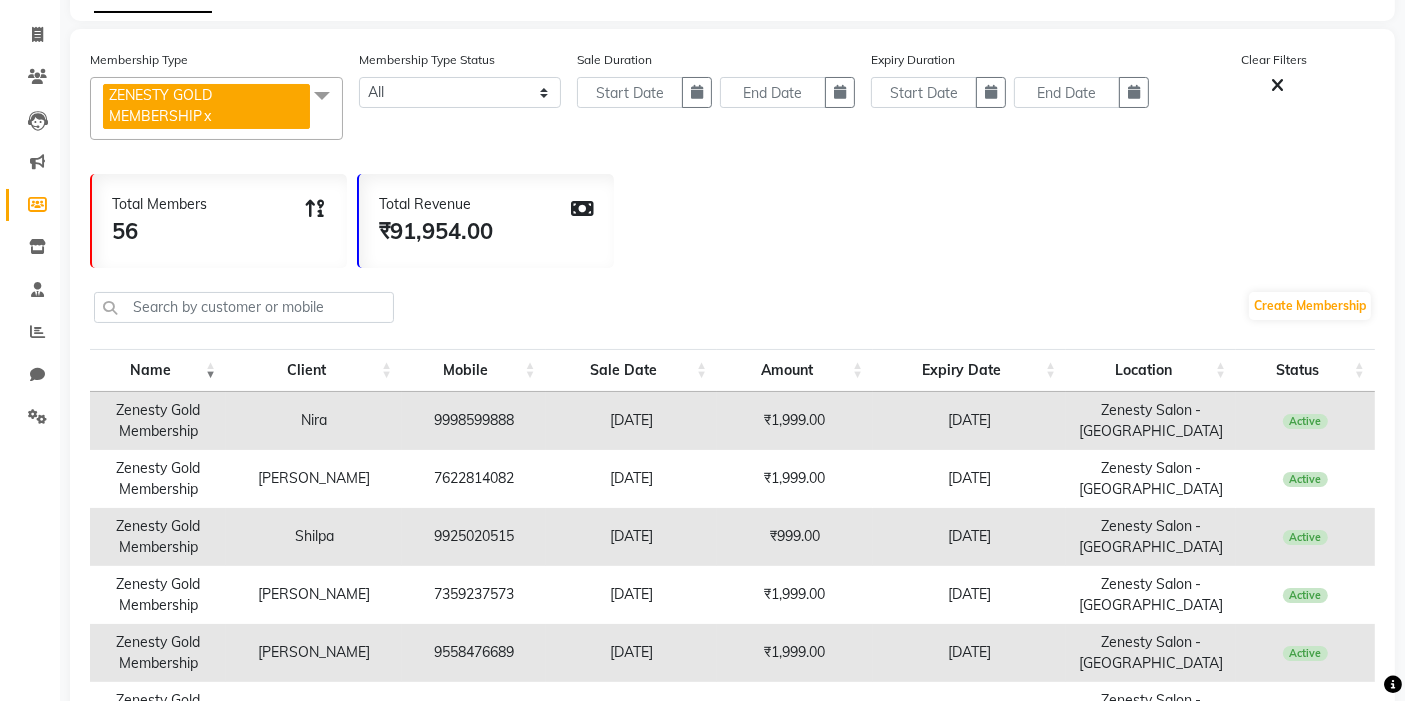 click on "Mobile" at bounding box center [474, 370] 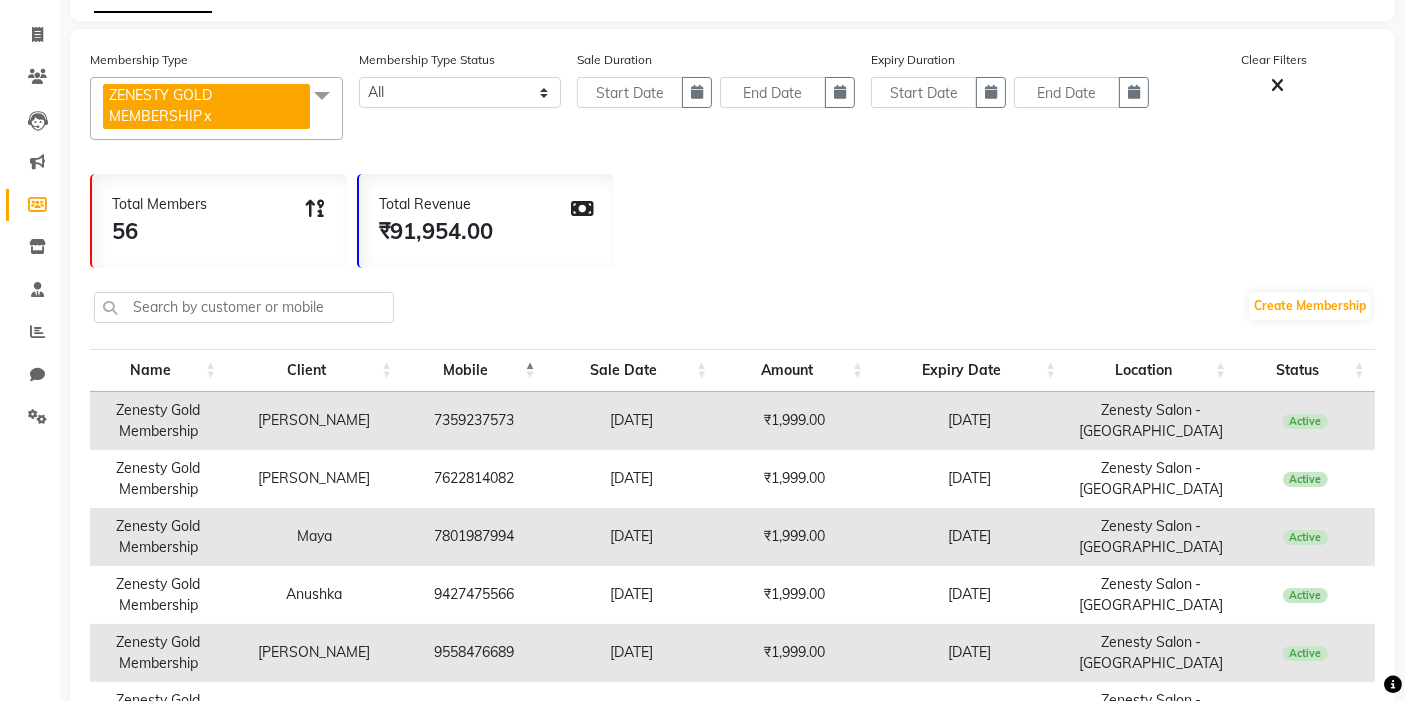 click on "Mobile" at bounding box center [474, 370] 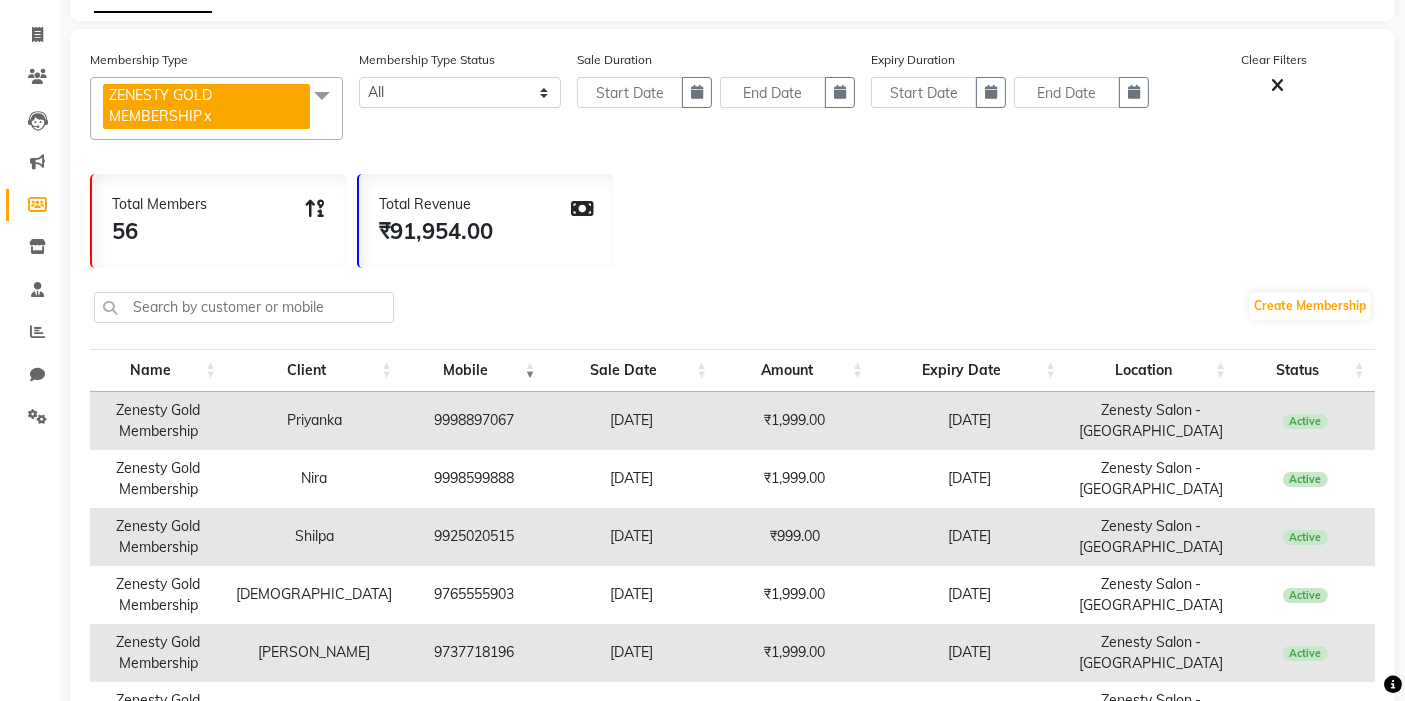 click on "Client" at bounding box center (314, 370) 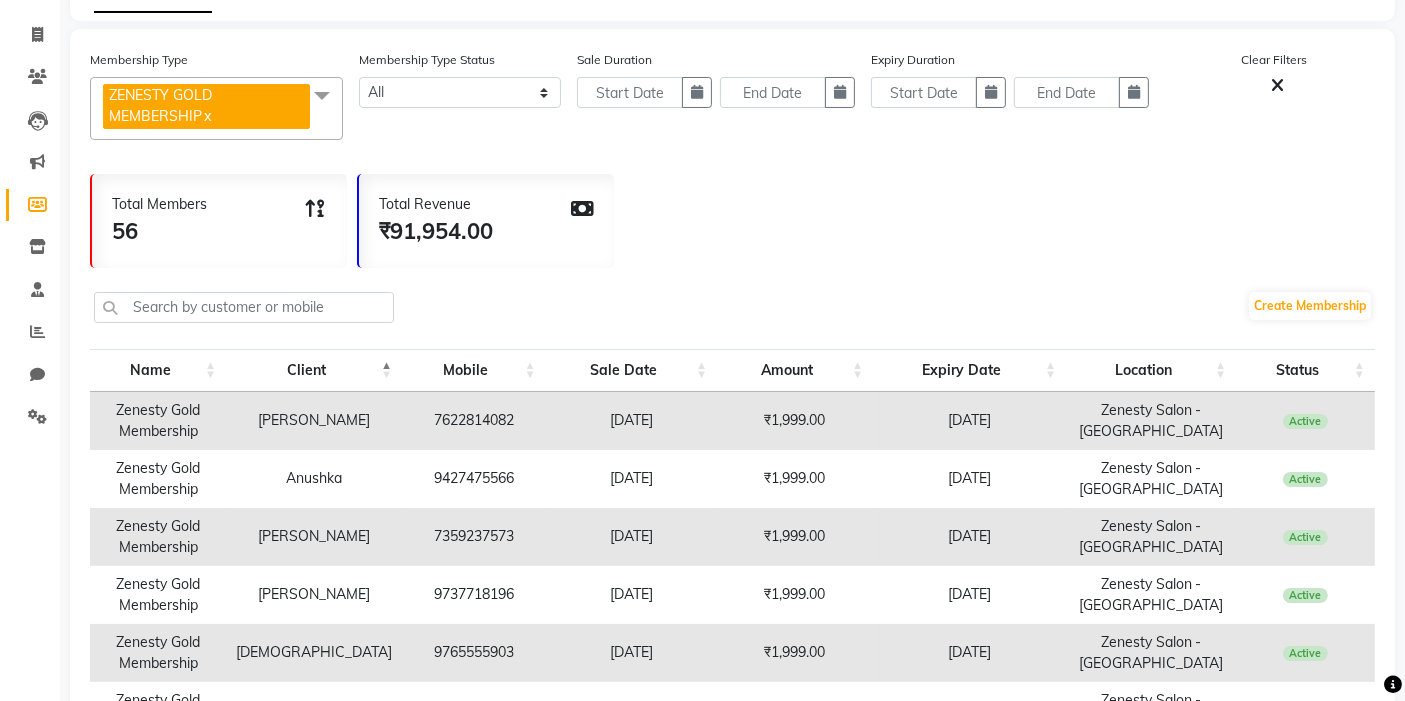 click on "Client" at bounding box center (314, 370) 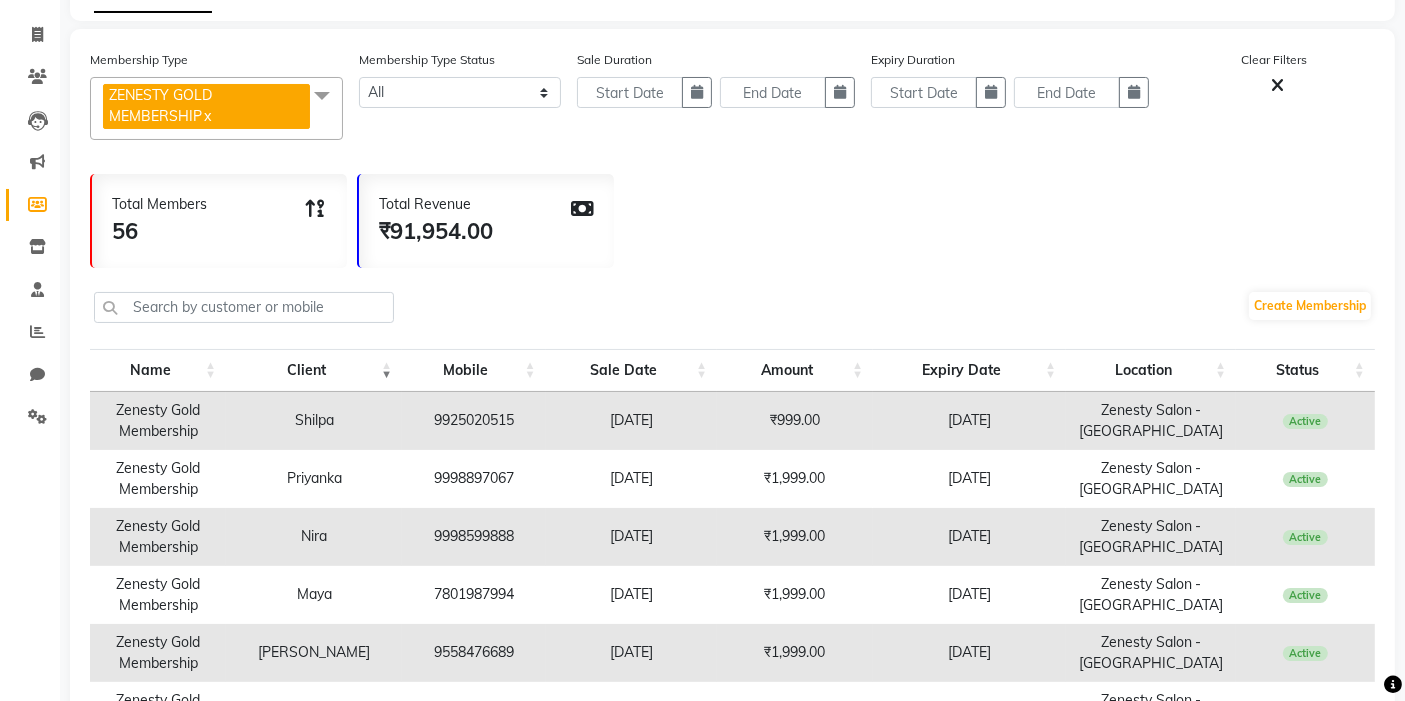 click on "Client" at bounding box center [314, 370] 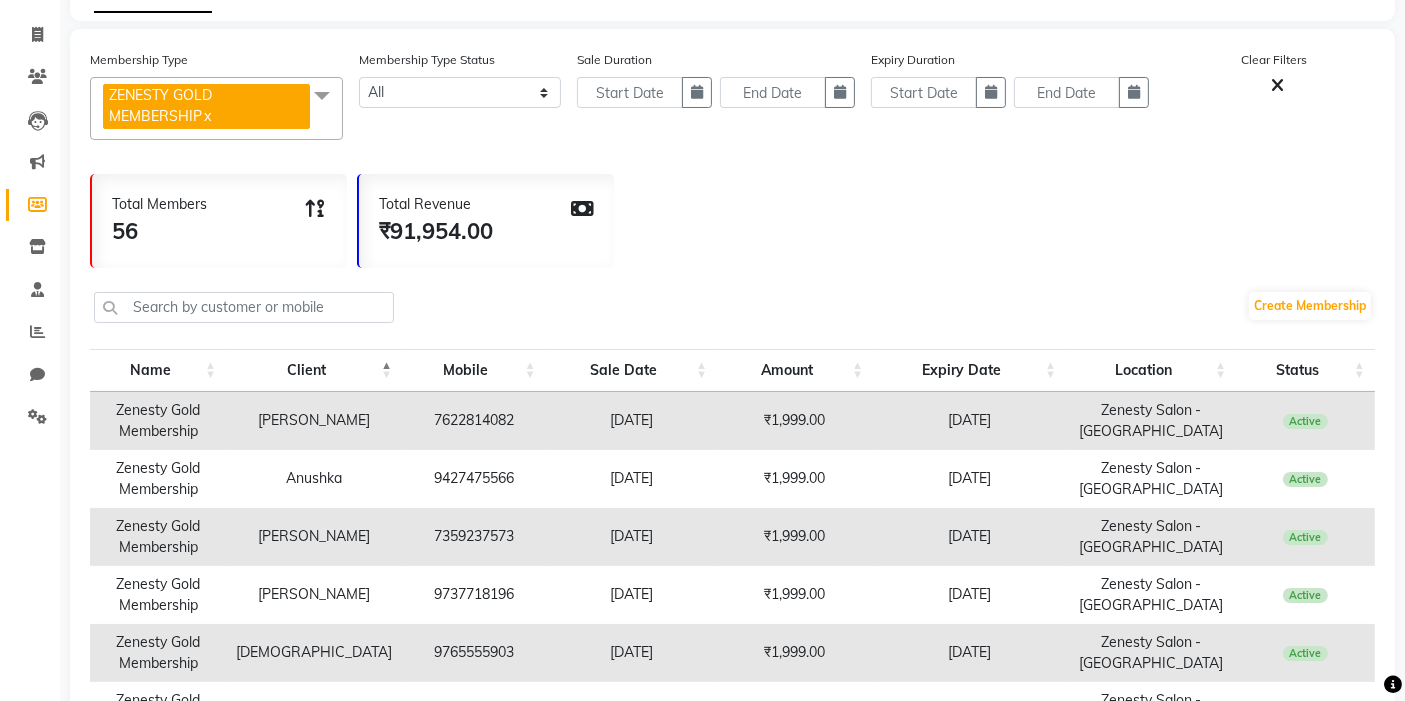 click on "Client" at bounding box center (314, 370) 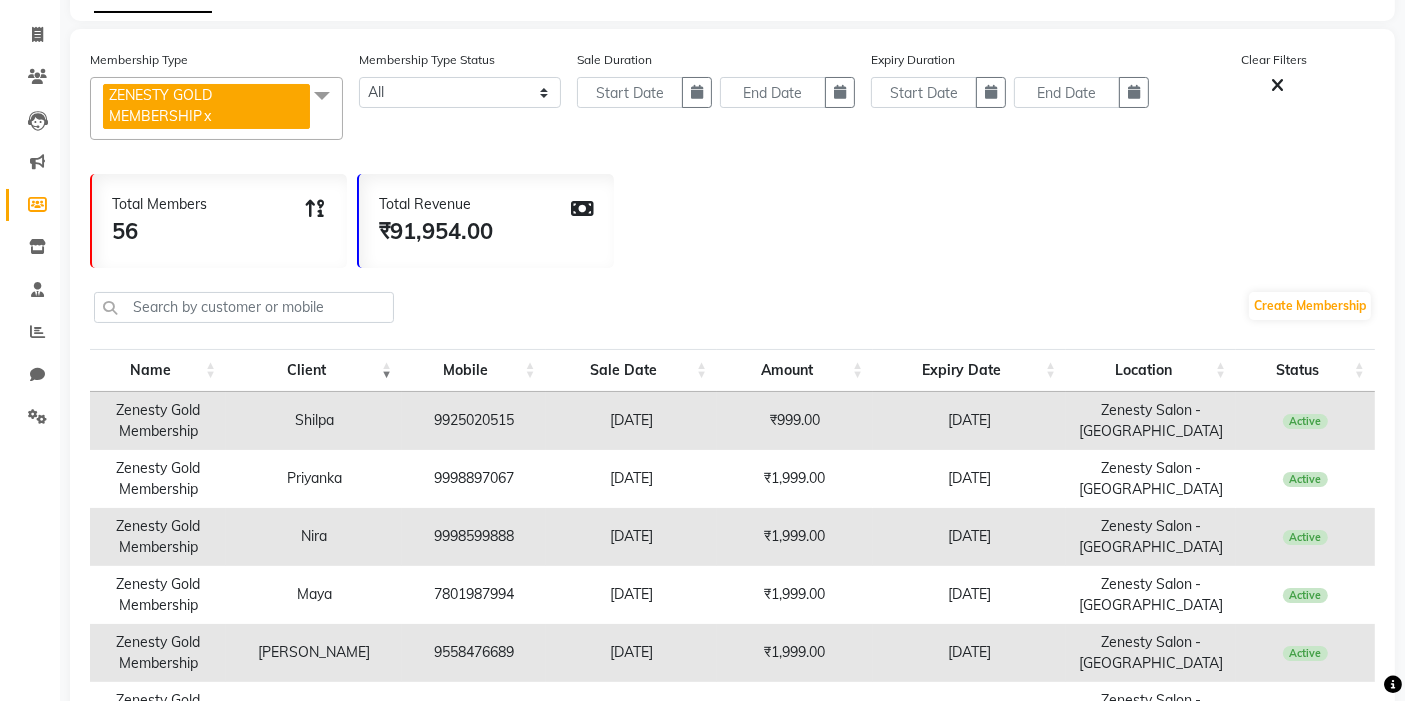 click on "Status" at bounding box center (1305, 370) 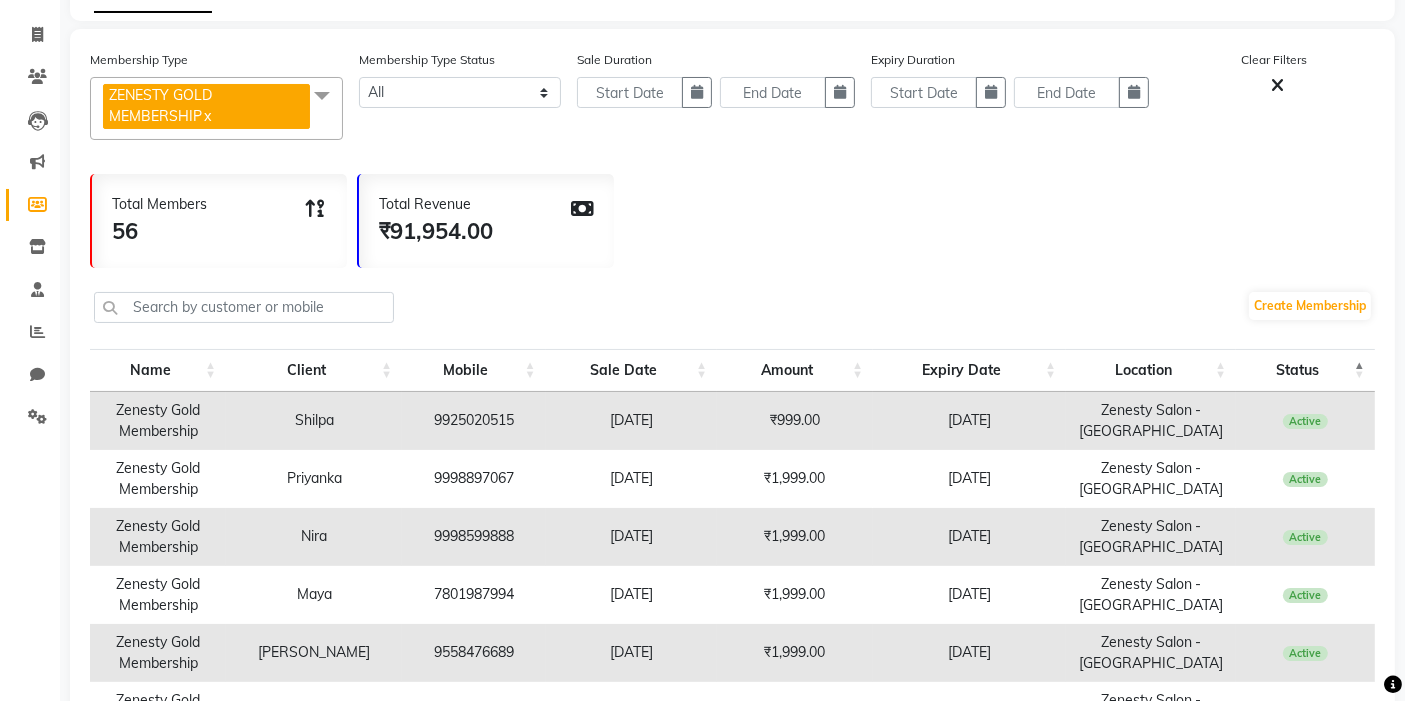 click on "Status" at bounding box center [1305, 370] 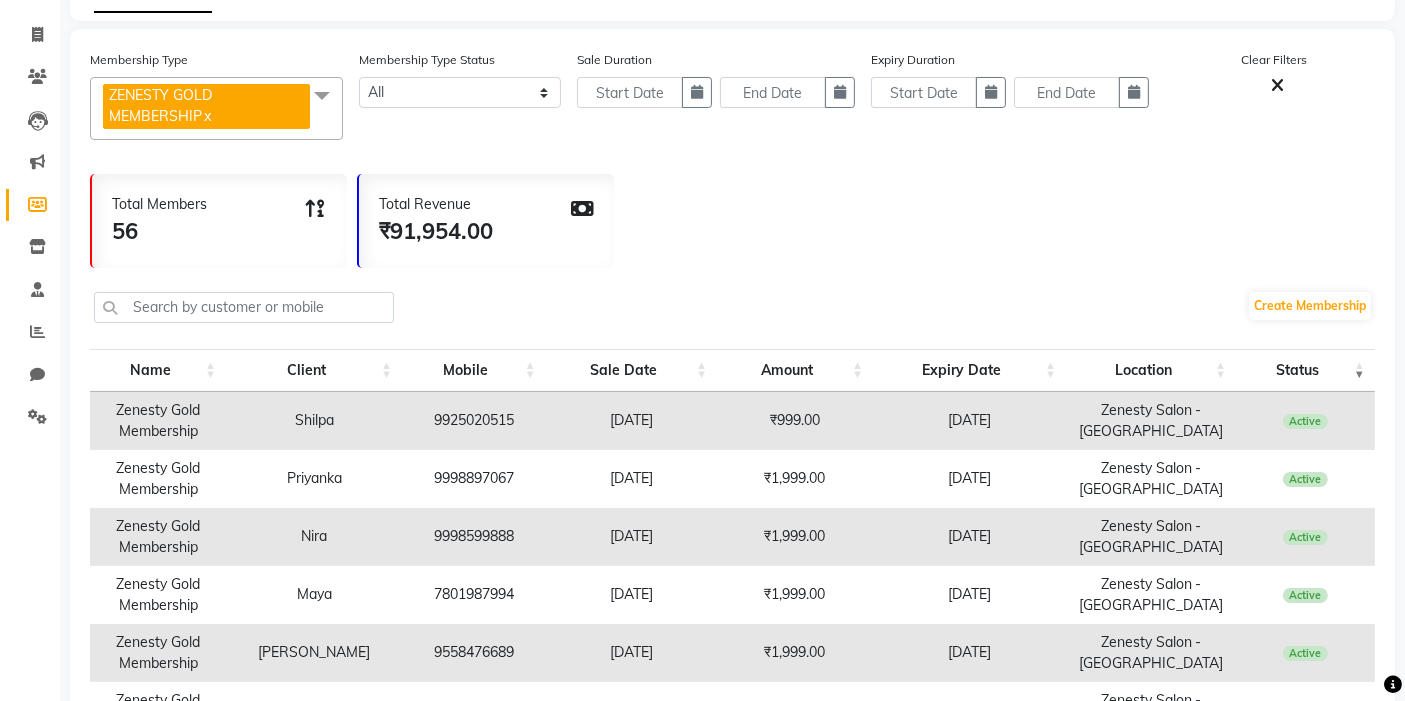 click on "Status" at bounding box center (1305, 370) 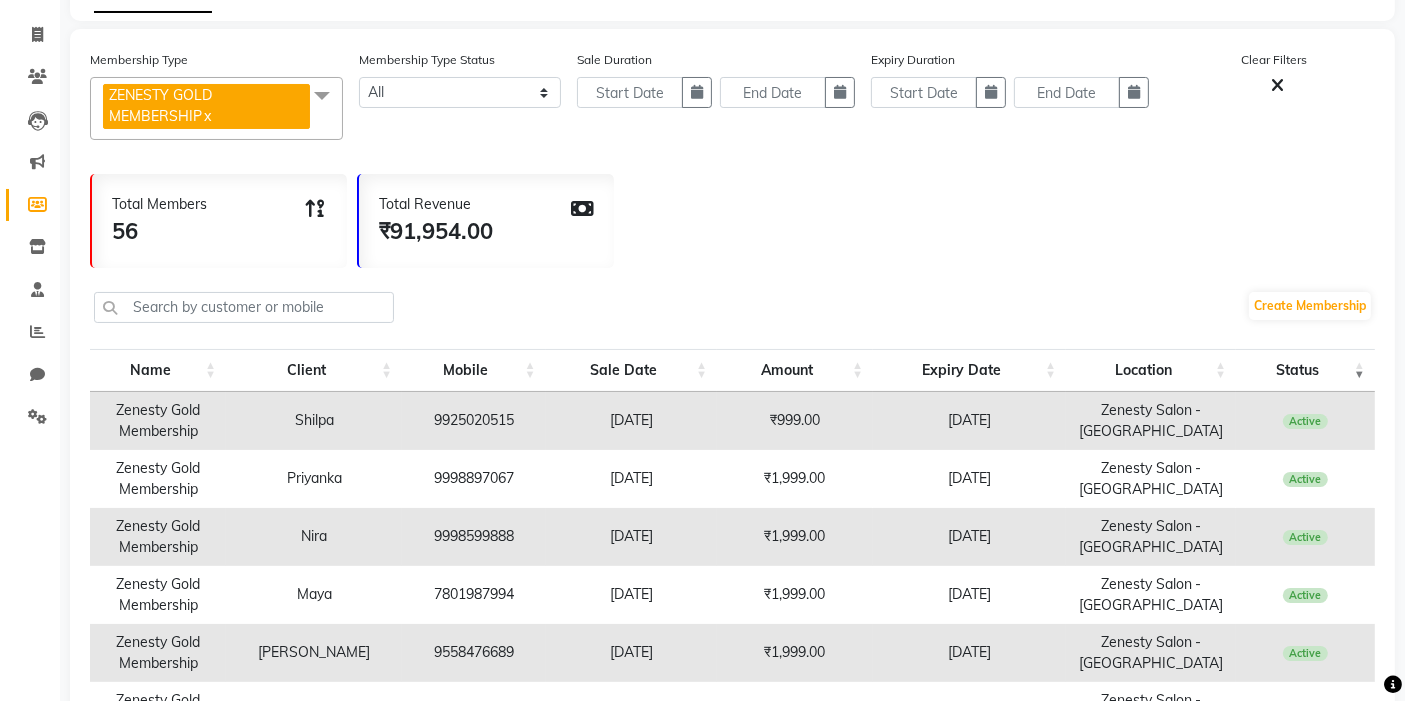 click on "Create Membership" 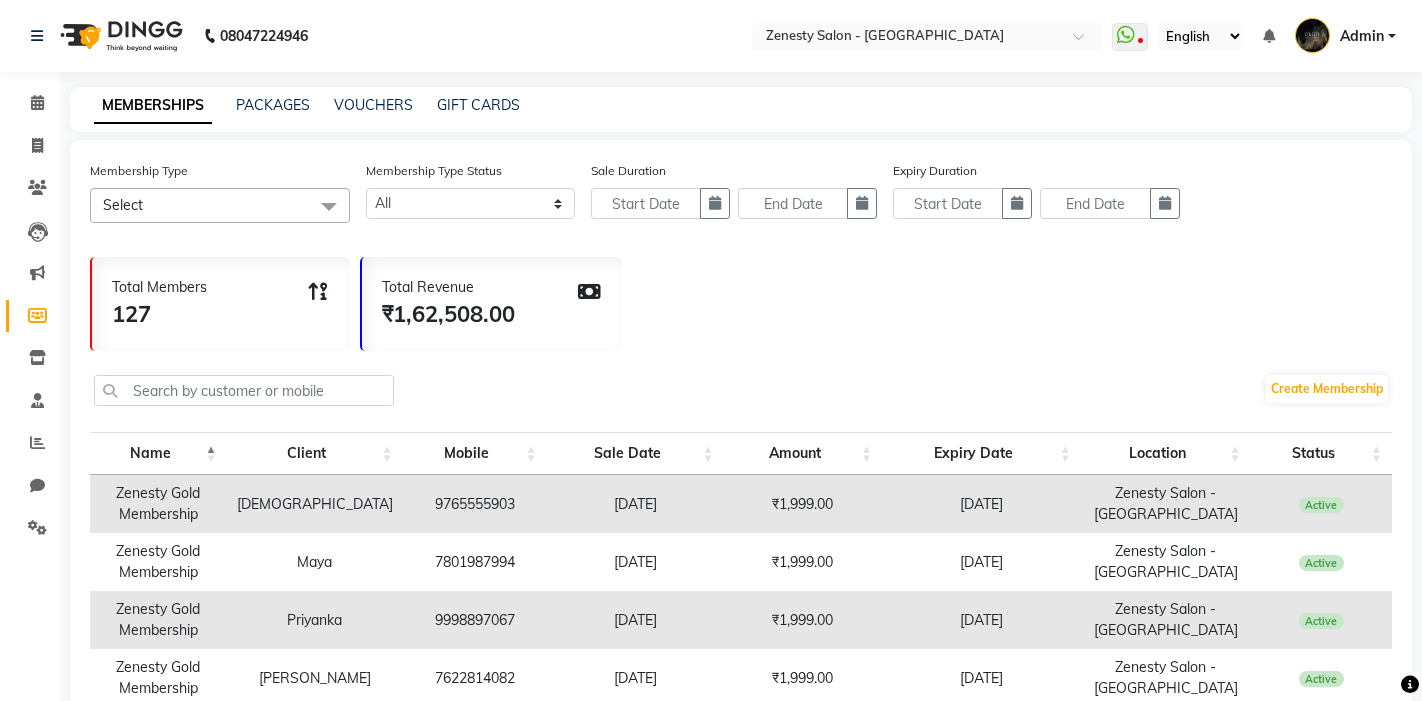 select 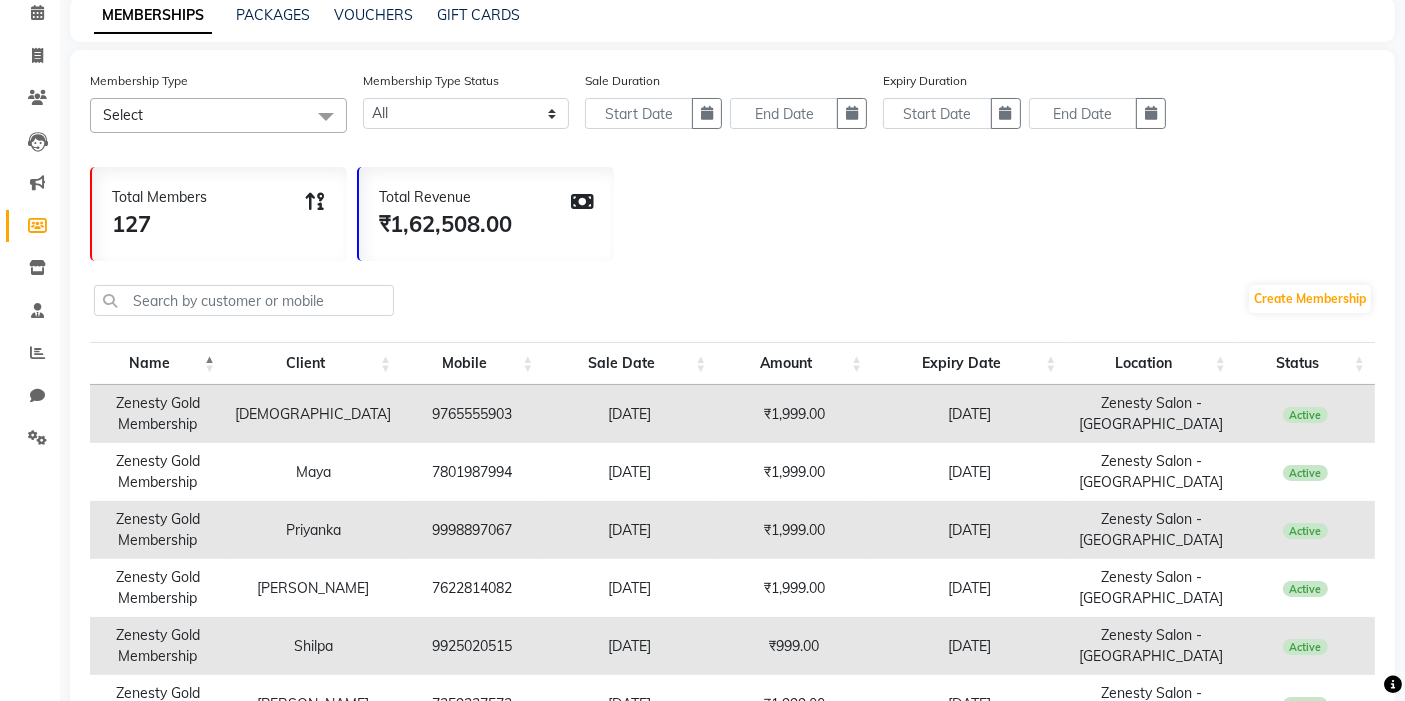 scroll, scrollTop: 111, scrollLeft: 0, axis: vertical 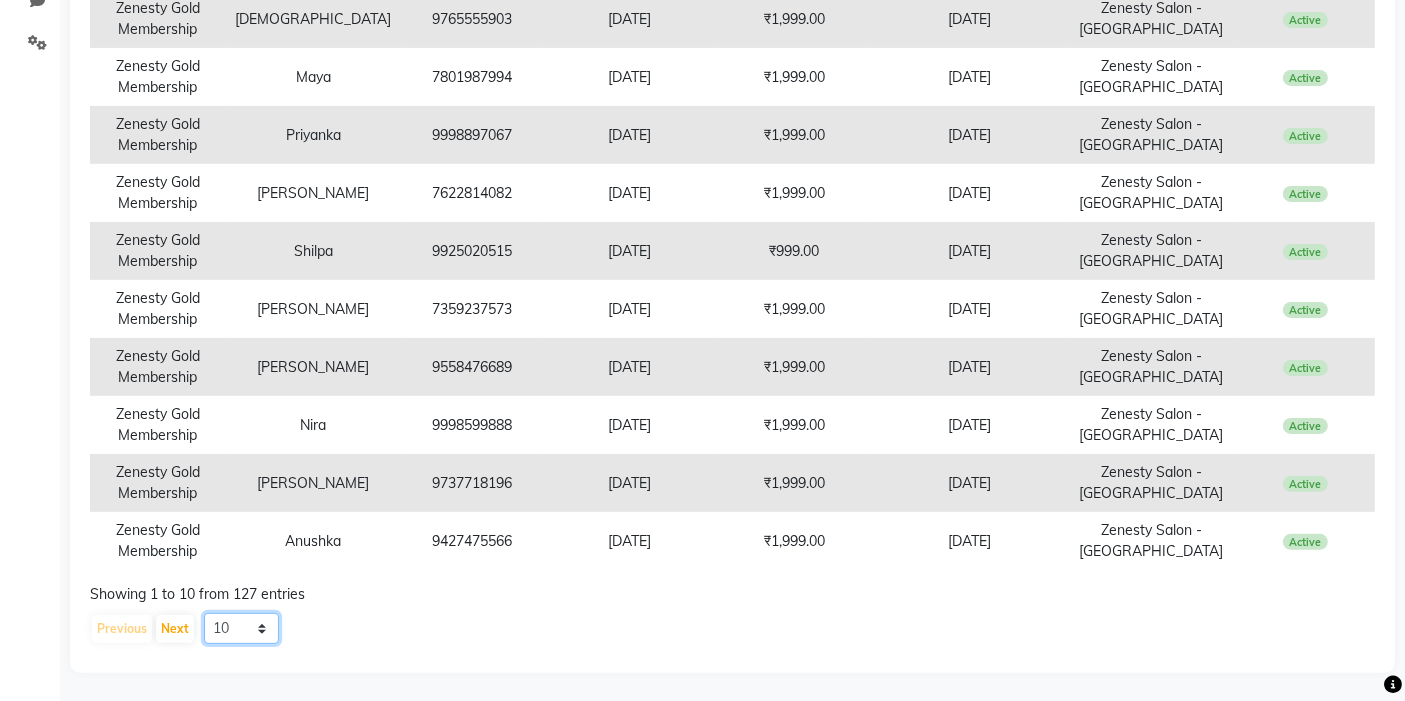 click on "10 20 50 100" 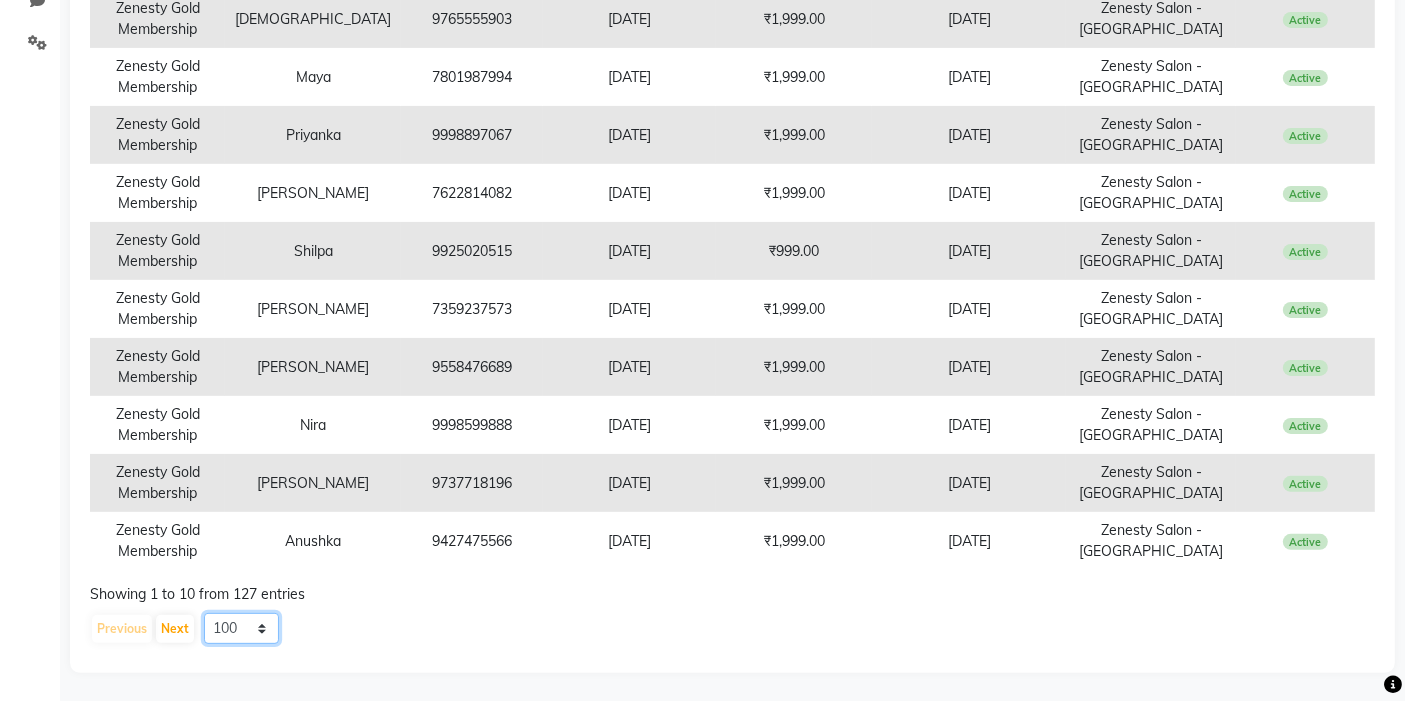 click on "10 20 50 100" 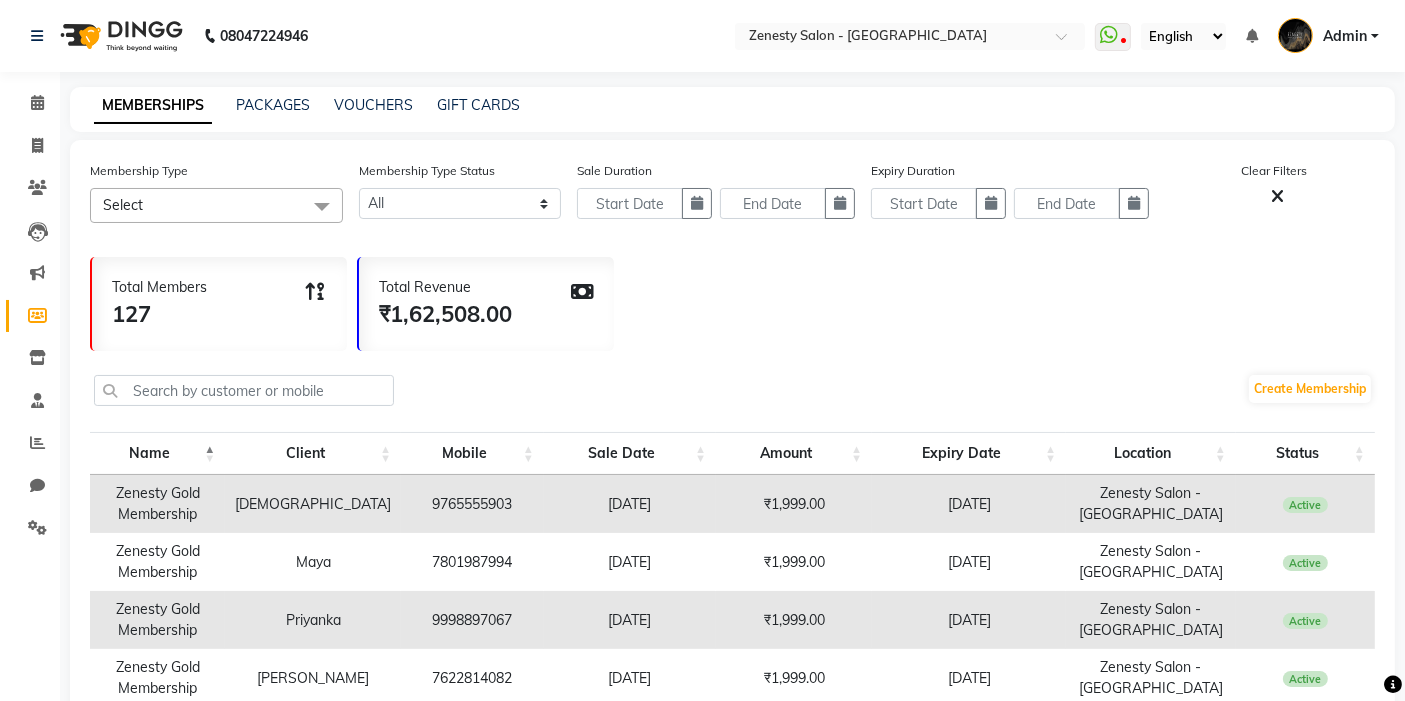 scroll, scrollTop: 0, scrollLeft: 0, axis: both 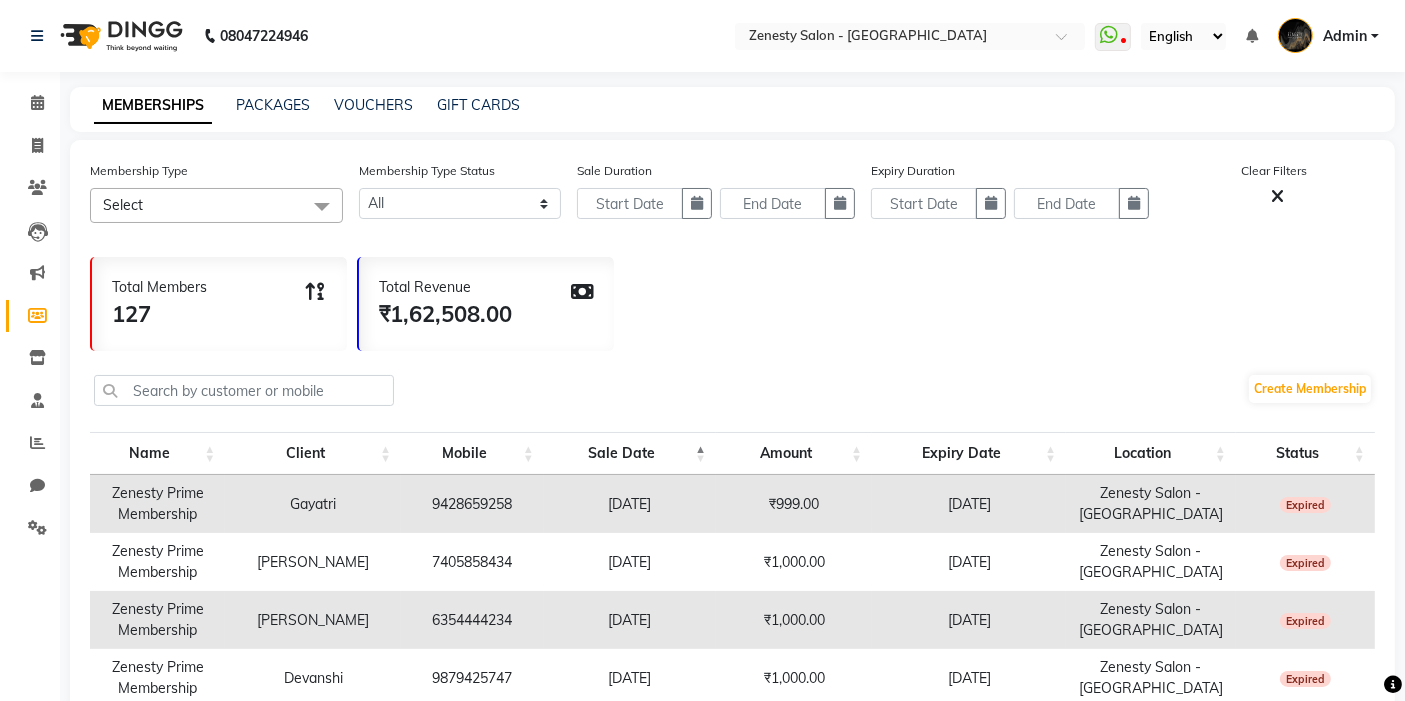 click on "Sale Date" at bounding box center (630, 453) 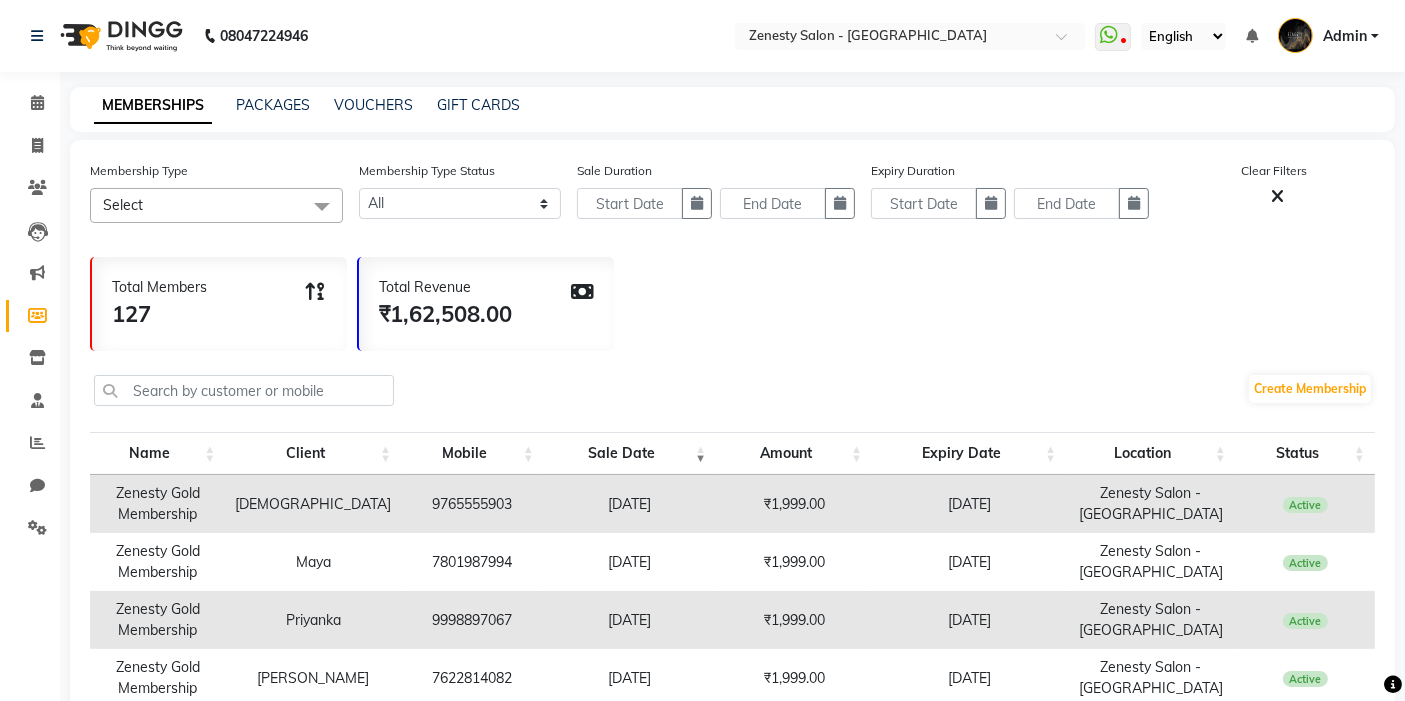 click on "Sale Date" at bounding box center [630, 453] 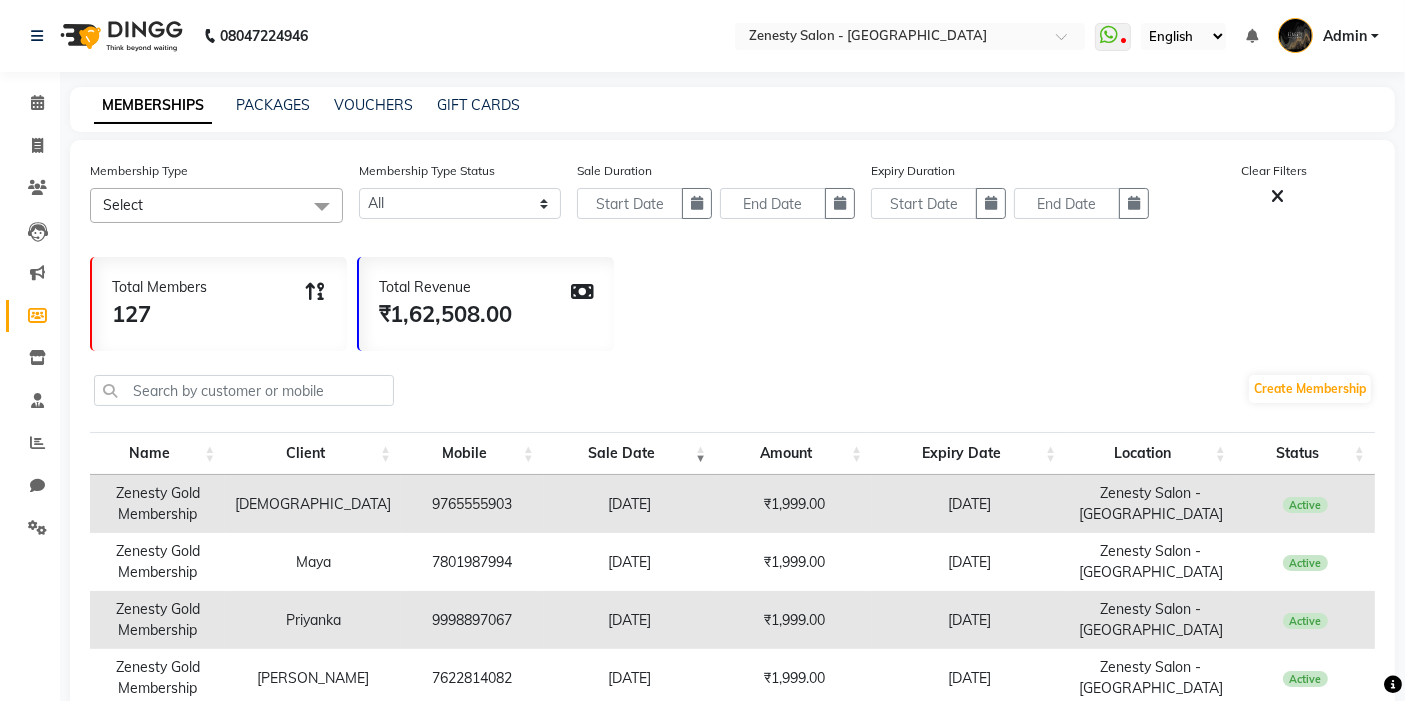 click on "Sale Date" at bounding box center [630, 453] 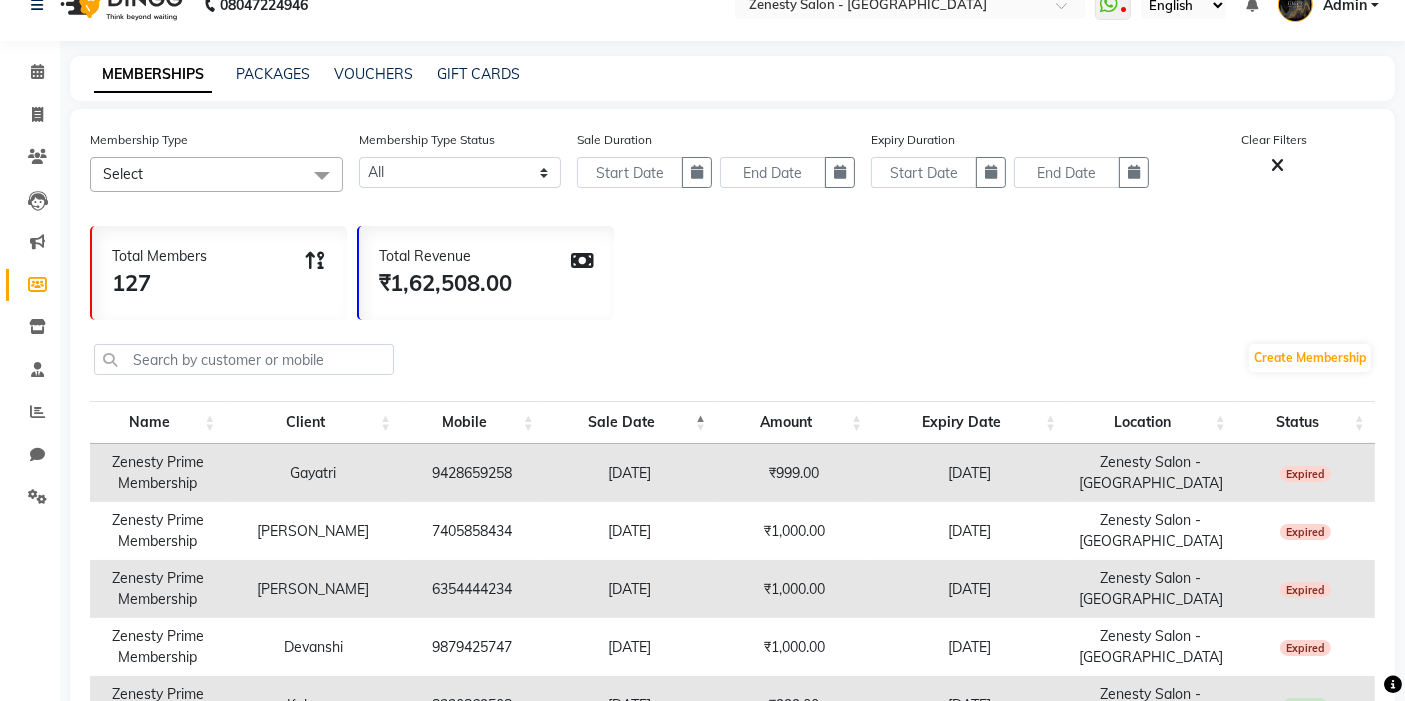 scroll, scrollTop: 0, scrollLeft: 0, axis: both 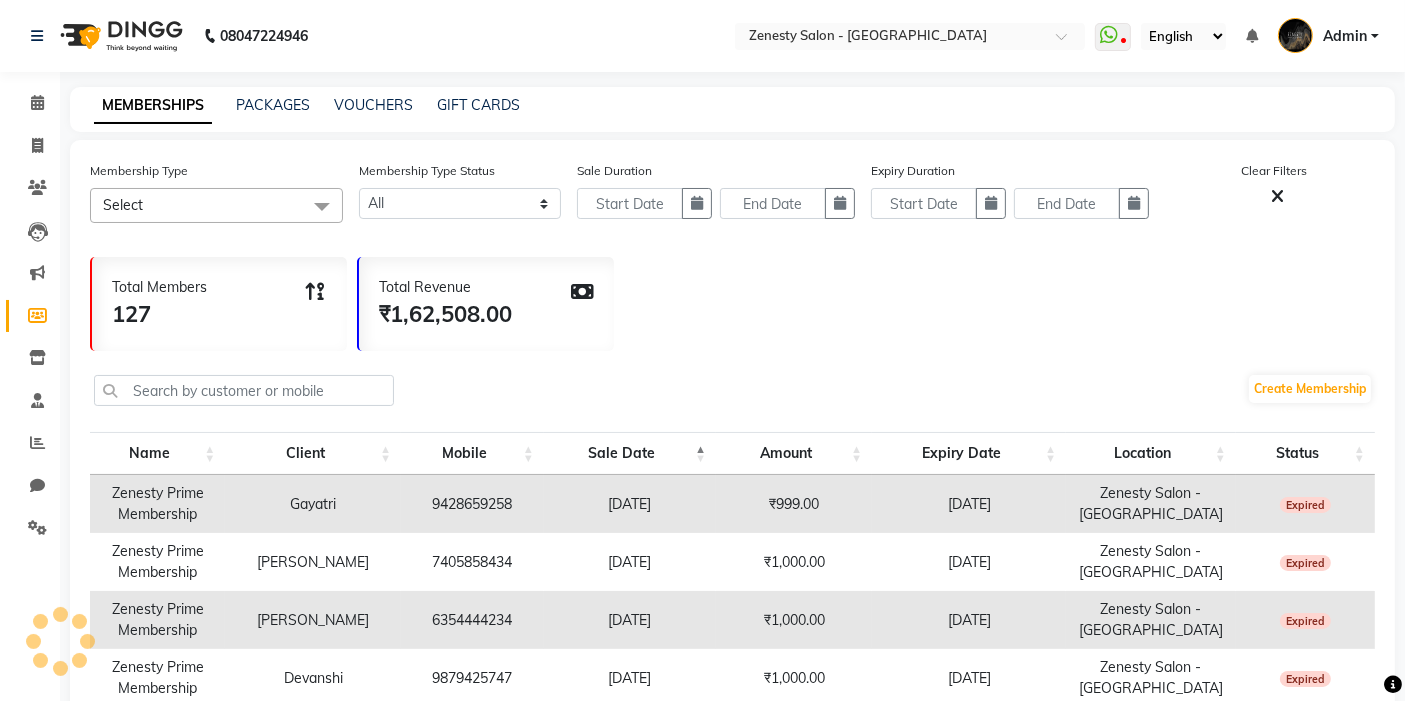 click on "Select" 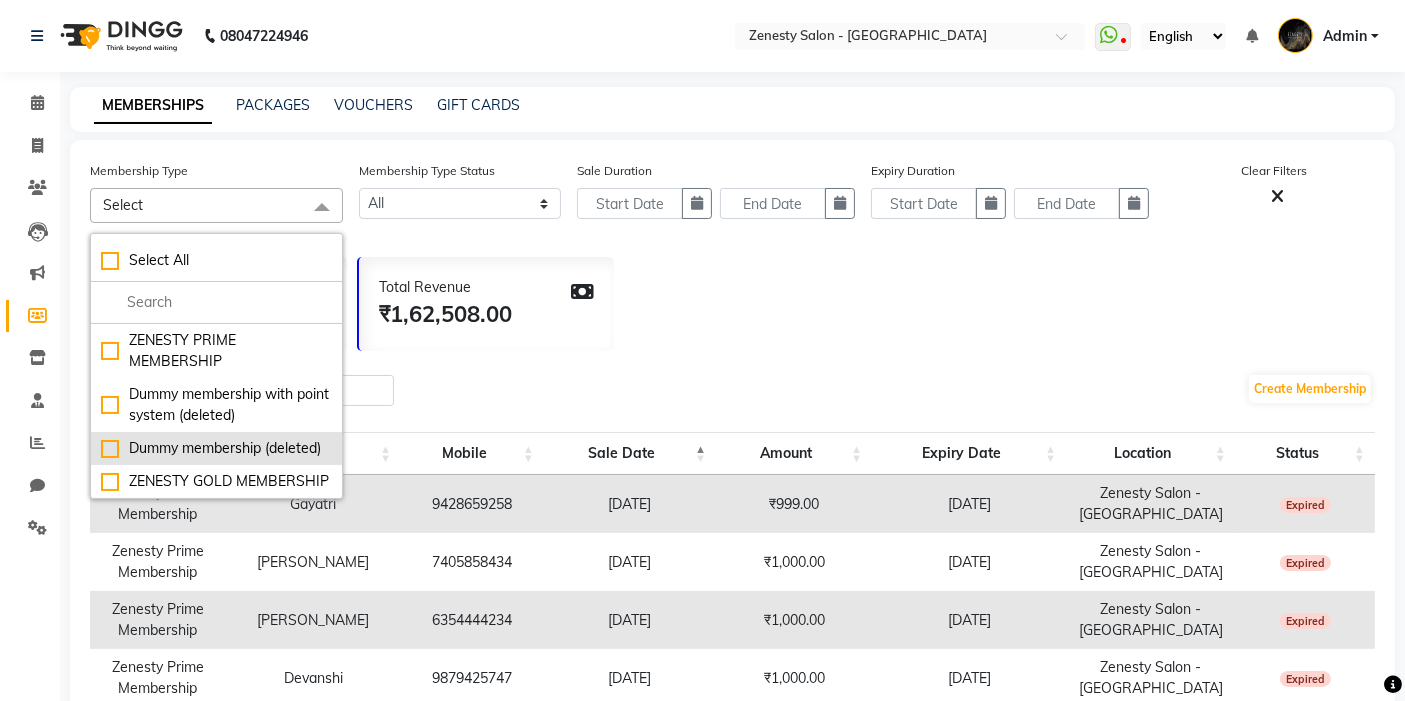click on "ZENESTY GOLD MEMBERSHIP" 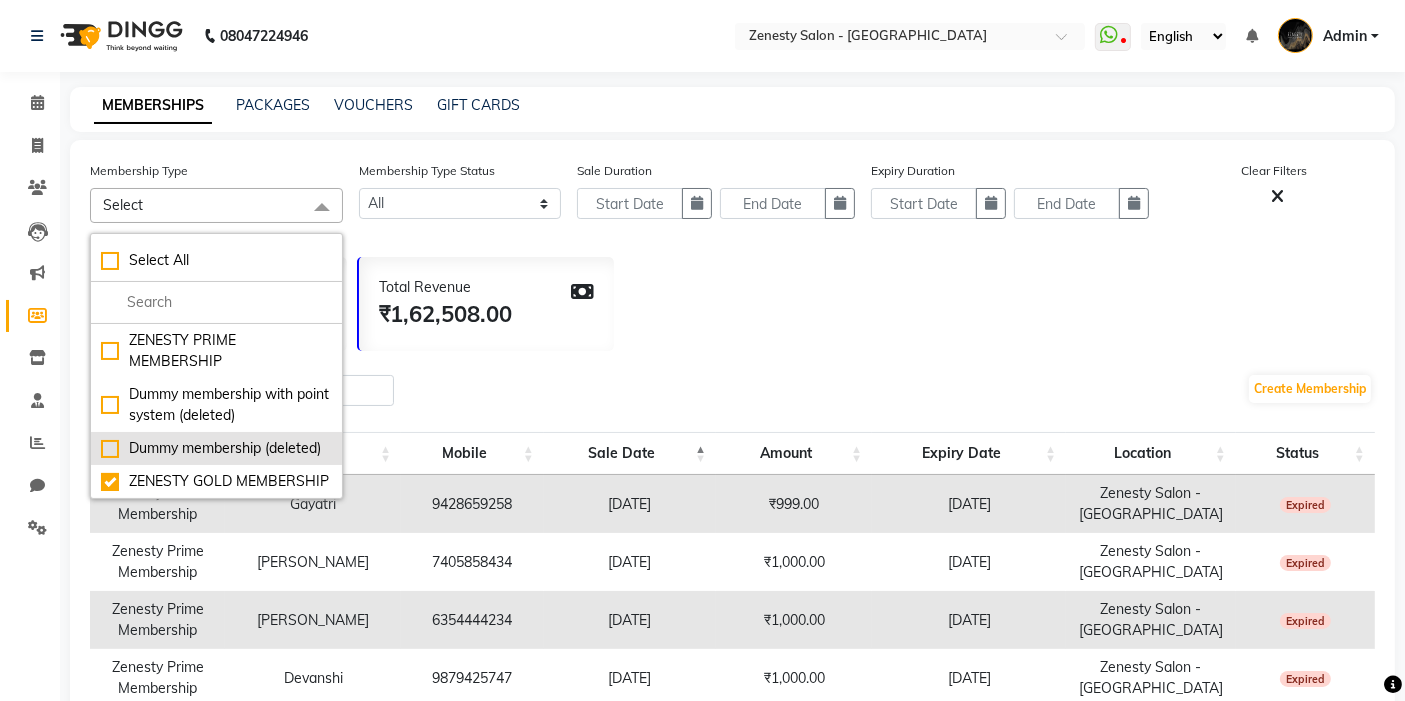 checkbox on "true" 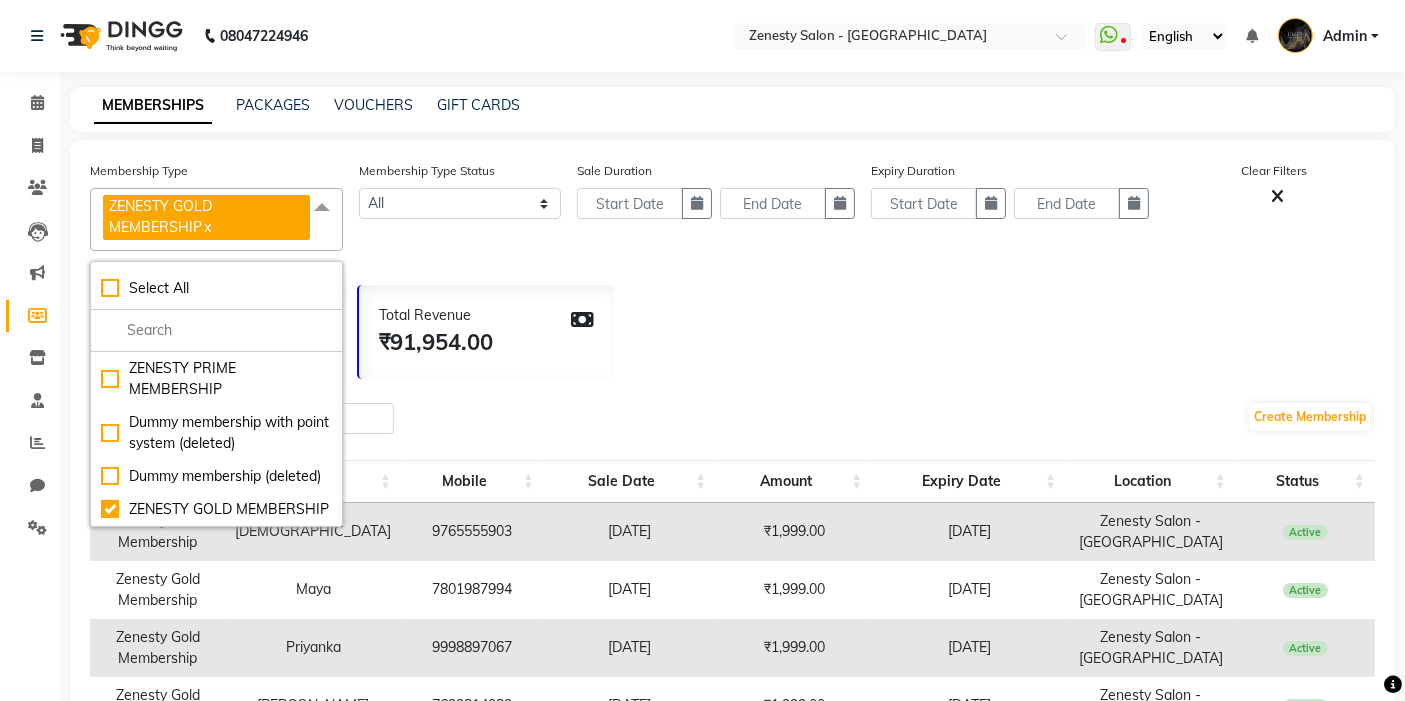 click on "Total Members 56 Total Revenue ₹91,954.00" 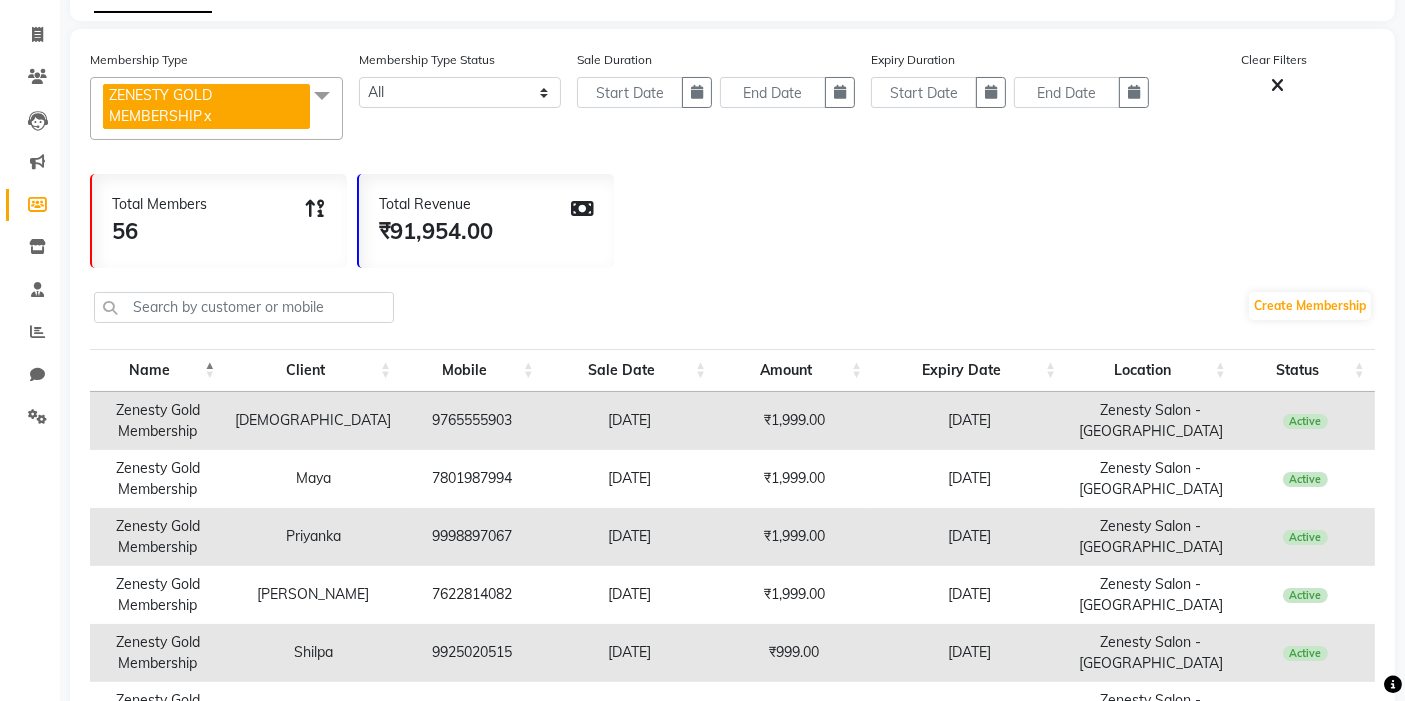 scroll, scrollTop: 222, scrollLeft: 0, axis: vertical 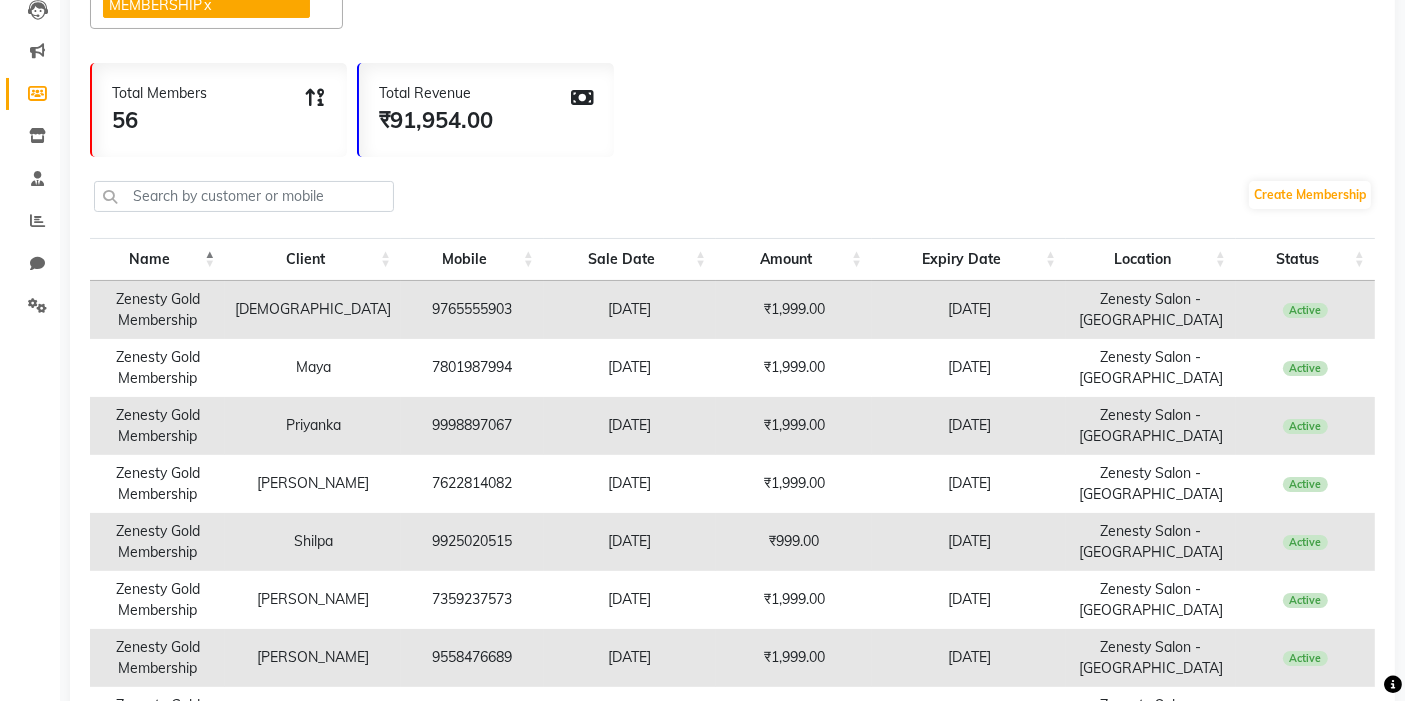 click on "Sale Date" at bounding box center (630, 259) 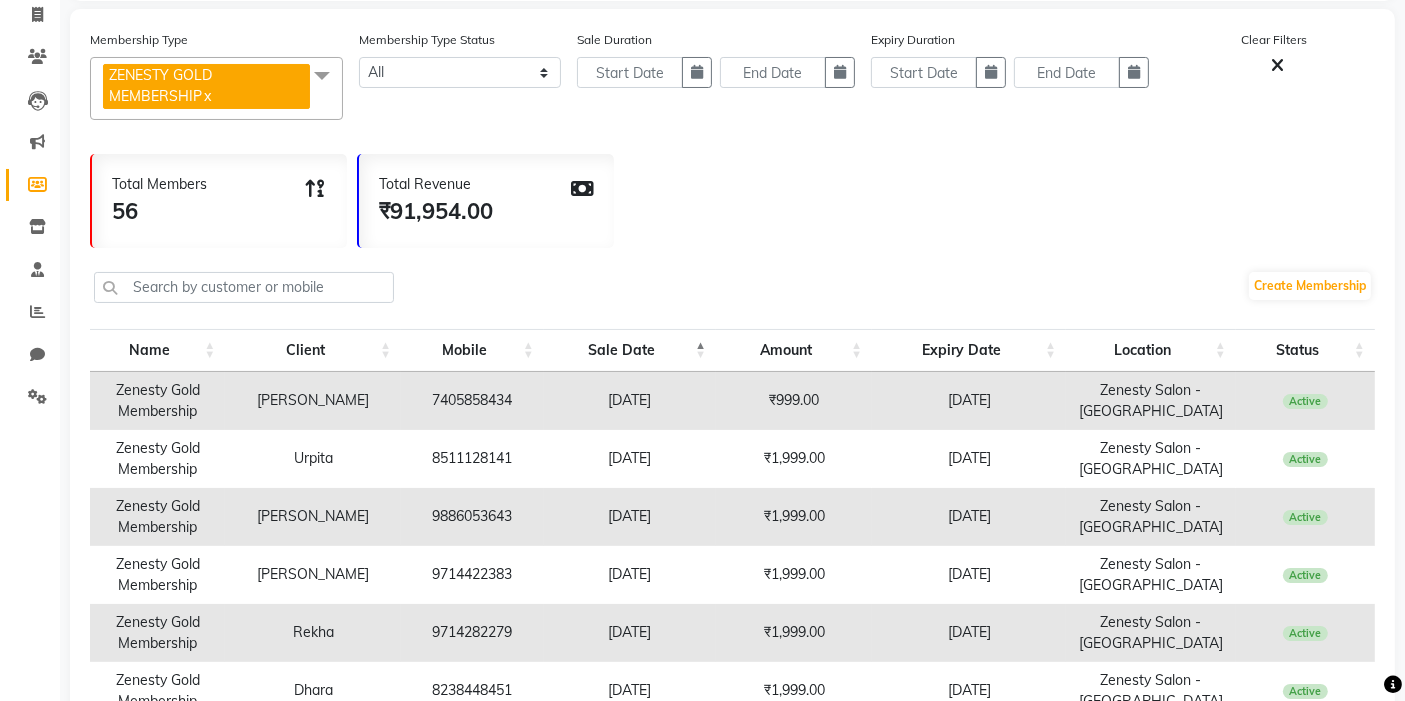 scroll, scrollTop: 111, scrollLeft: 0, axis: vertical 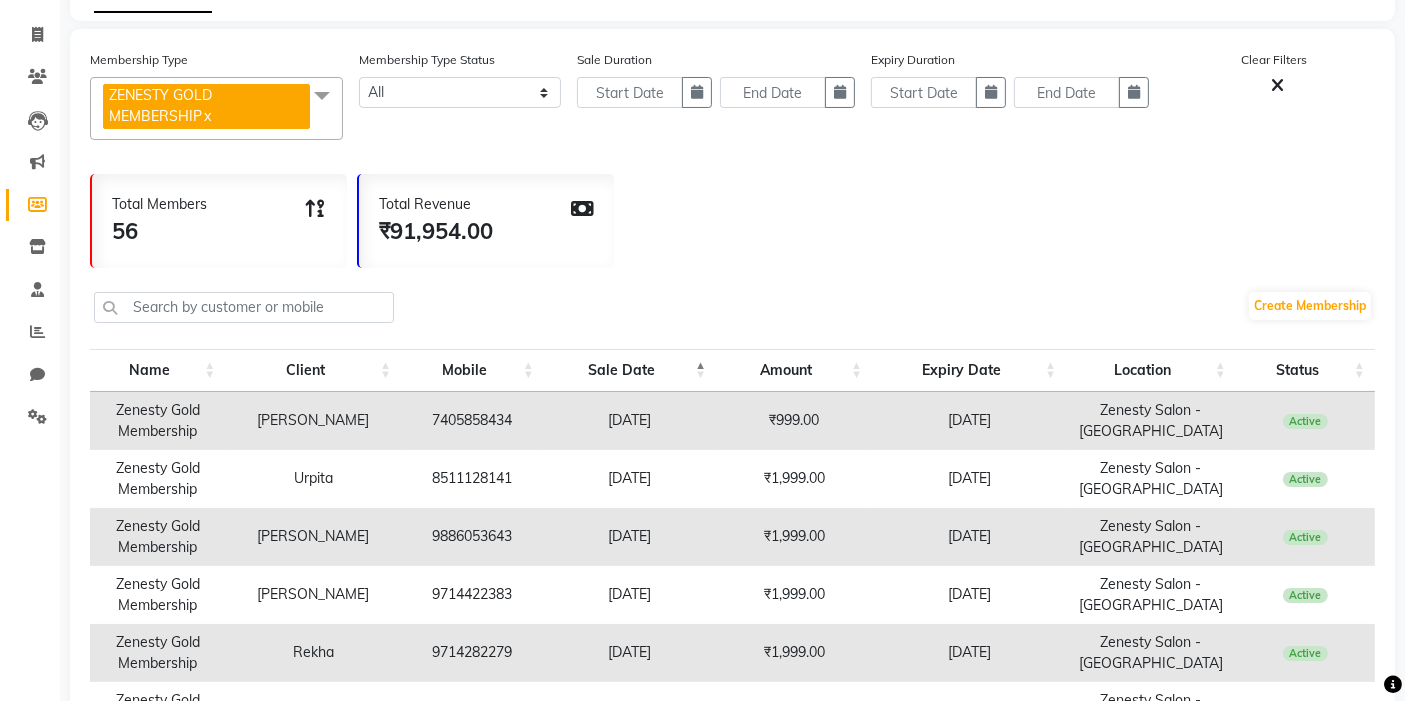 click on "Total Members 56" 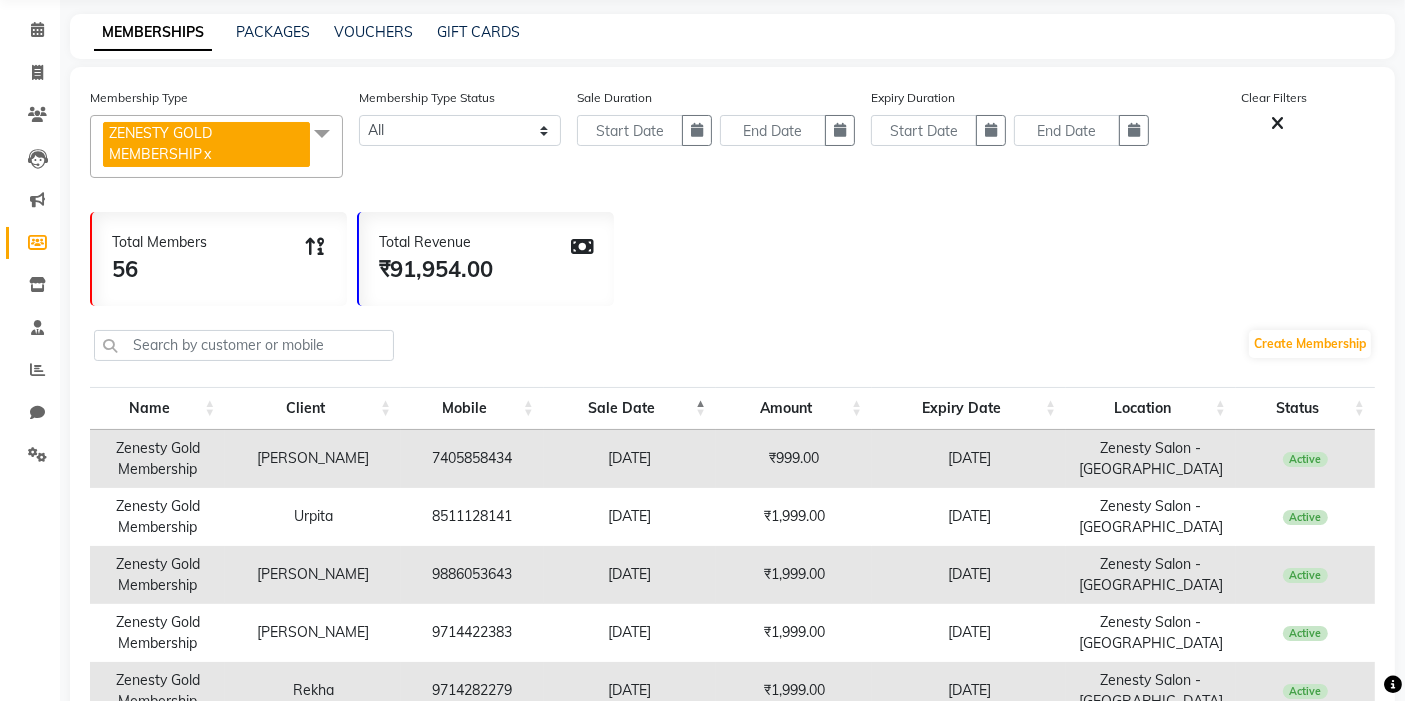 scroll, scrollTop: 0, scrollLeft: 0, axis: both 